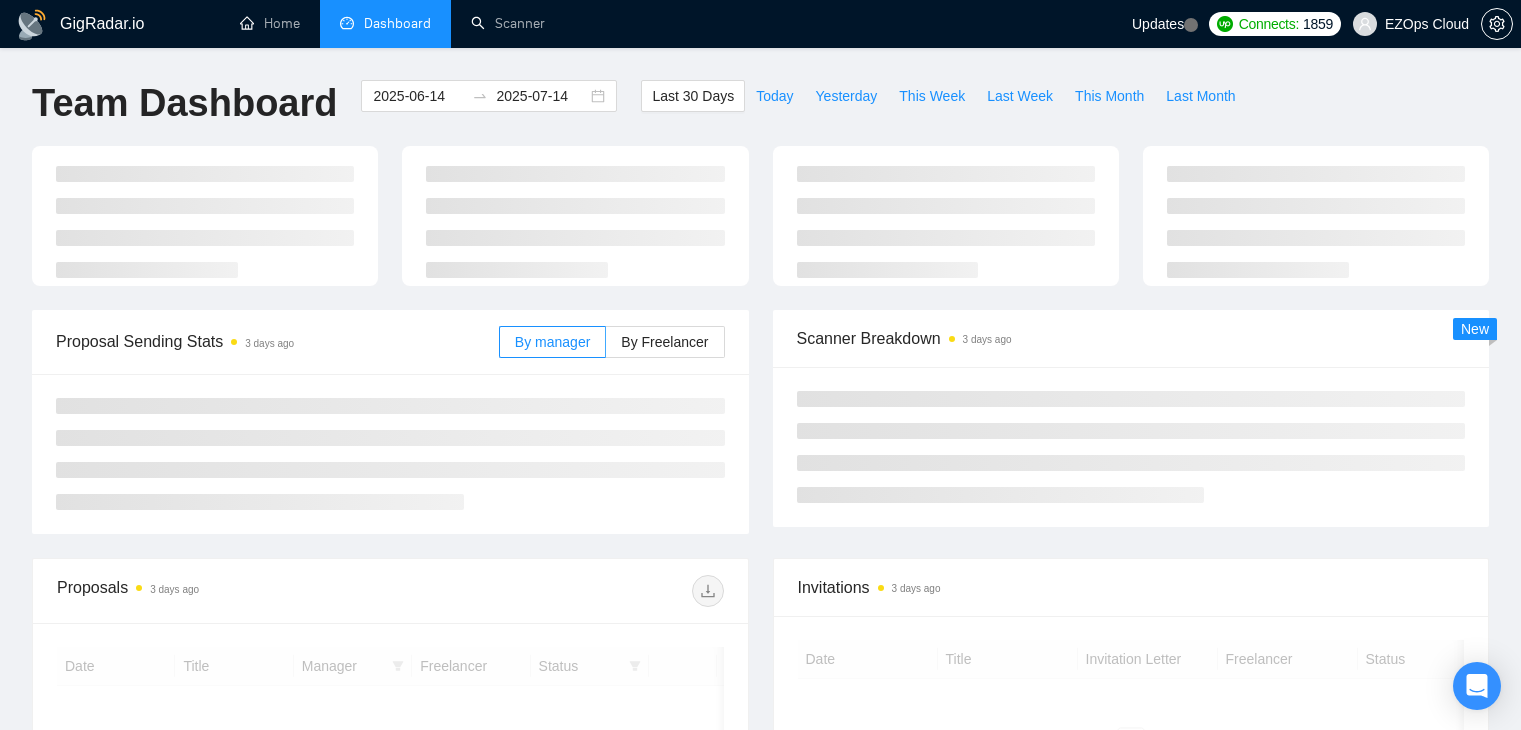 scroll, scrollTop: 0, scrollLeft: 0, axis: both 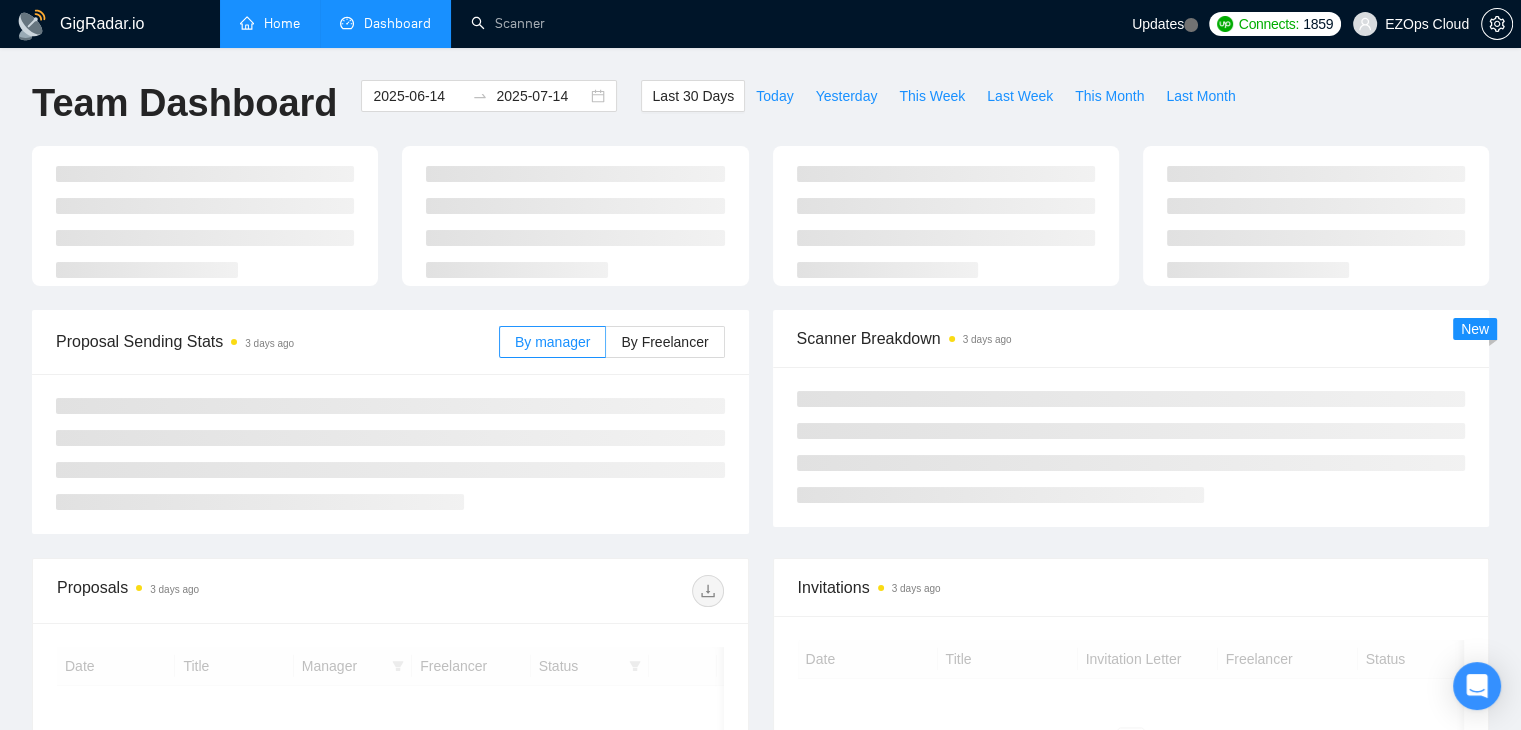 click on "Home" at bounding box center [270, 23] 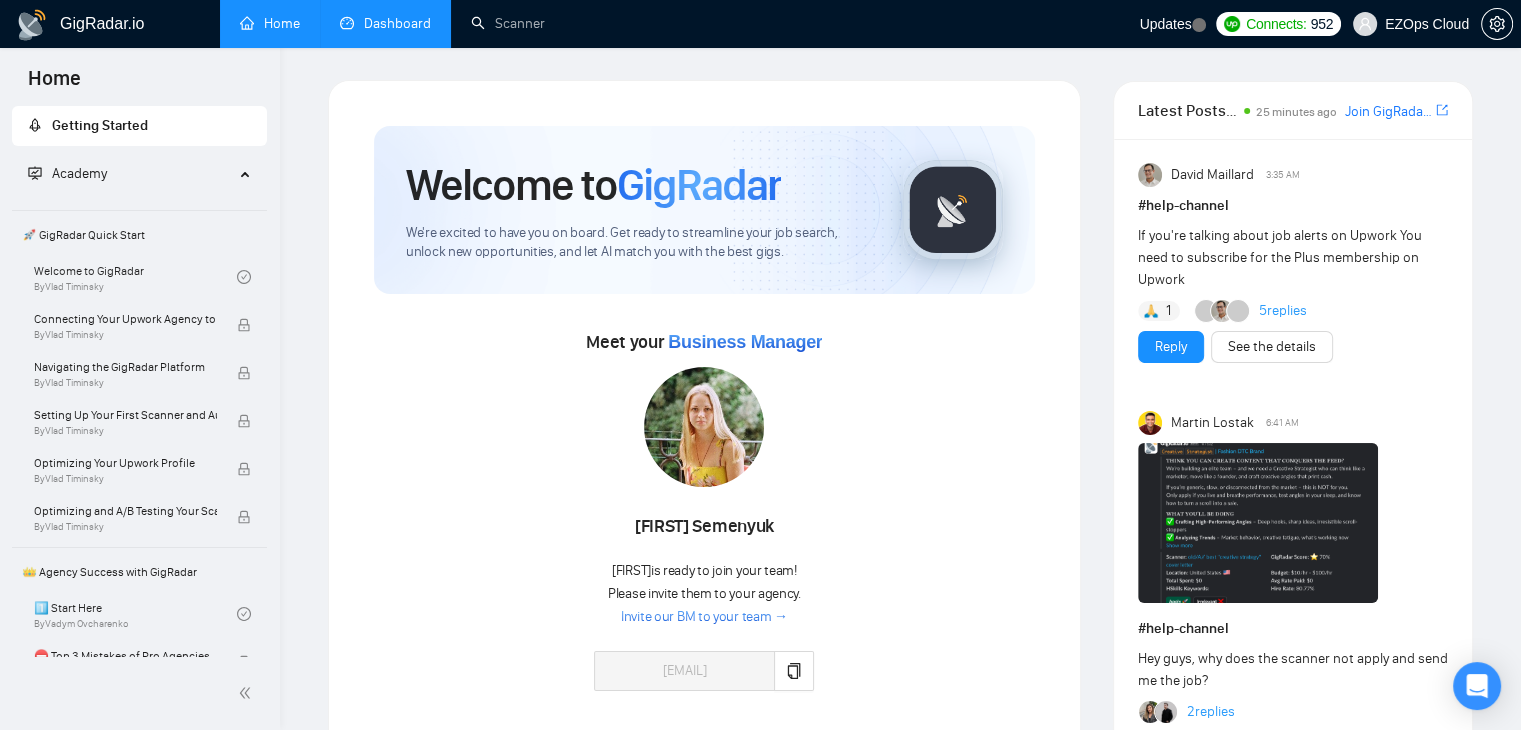 click on "Dashboard" at bounding box center (385, 23) 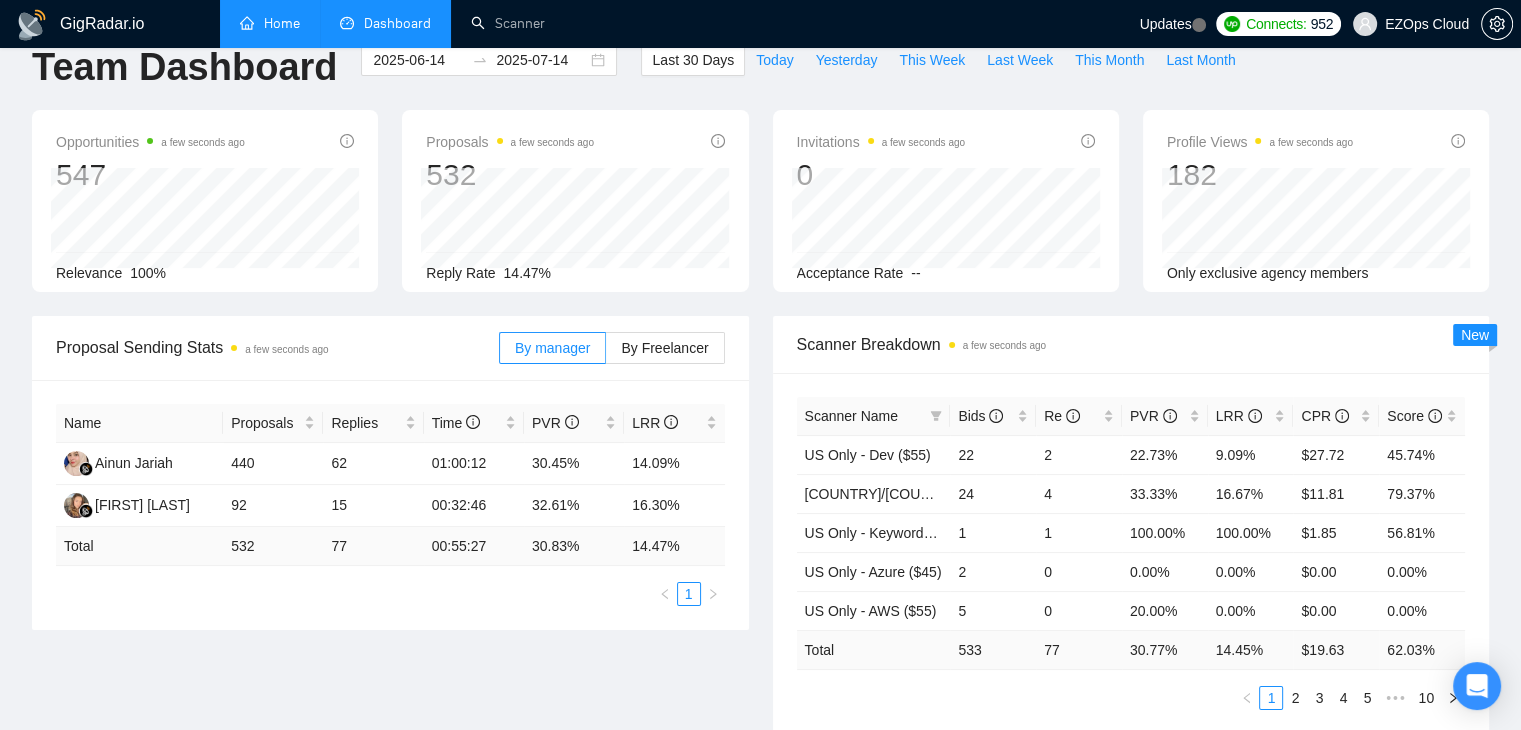 scroll, scrollTop: 0, scrollLeft: 0, axis: both 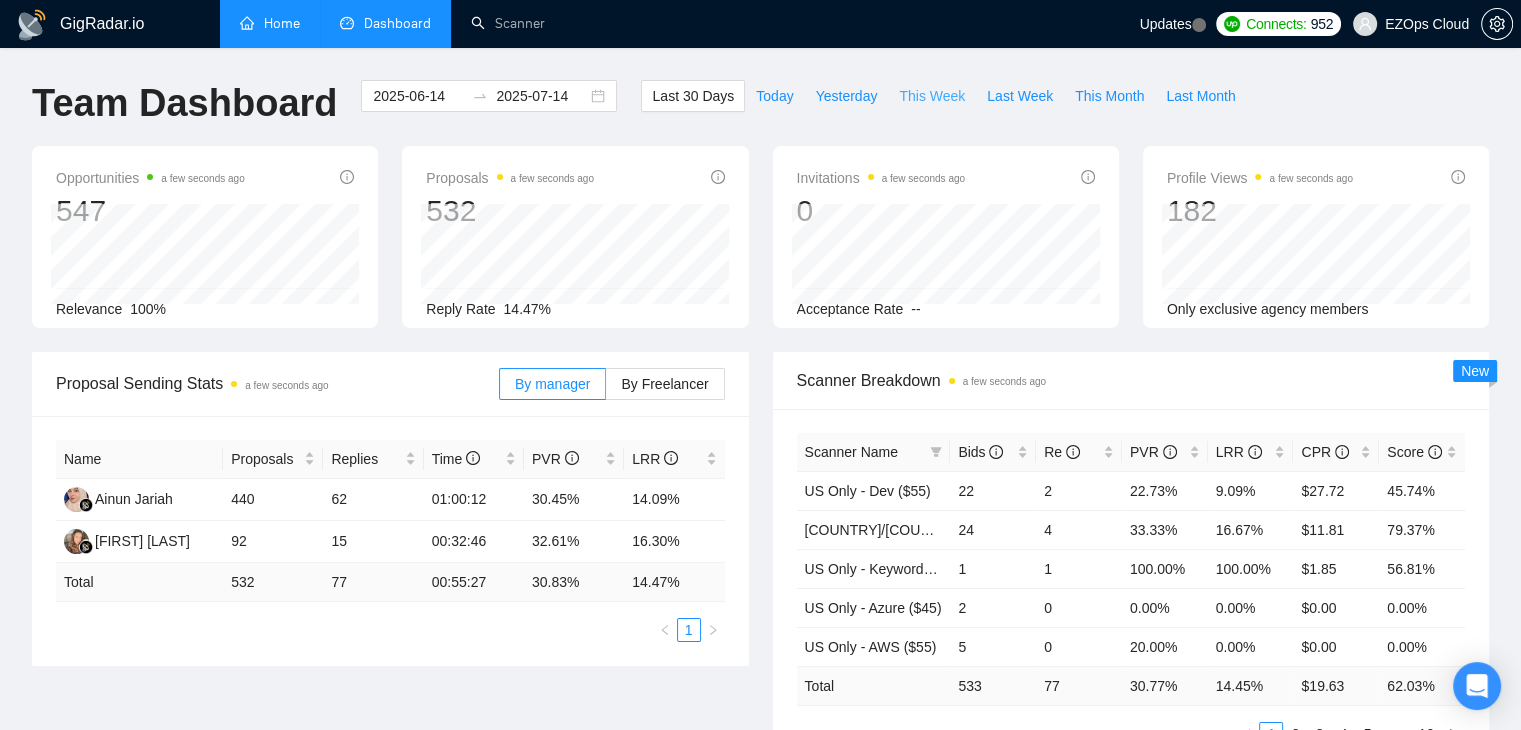 click on "This Week" at bounding box center [932, 96] 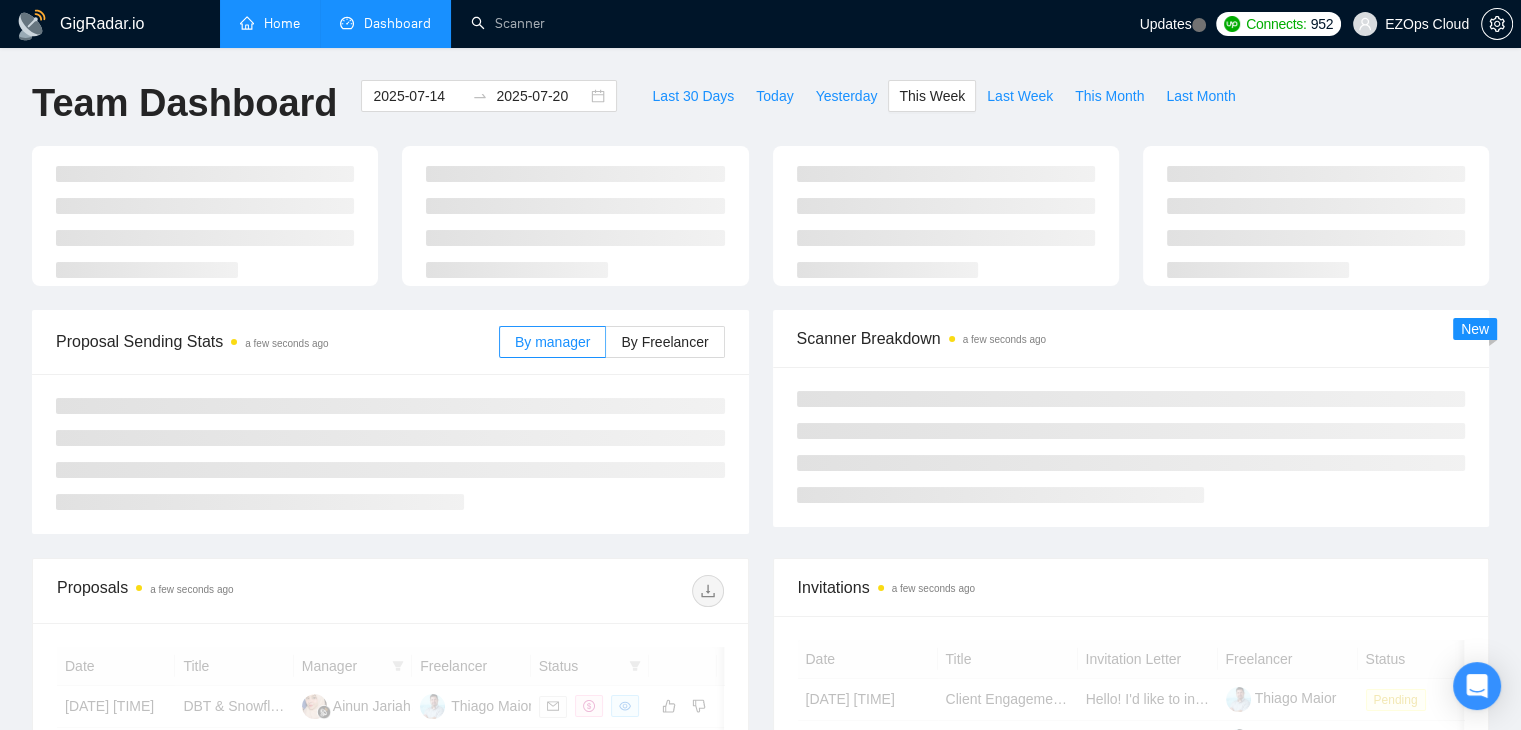 type on "2025-07-14" 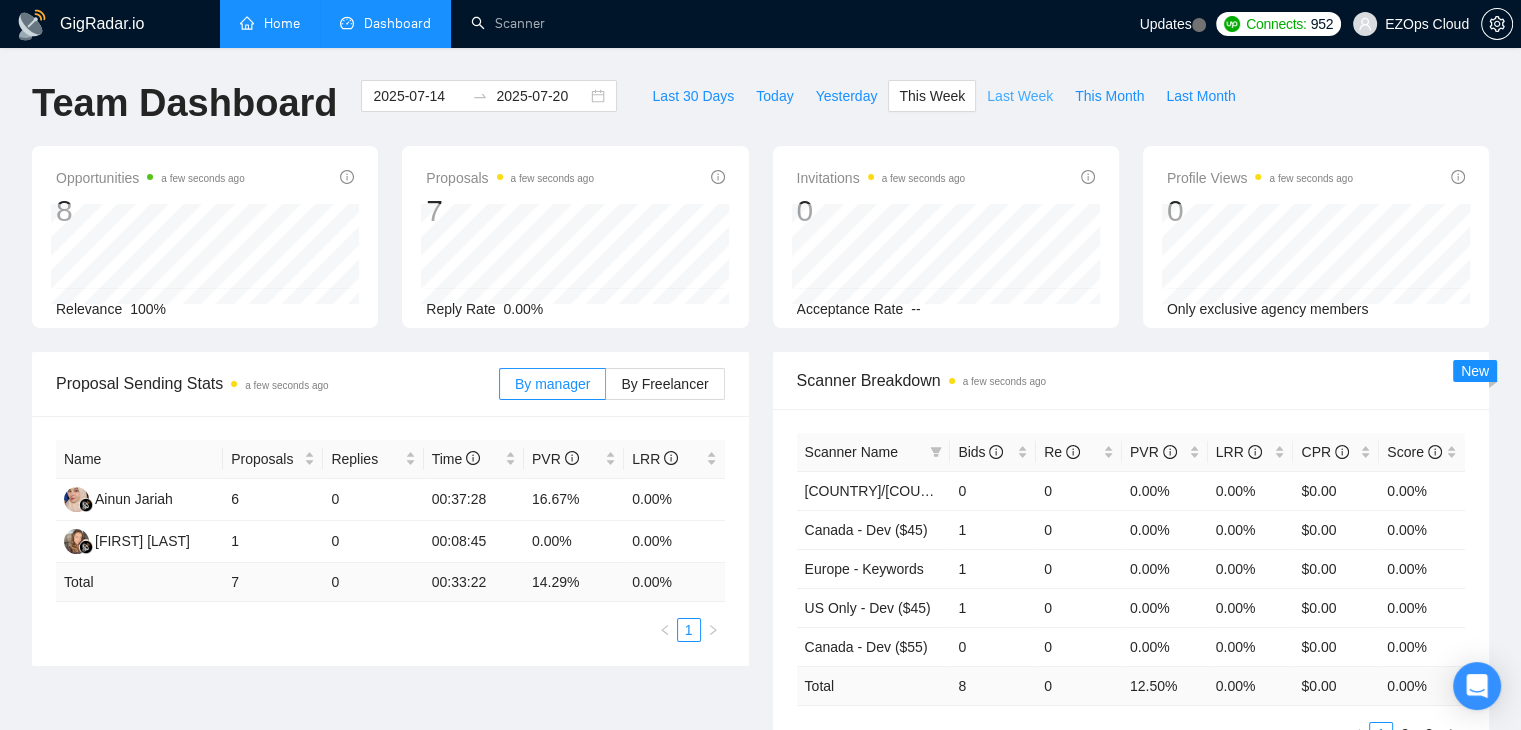 click on "Last Week" at bounding box center [1020, 96] 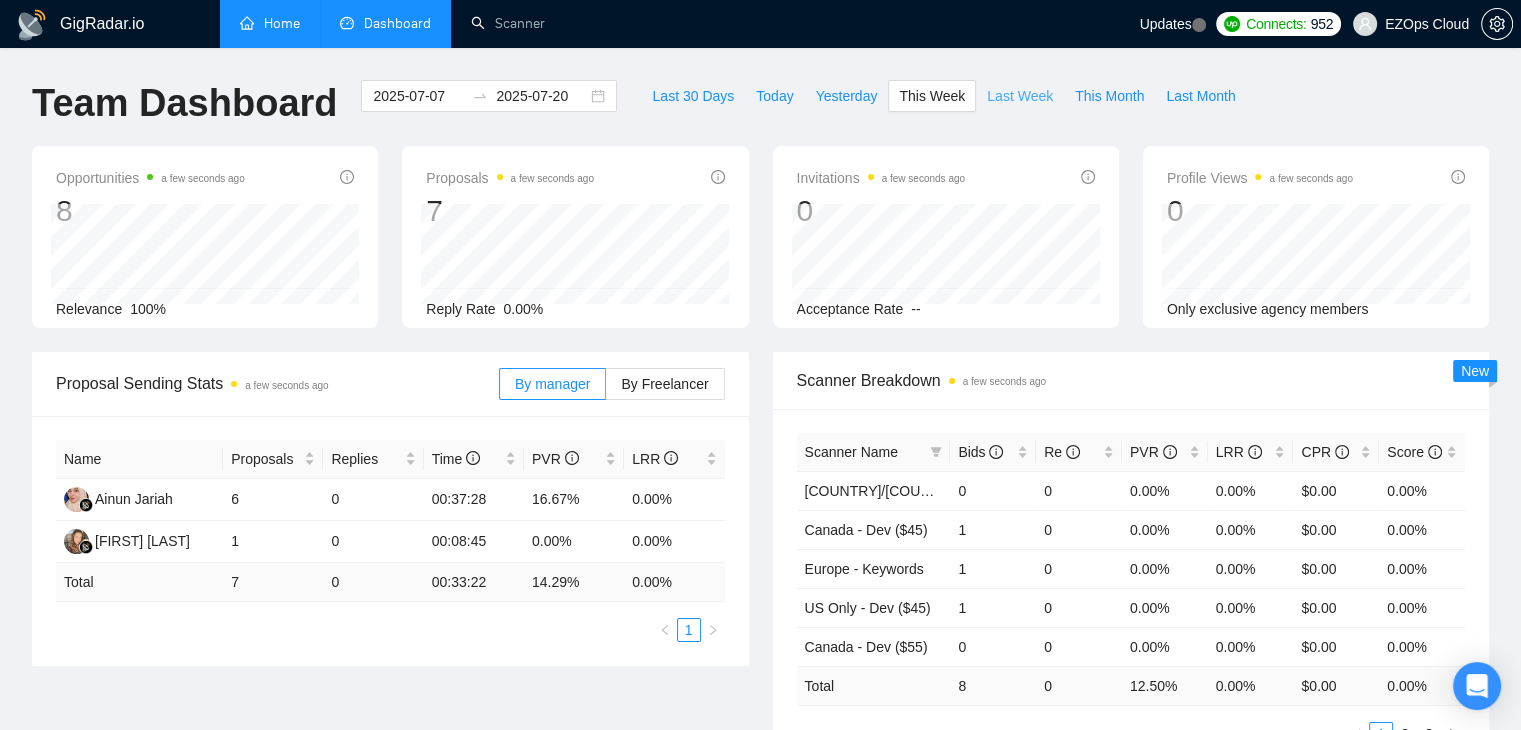 type on "2025-07-13" 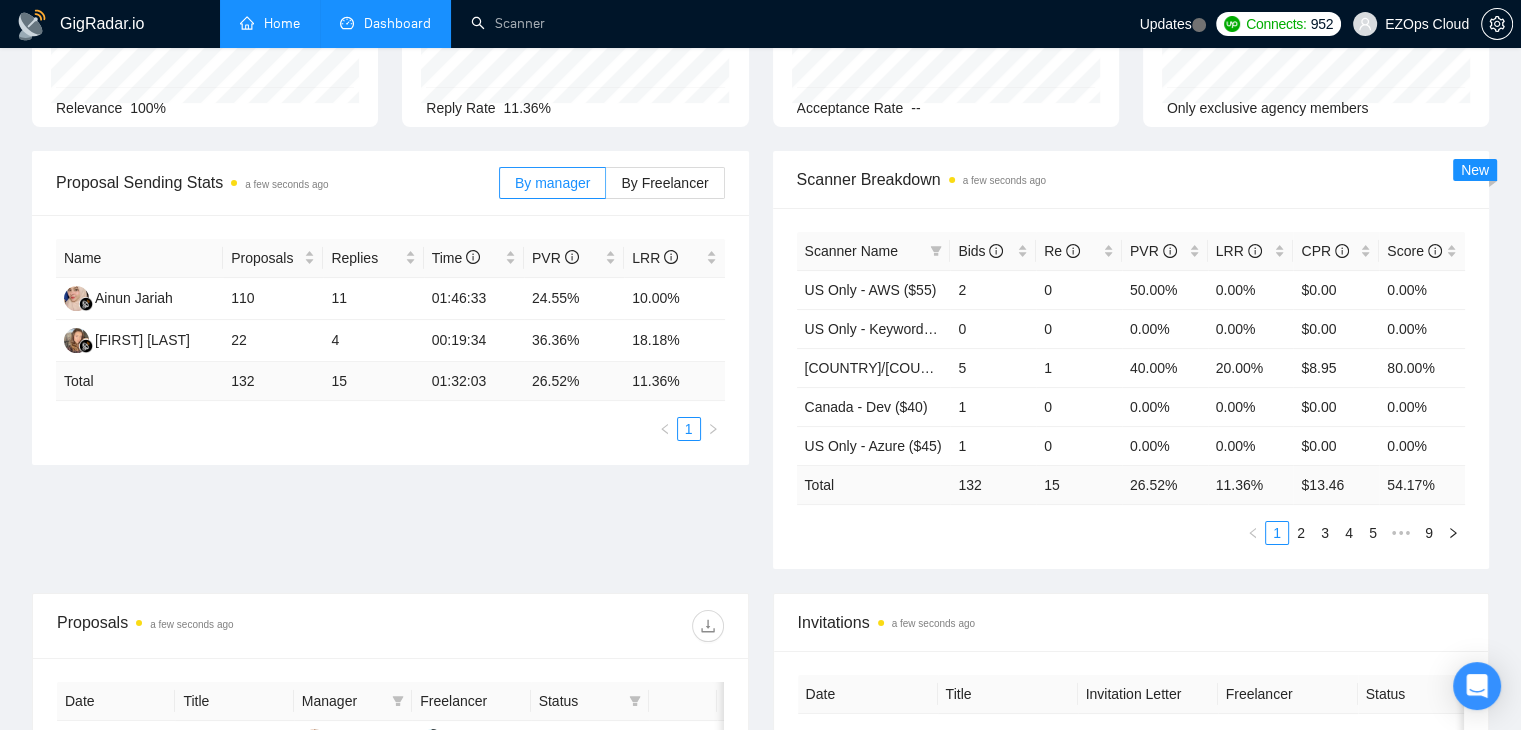 scroll, scrollTop: 205, scrollLeft: 0, axis: vertical 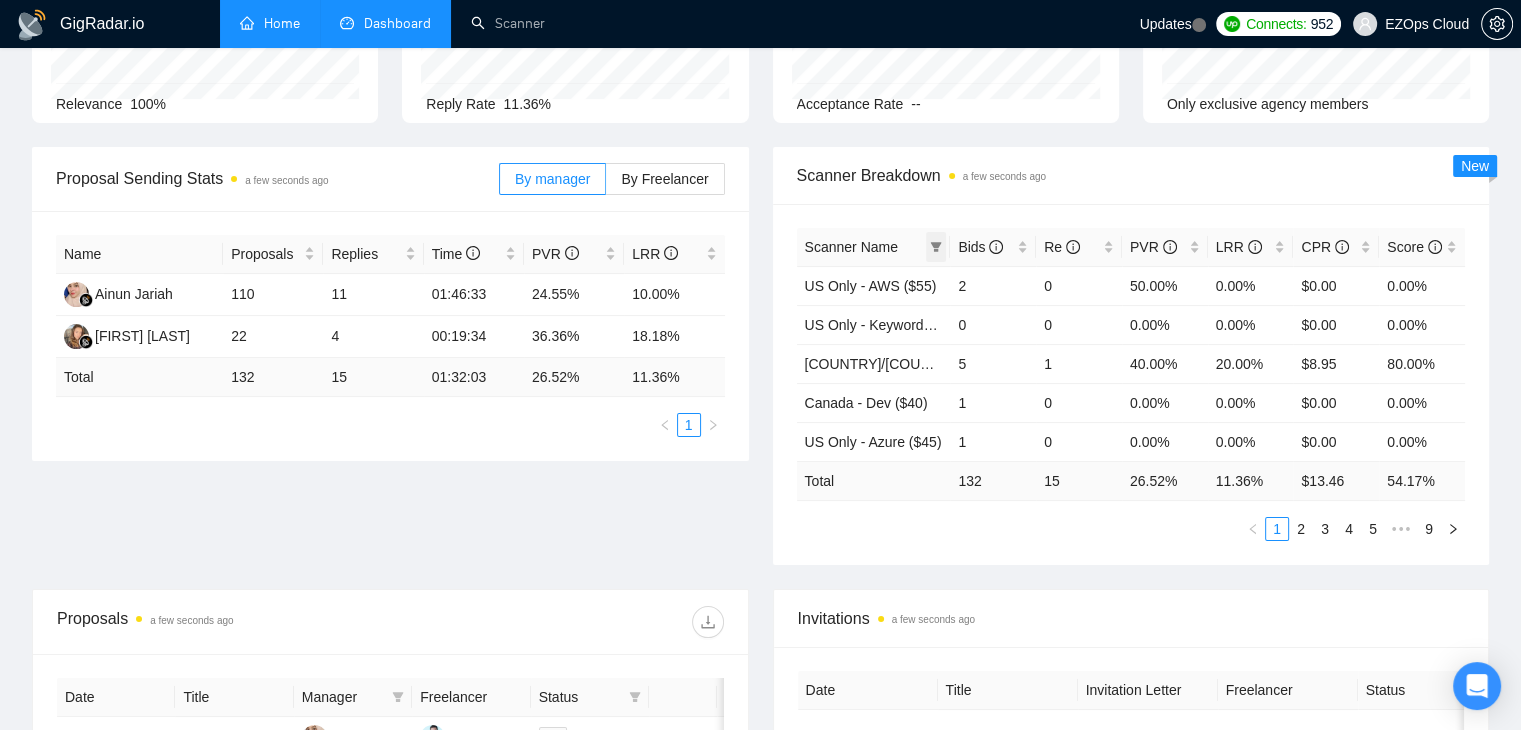 click 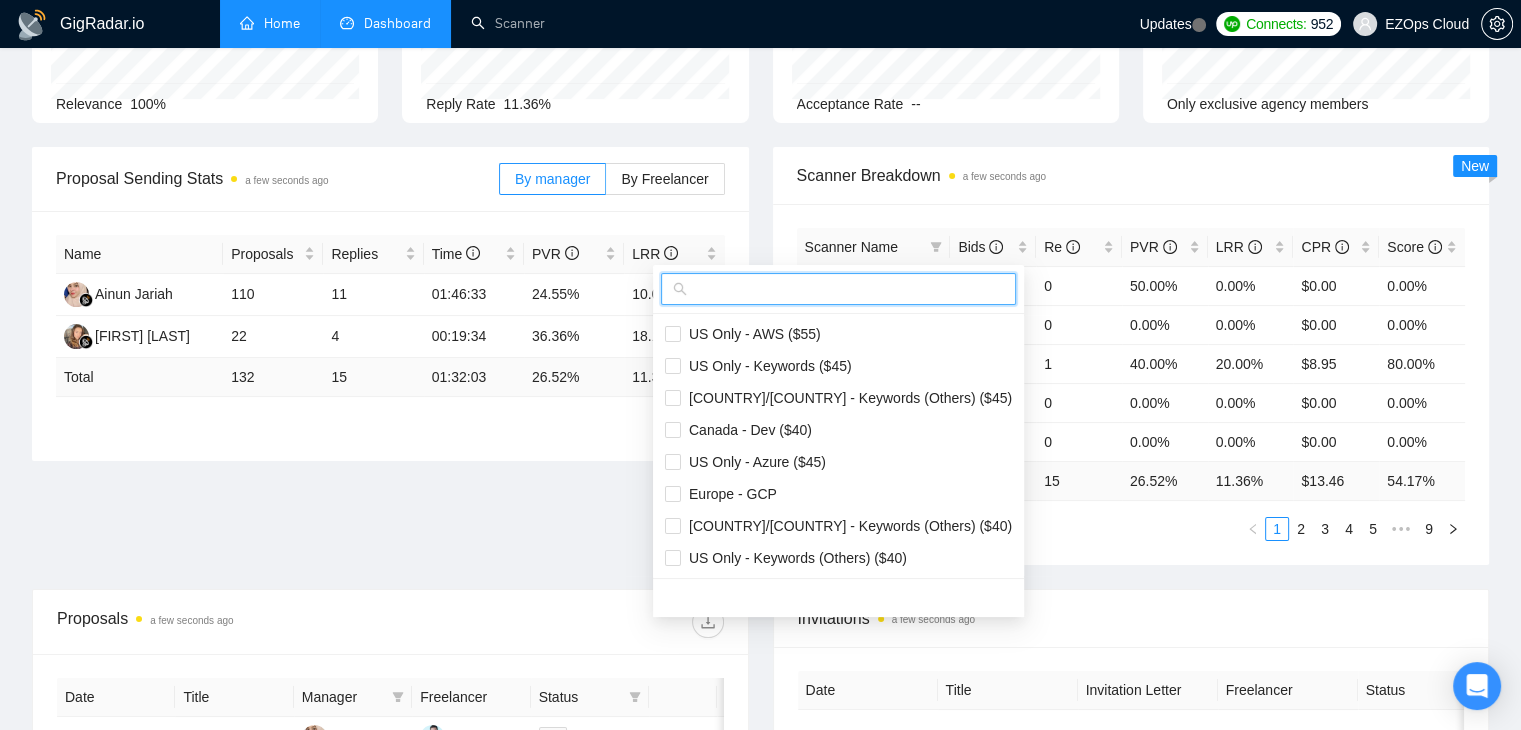 click at bounding box center [847, 289] 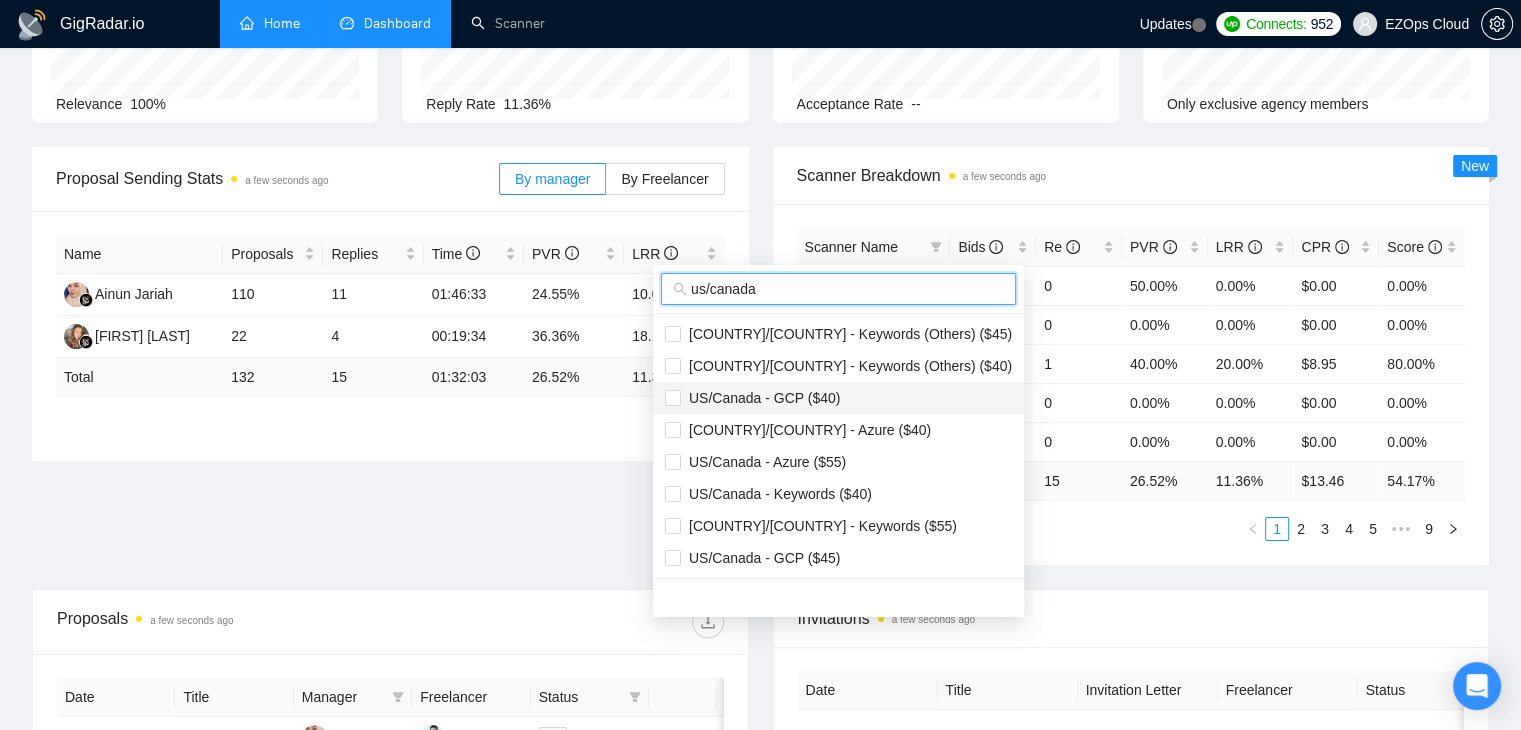 type on "us/canada" 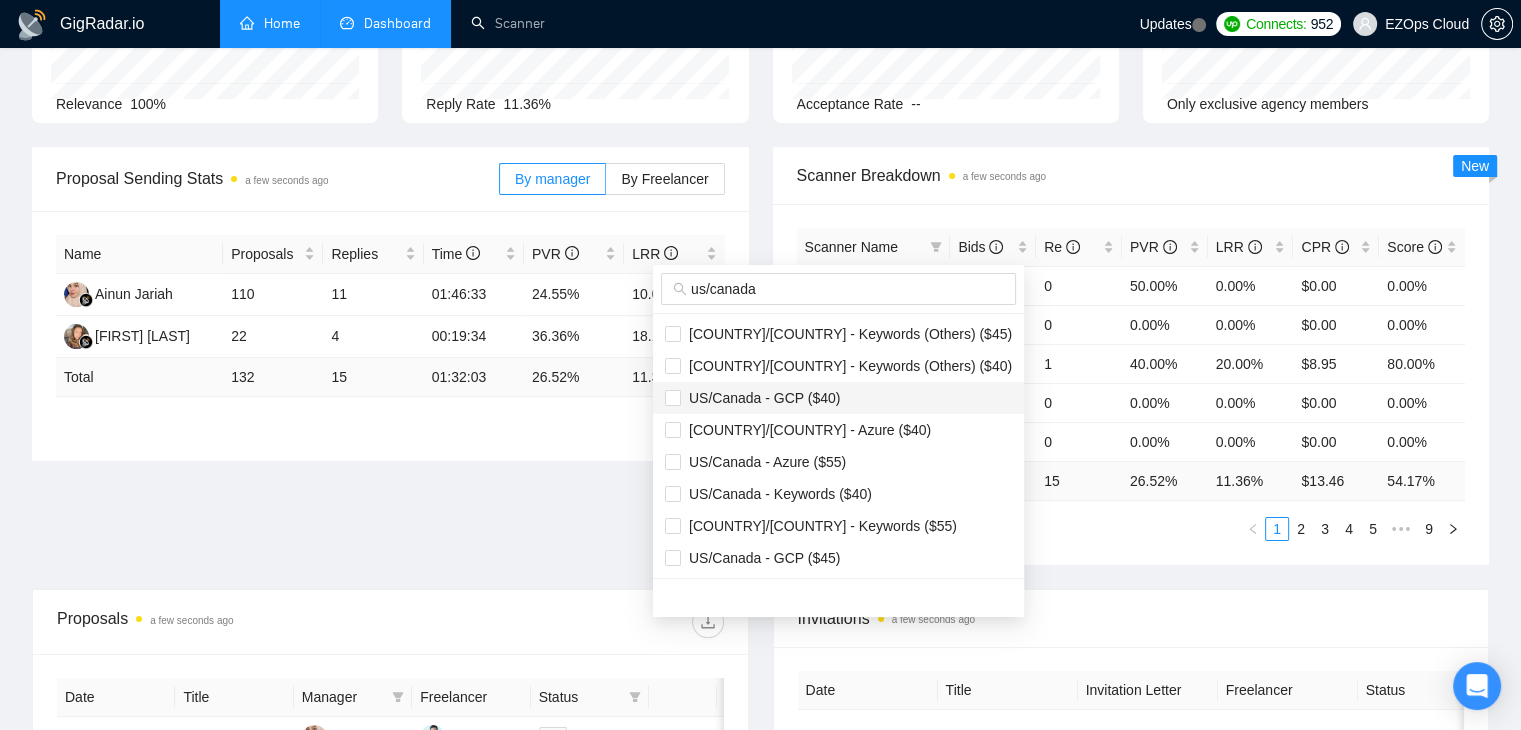 click on "US/Canada - GCP ($40)" at bounding box center [760, 398] 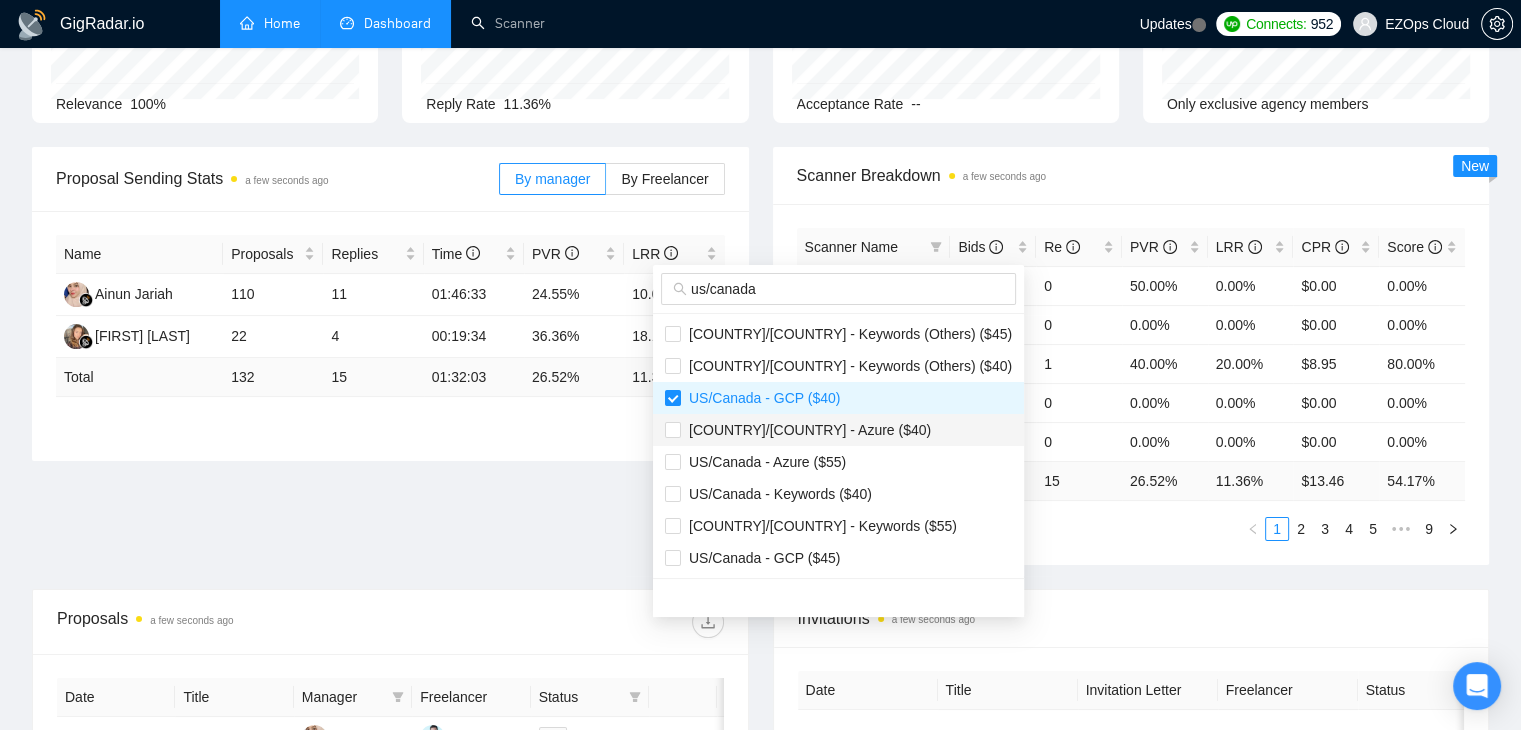 click on "[COUNTRY]/[COUNTRY] - Azure ($40)" at bounding box center [806, 430] 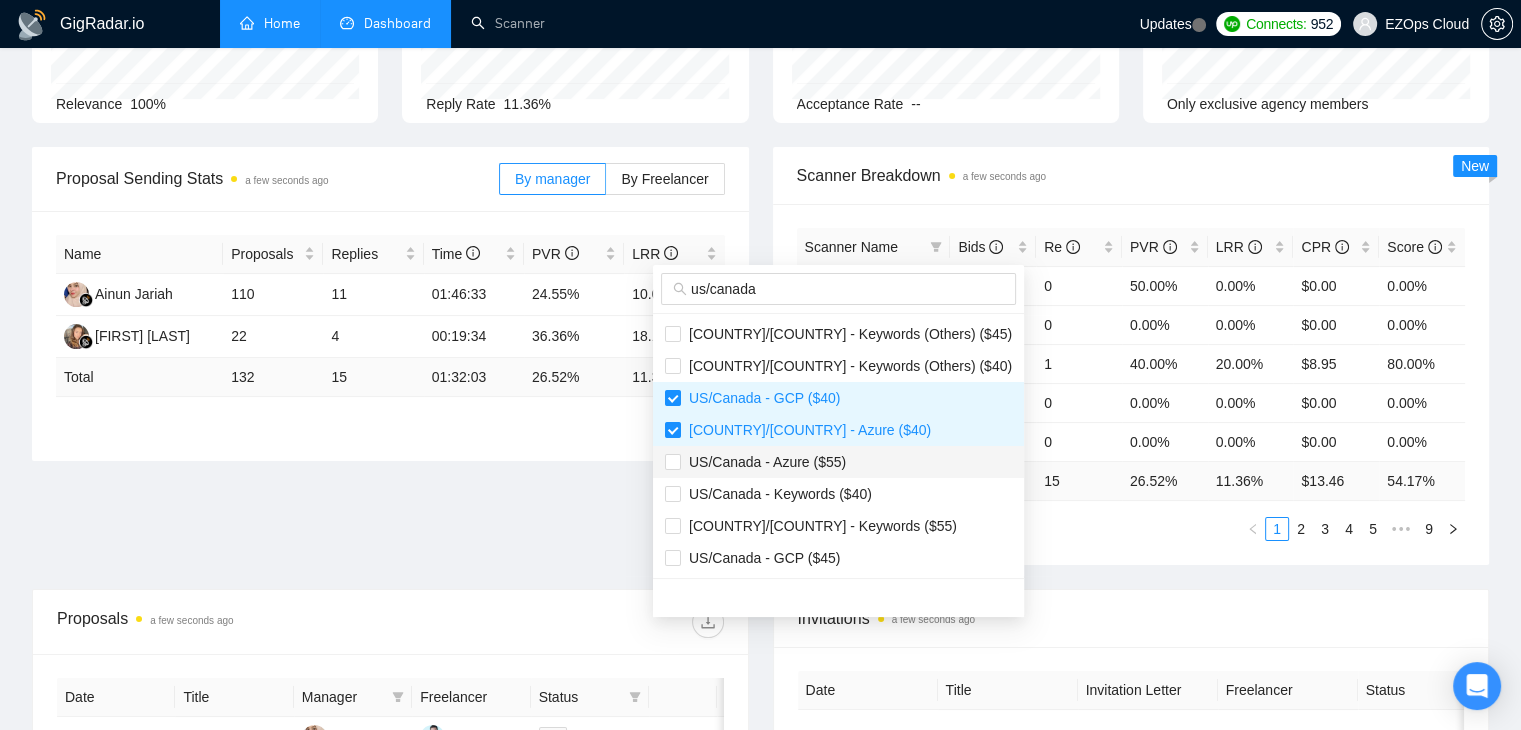 click on "US/Canada - Azure ($55)" at bounding box center (838, 462) 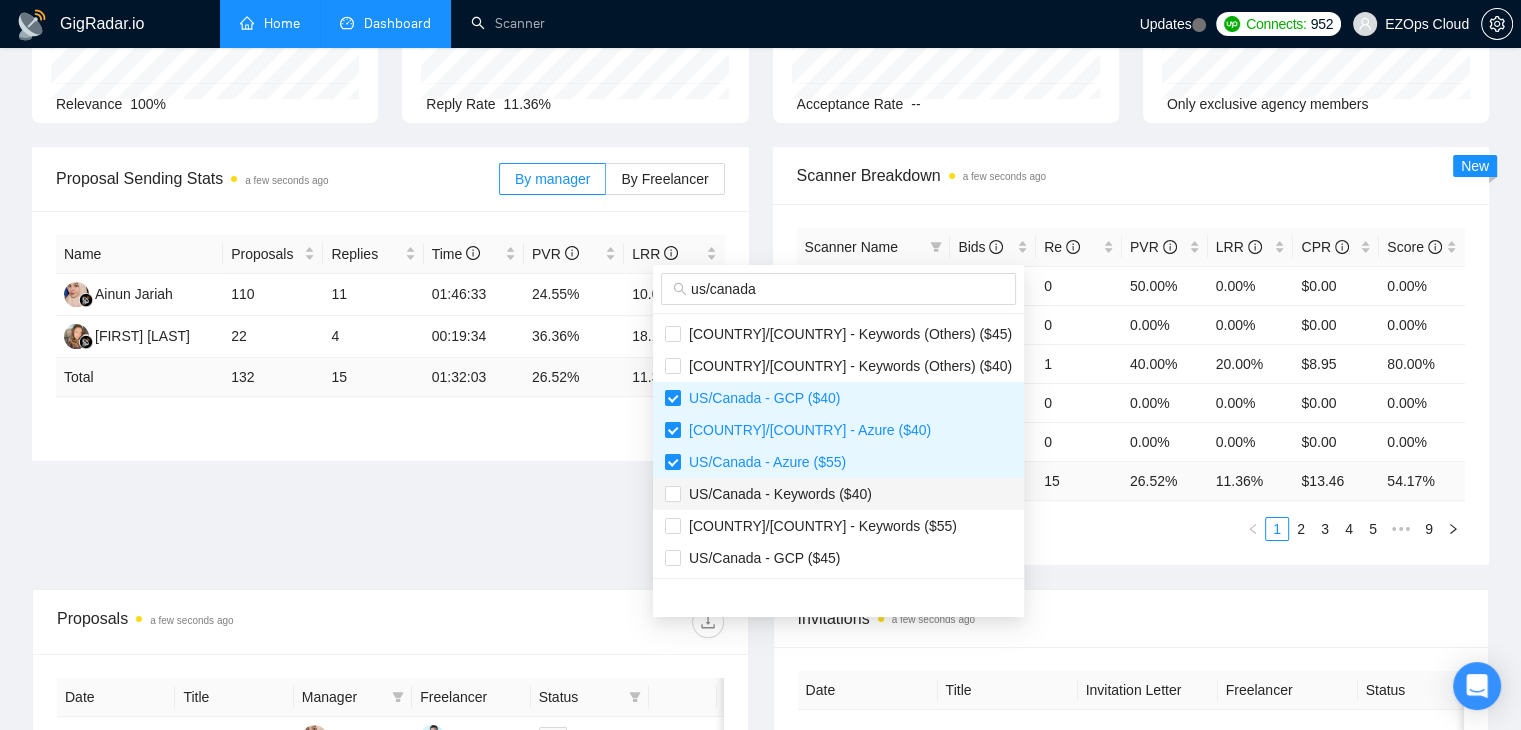 click on "US/Canada - Keywords ($40)" at bounding box center (838, 494) 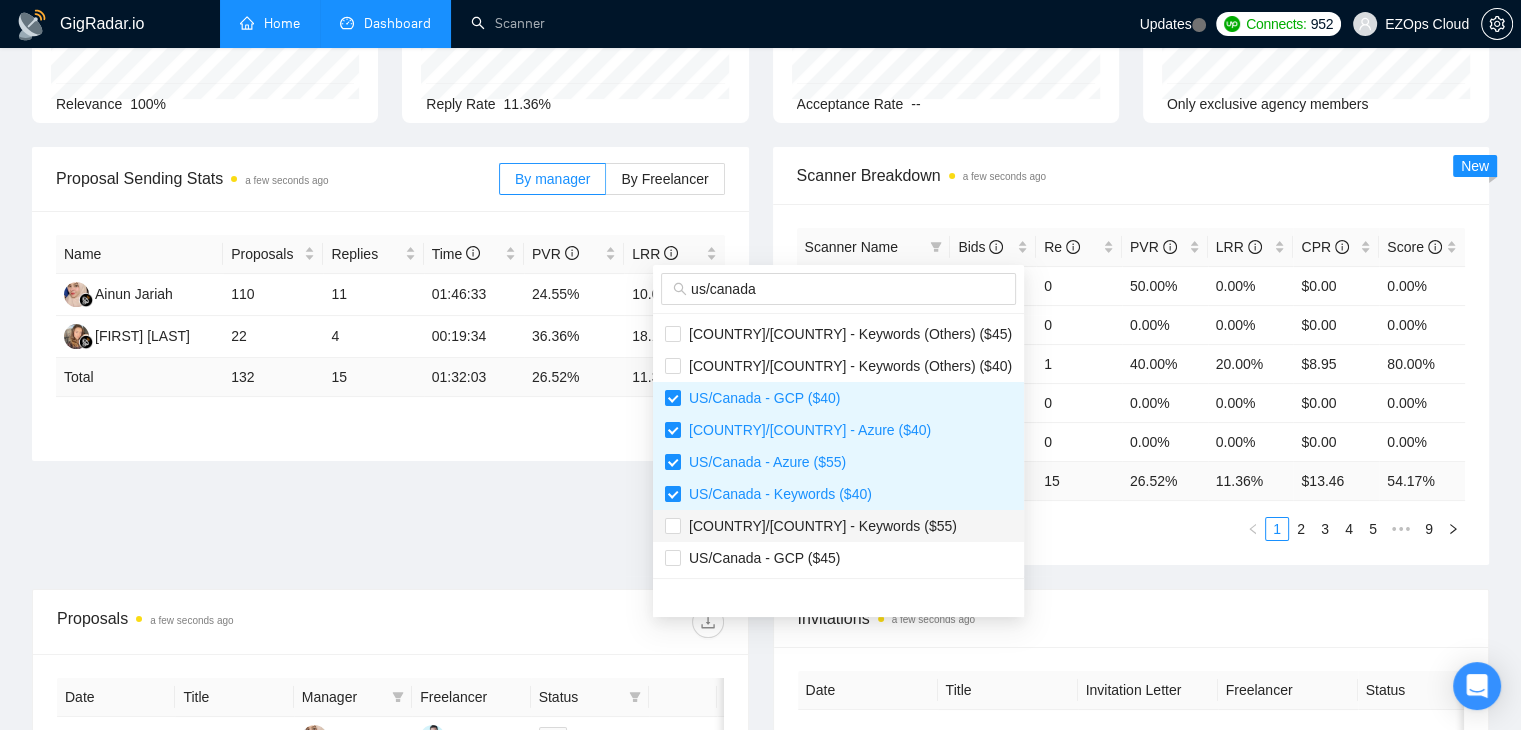click on "[COUNTRY]/[COUNTRY] - Keywords ($55)" at bounding box center (819, 526) 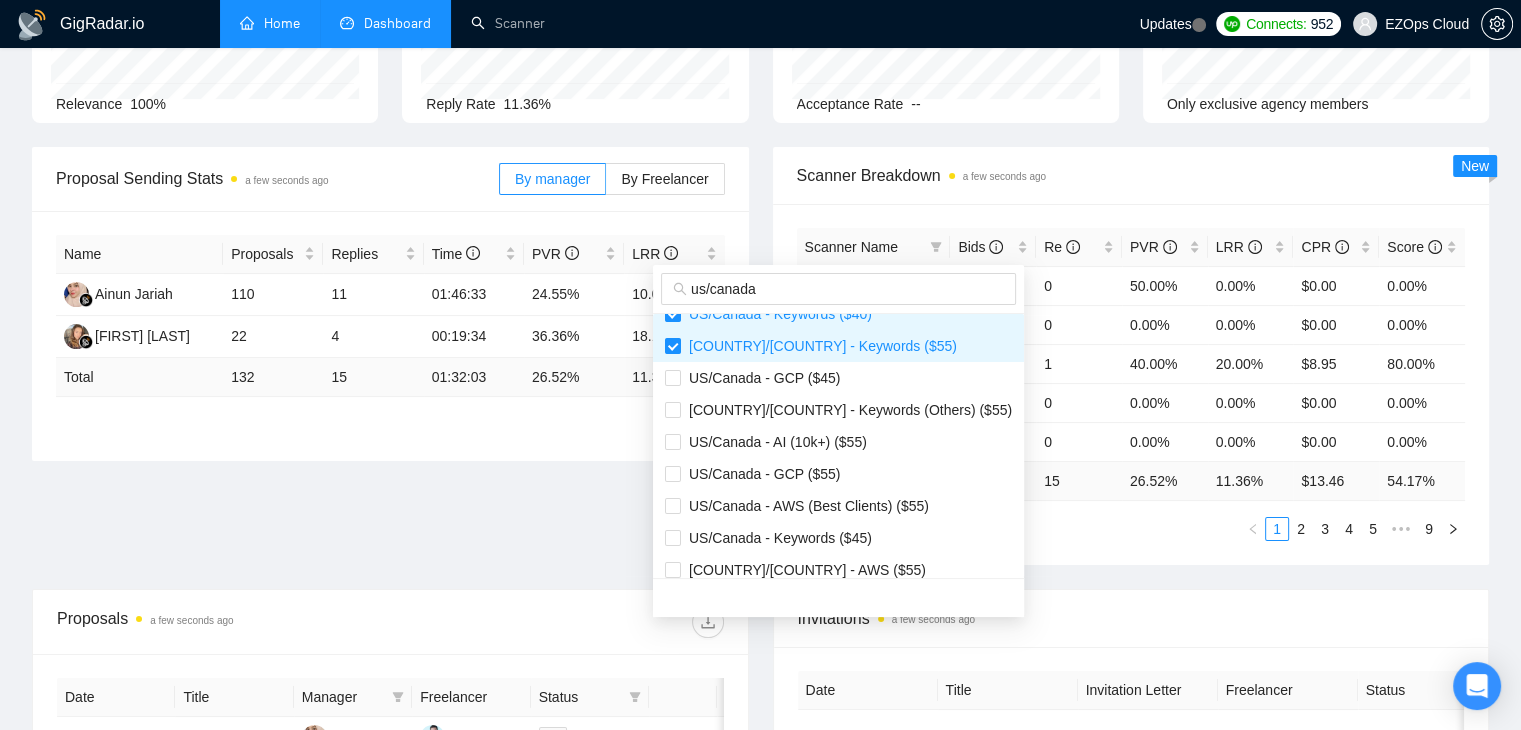 scroll, scrollTop: 230, scrollLeft: 0, axis: vertical 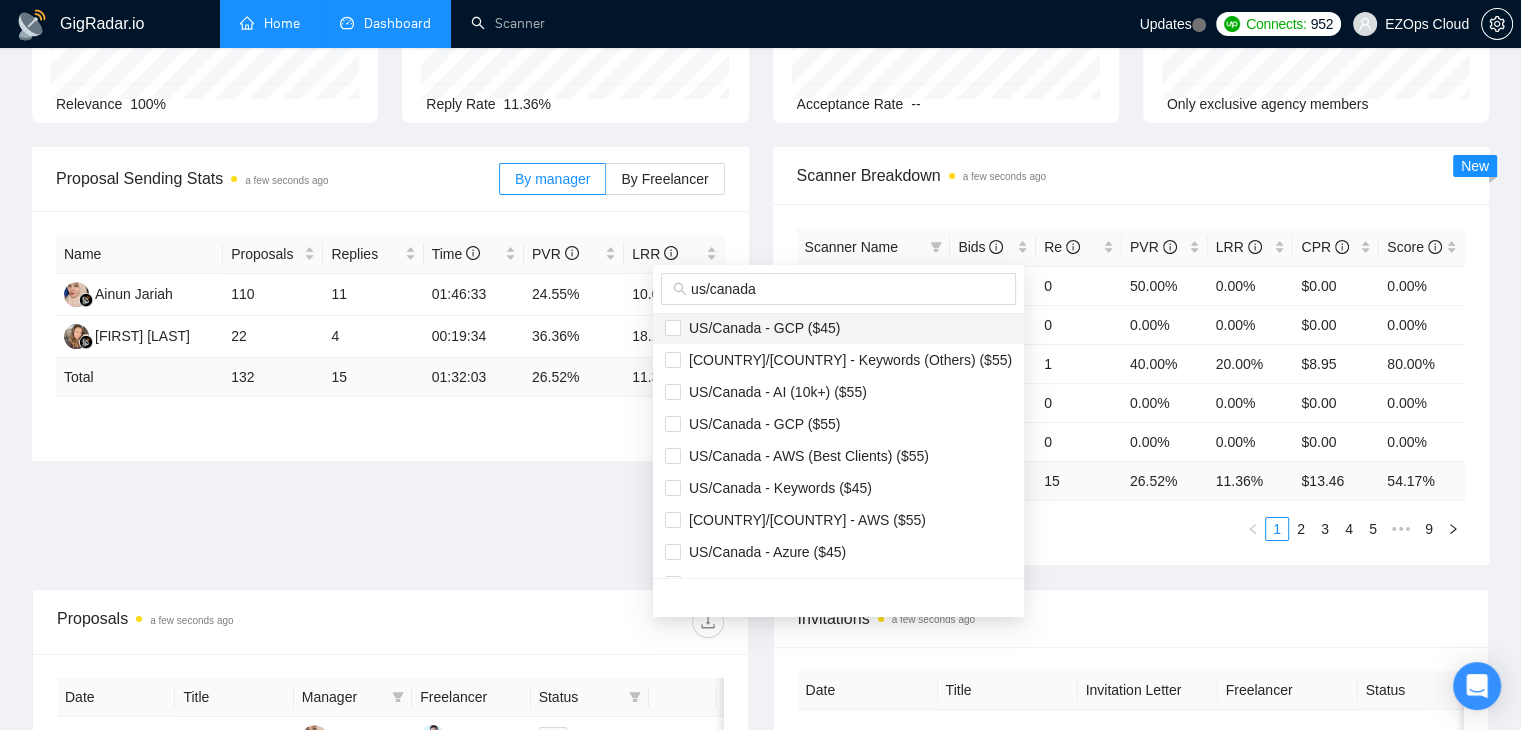 click on "US/Canada - GCP ($45)" at bounding box center (760, 328) 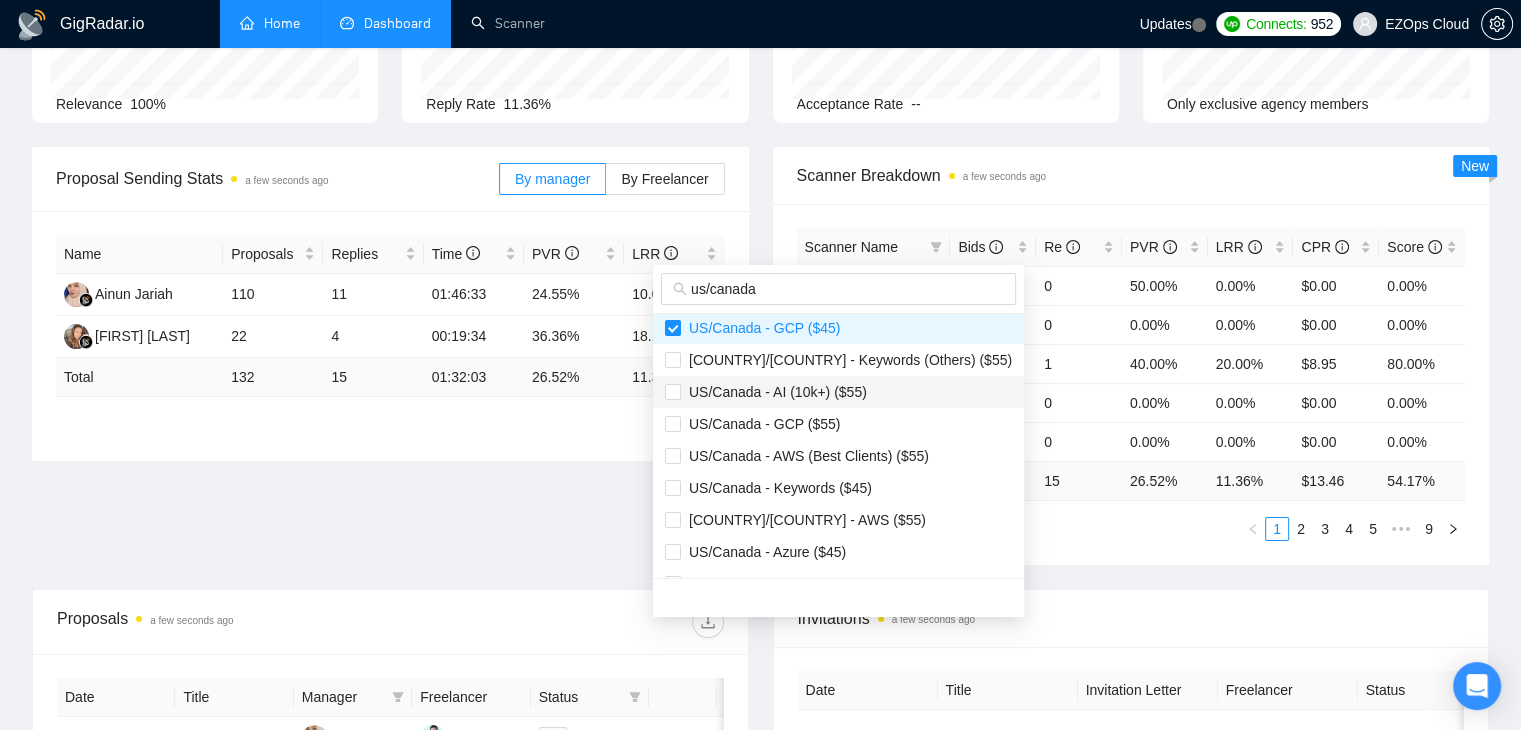 click on "US/Canada - AI (10k+) ($55)" at bounding box center (774, 392) 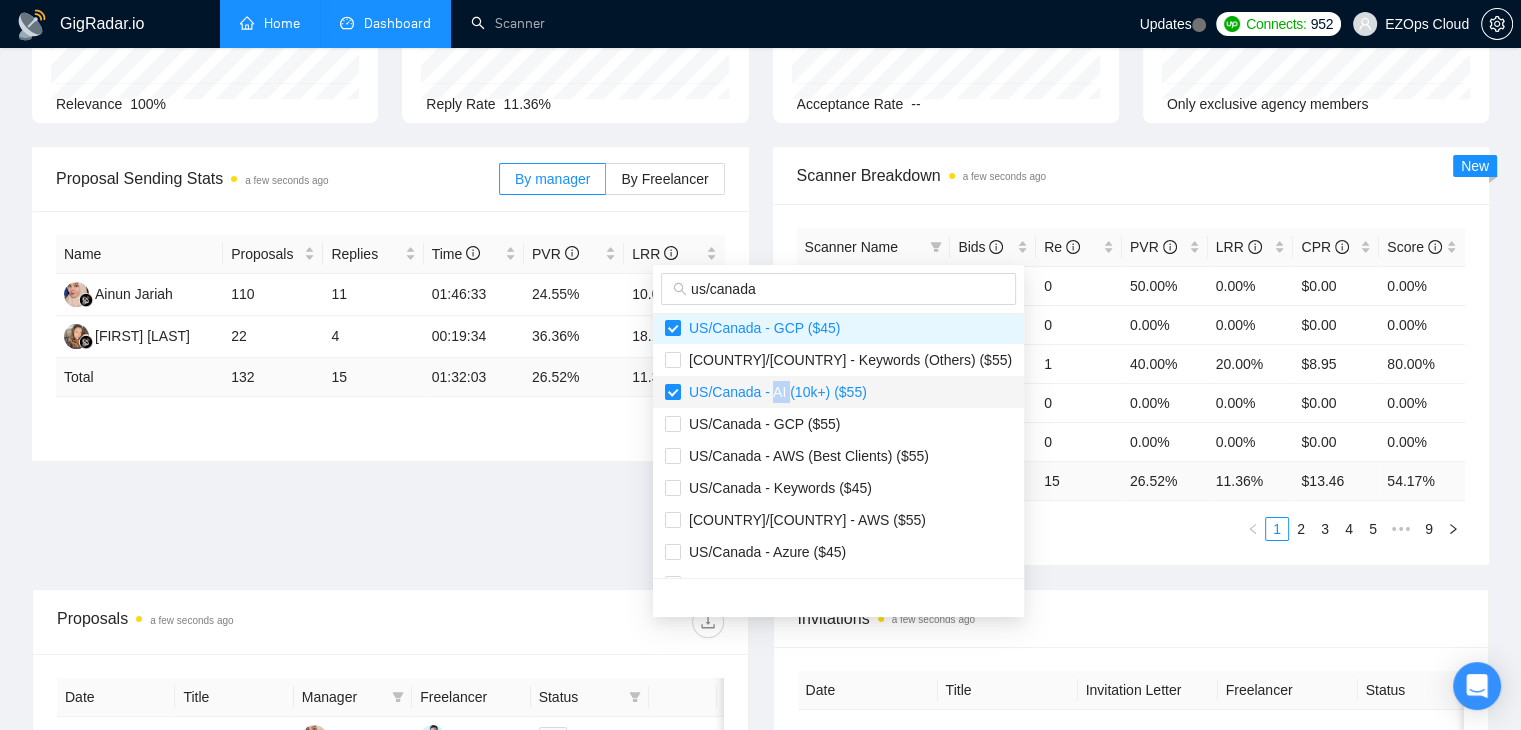 click on "US/Canada - AI (10k+) ($55)" at bounding box center [774, 392] 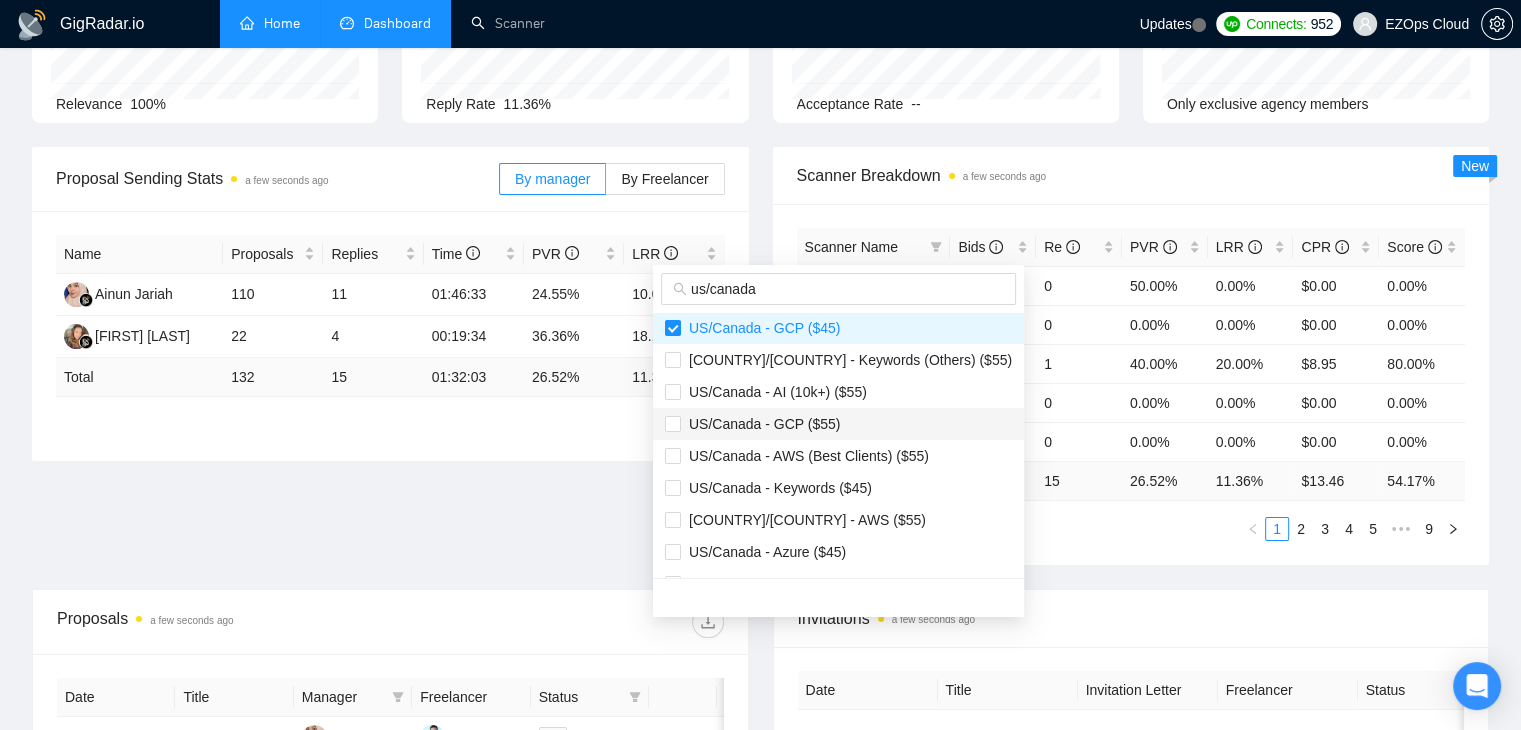 click on "US/Canada - GCP ($55)" at bounding box center [760, 424] 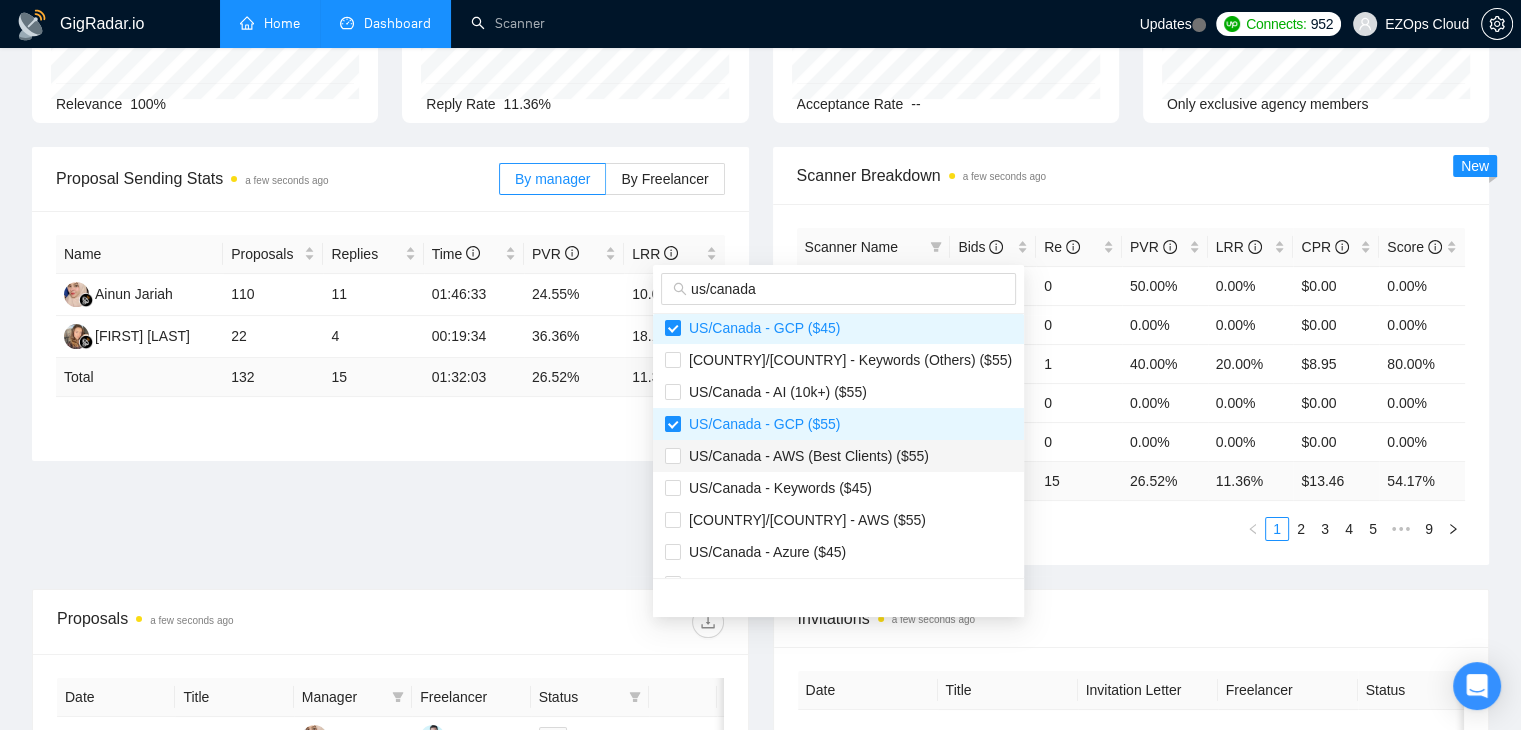 click on "US/Canada - AWS (Best Clients) ($55)" at bounding box center (805, 456) 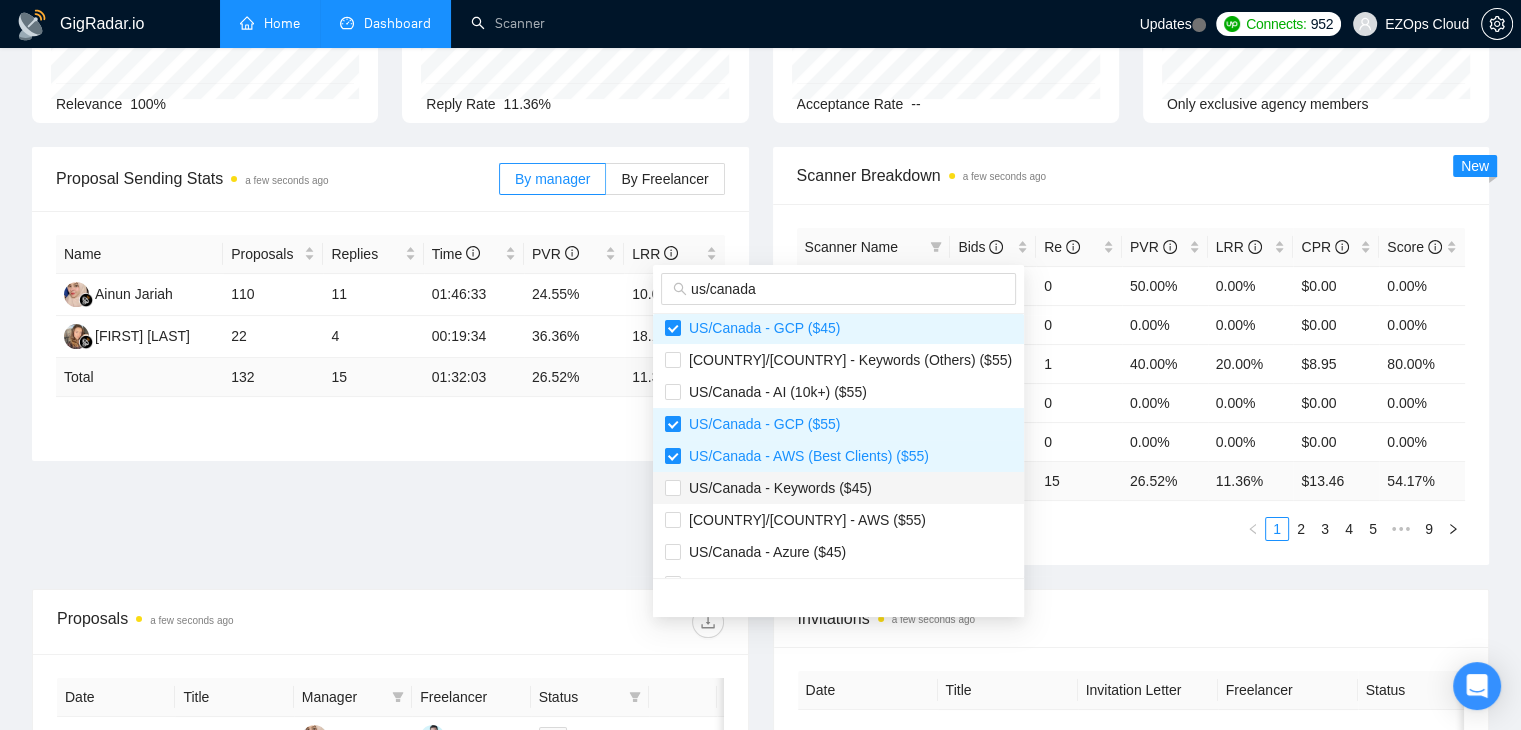 click on "US/Canada - Keywords ($45)" at bounding box center (776, 488) 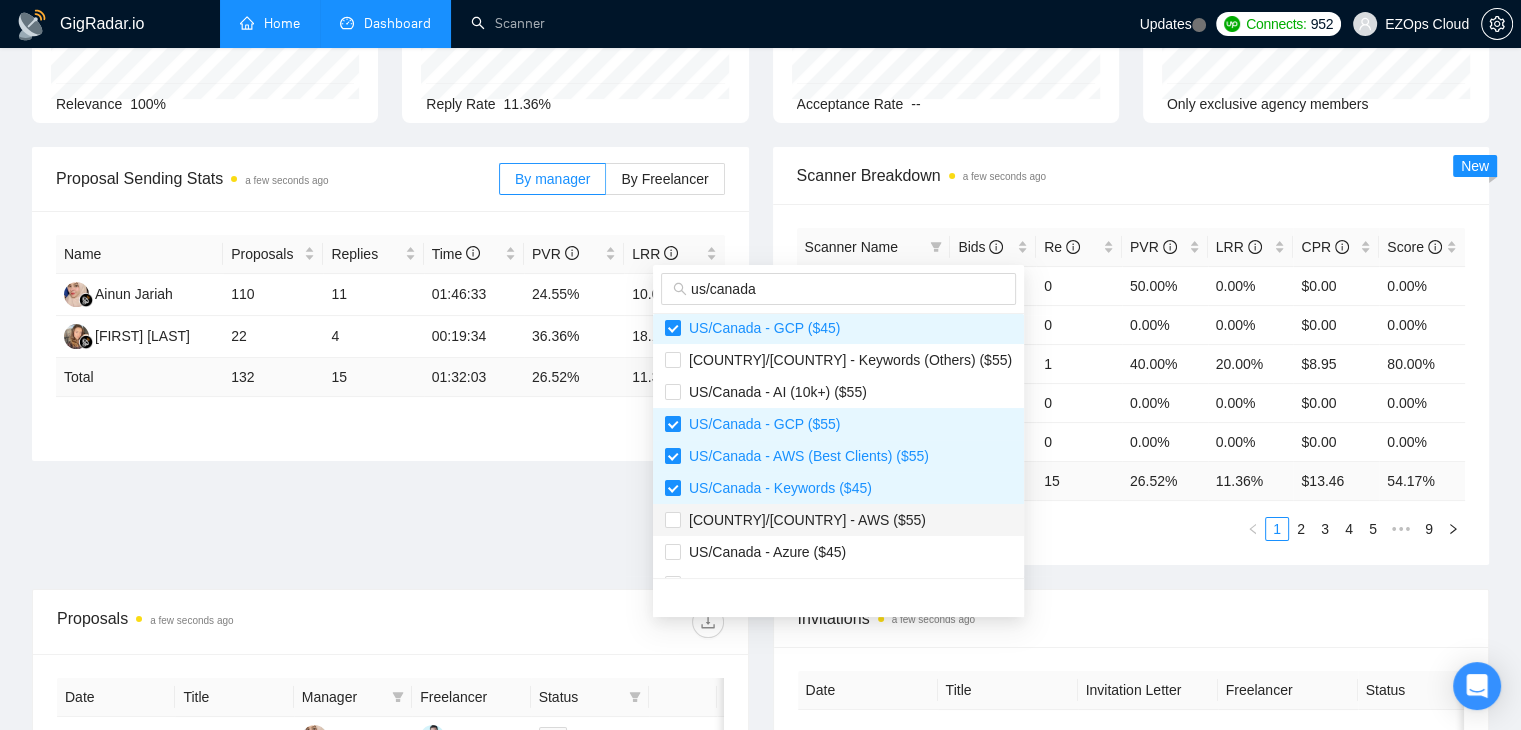 click on "[COUNTRY]/[COUNTRY] - AWS ($55)" at bounding box center [803, 520] 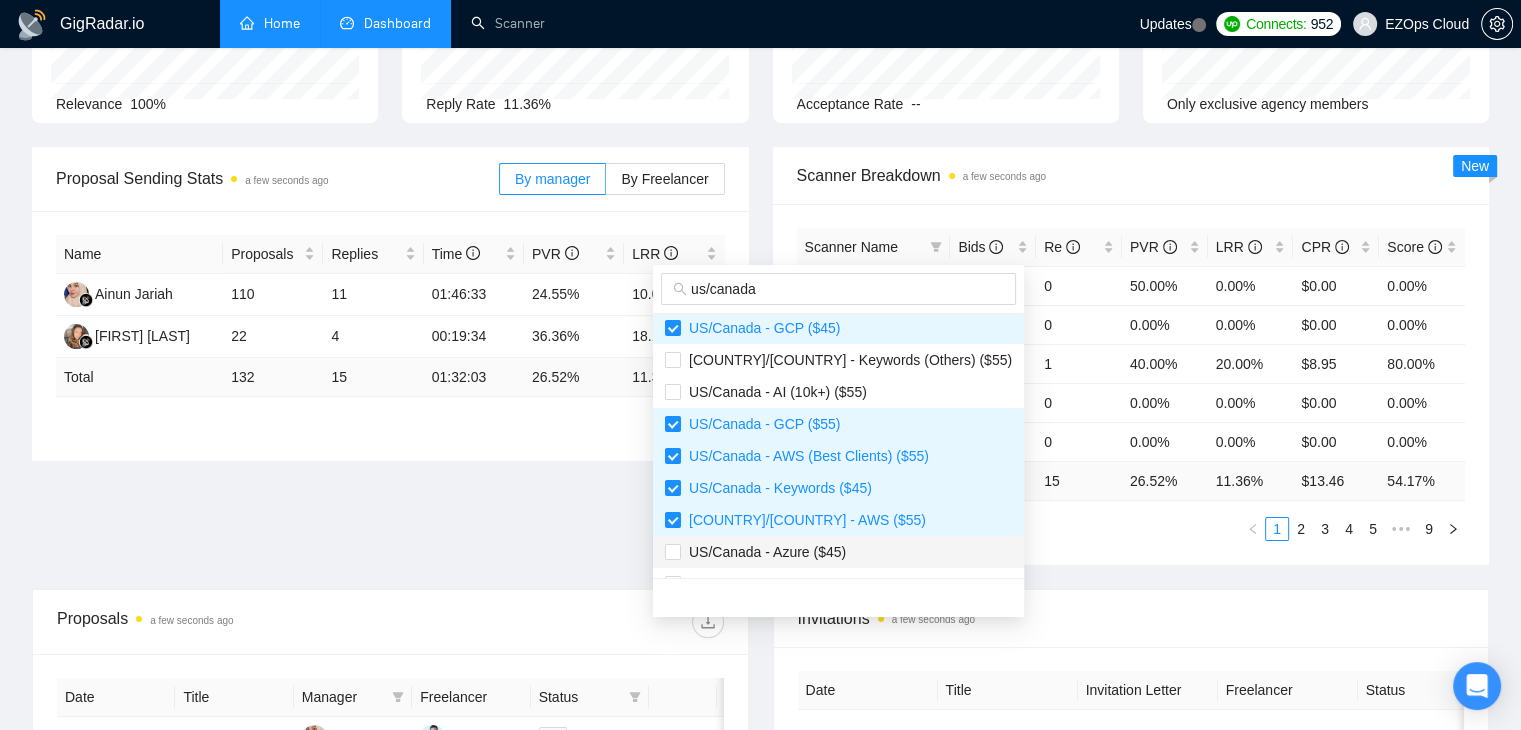 click on "US/Canada - Azure ($45)" at bounding box center (763, 552) 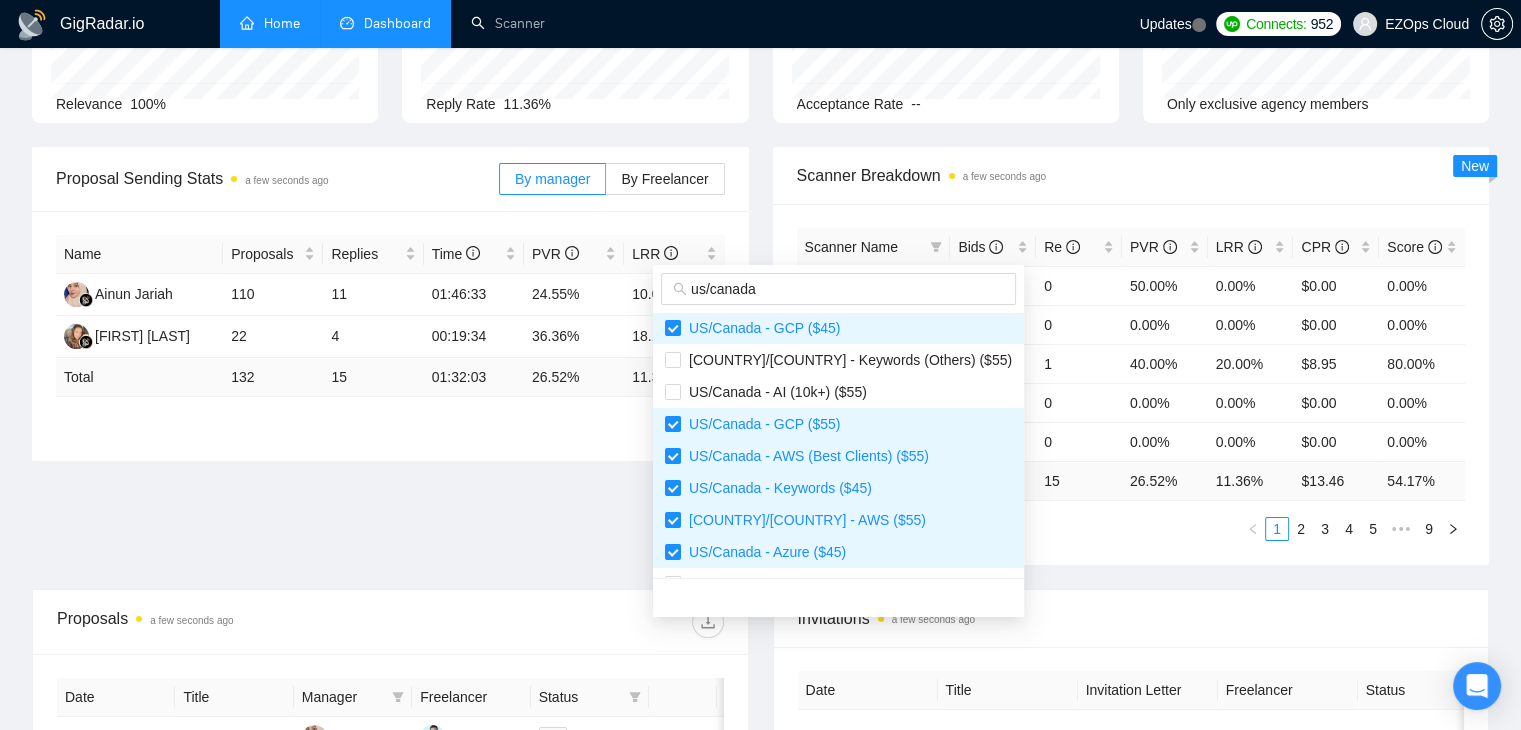 scroll, scrollTop: 320, scrollLeft: 0, axis: vertical 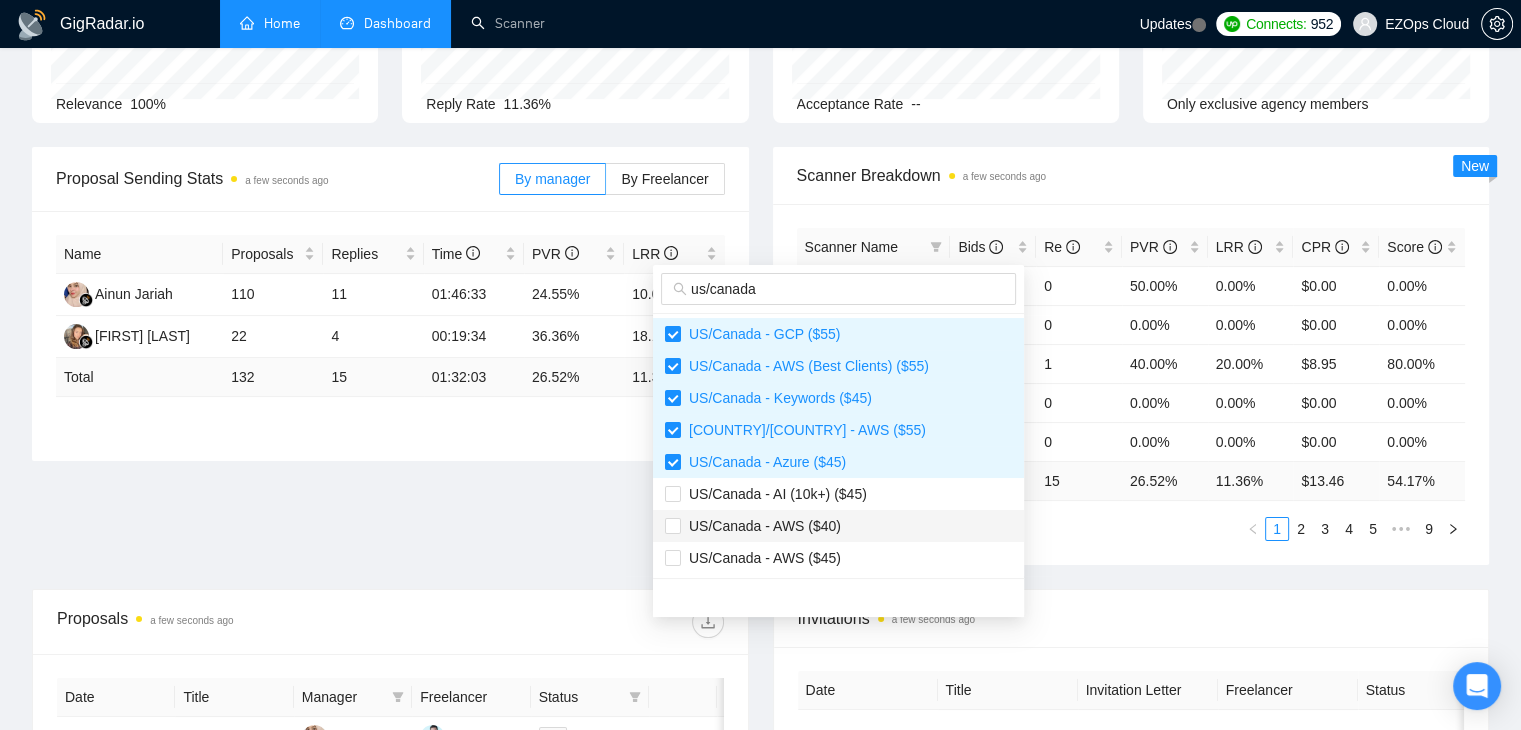 click on "US/Canada - AWS ($40)" at bounding box center [761, 526] 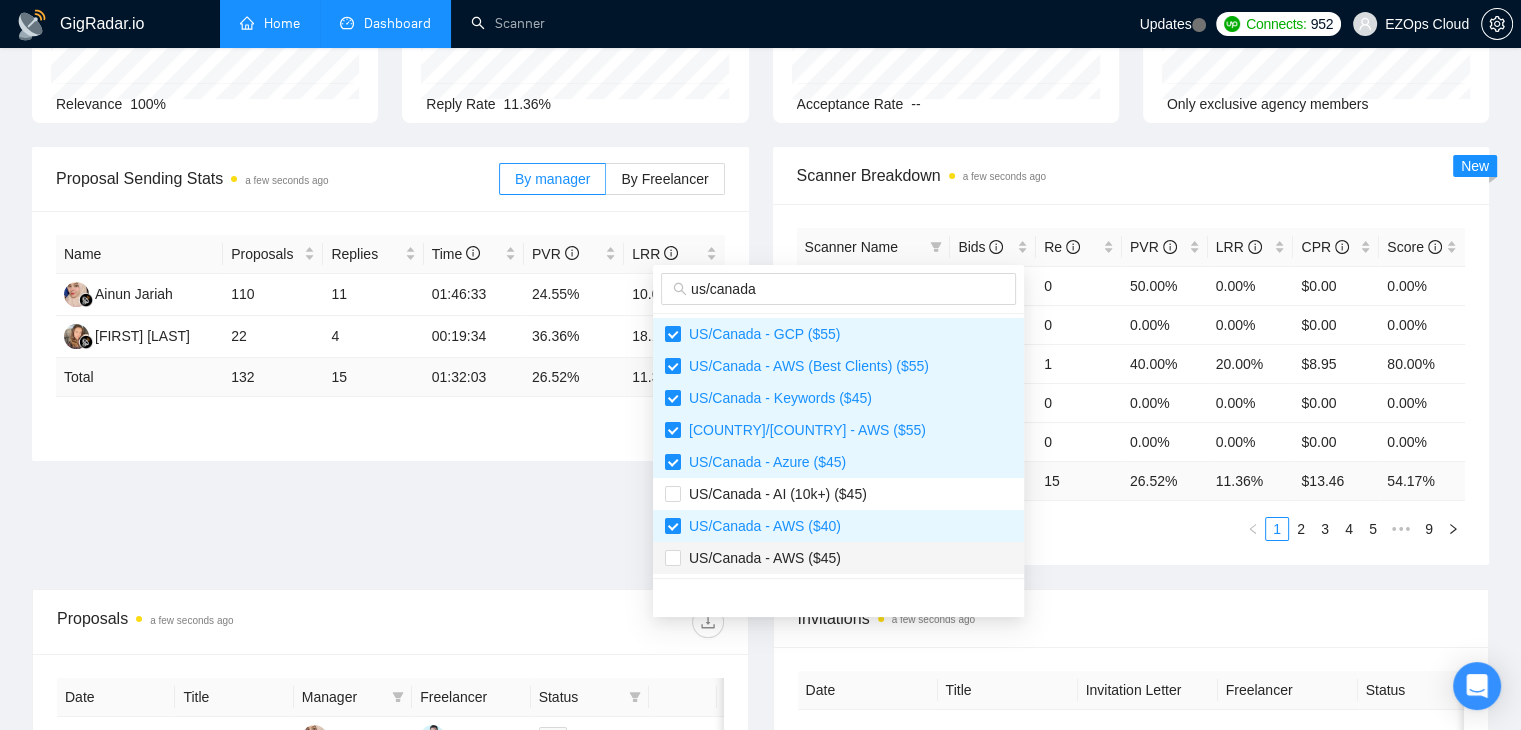 click on "US/Canada - AWS ($45)" at bounding box center (838, 558) 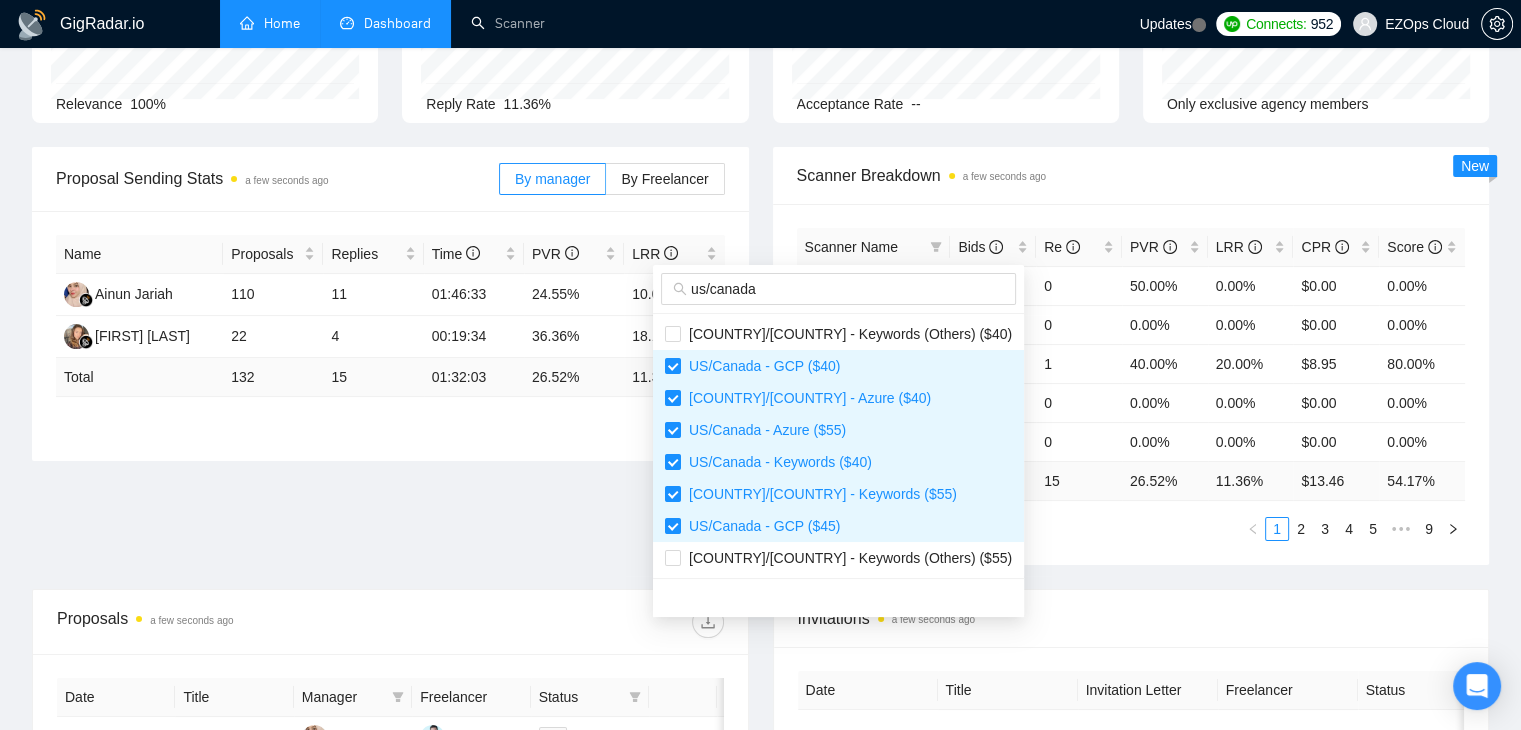 scroll, scrollTop: 0, scrollLeft: 0, axis: both 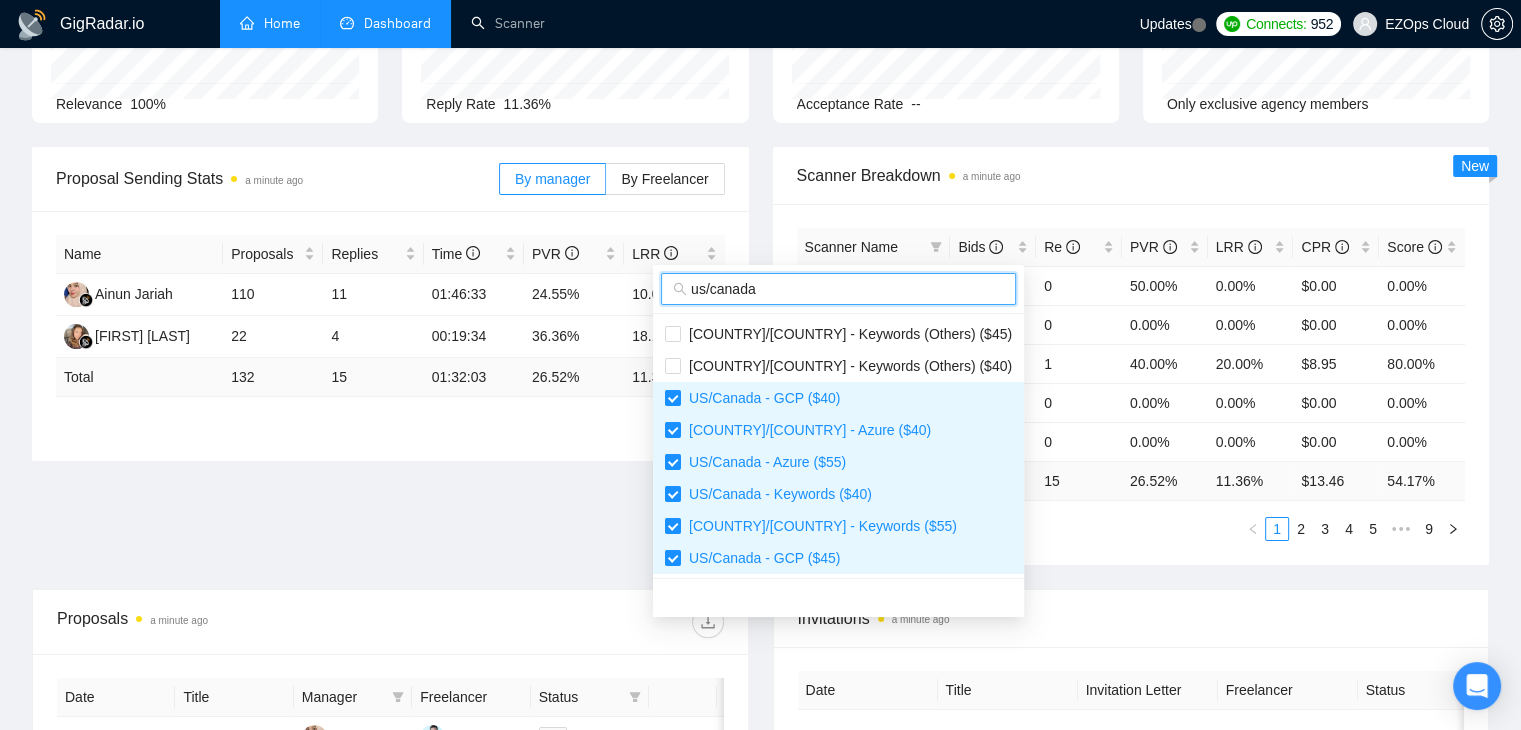 click on "us/canada" at bounding box center [847, 289] 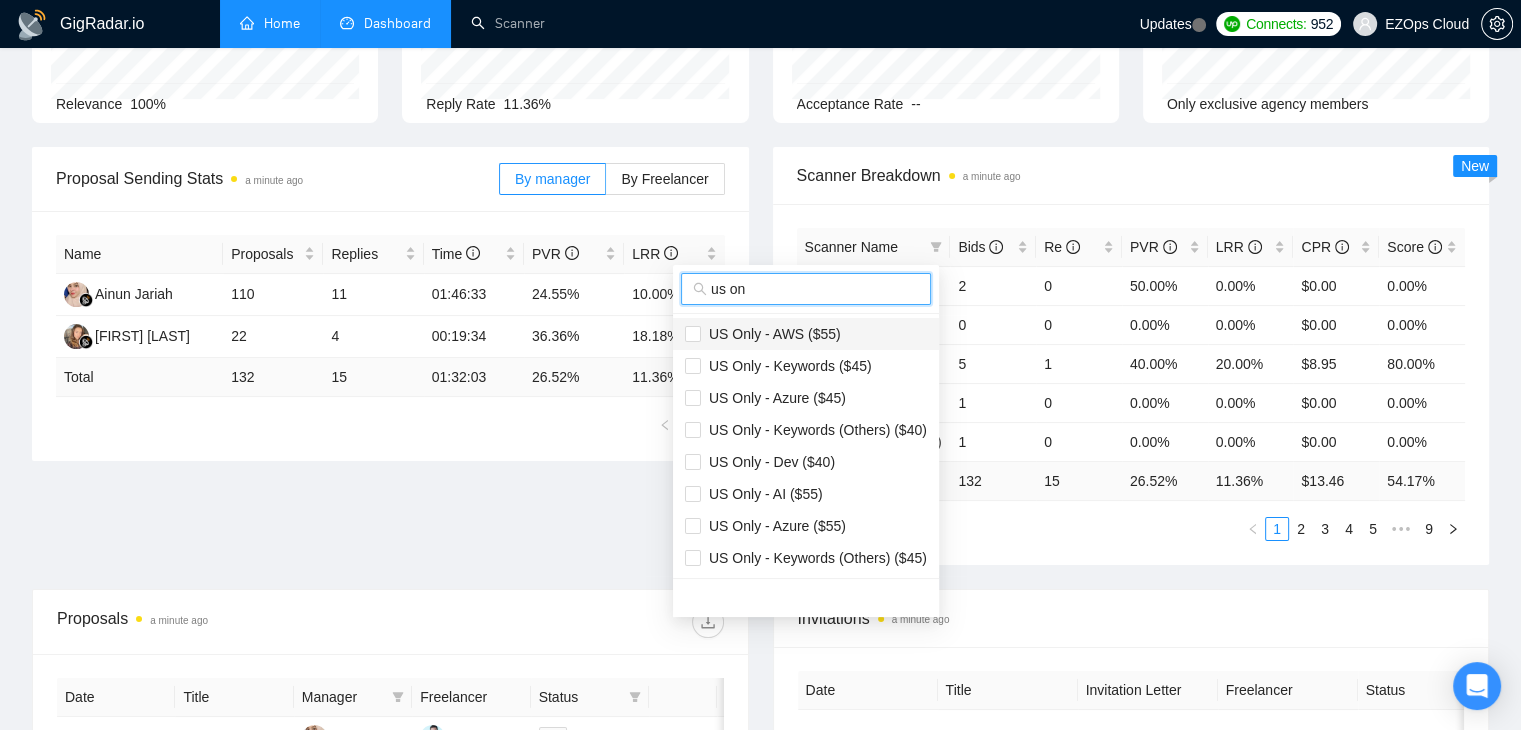 type on "us on" 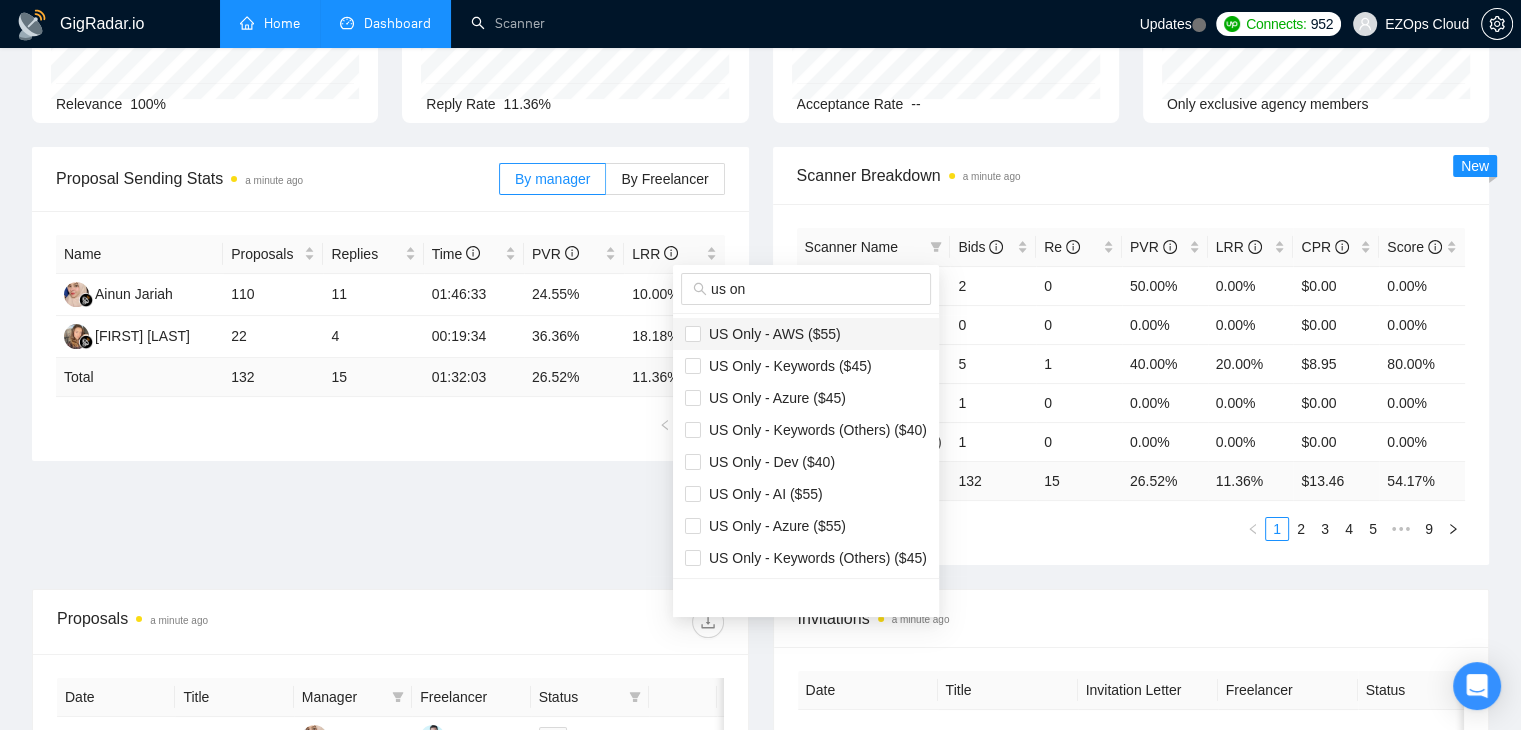 click on "US Only - AWS ($55)" at bounding box center (771, 334) 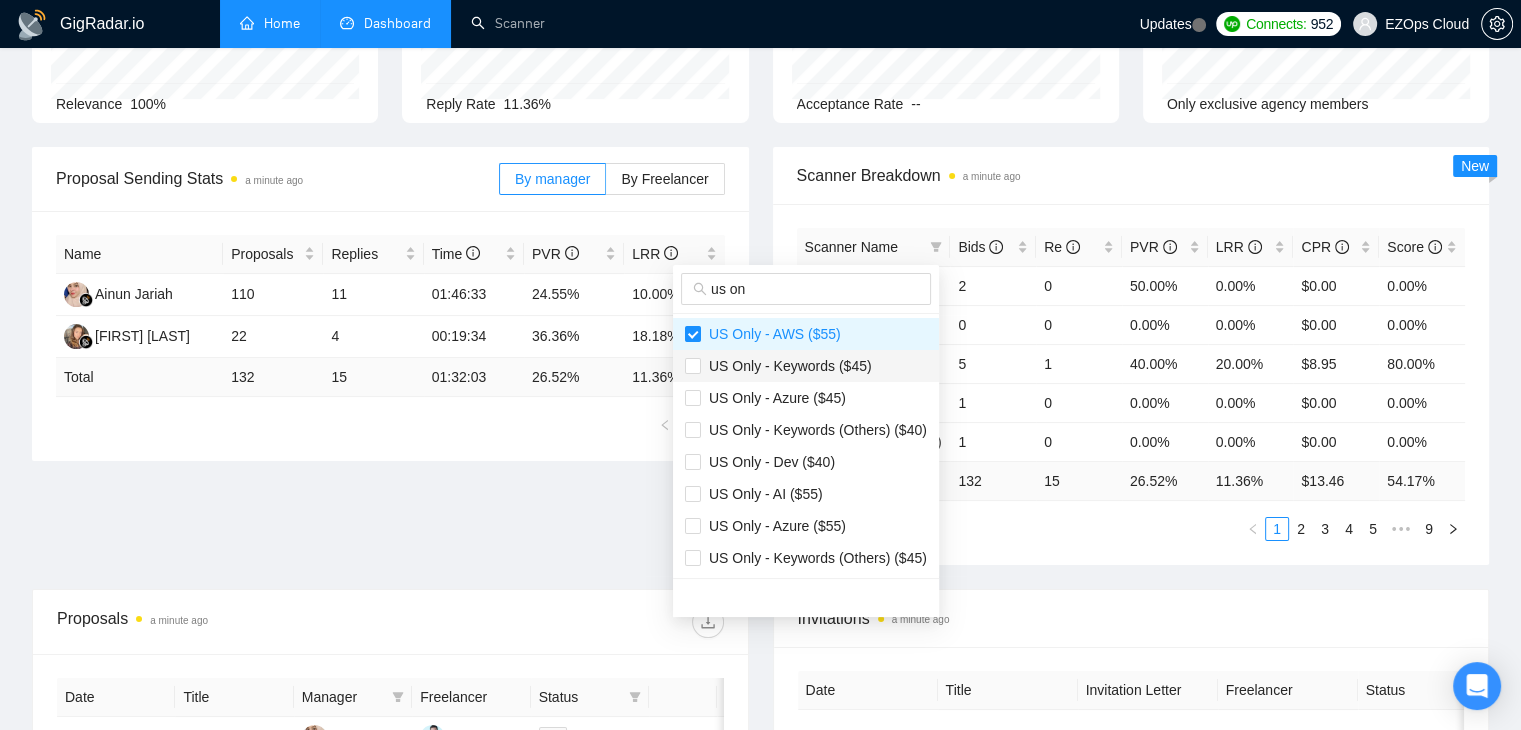 click on "US Only - Keywords ($45)" at bounding box center [786, 366] 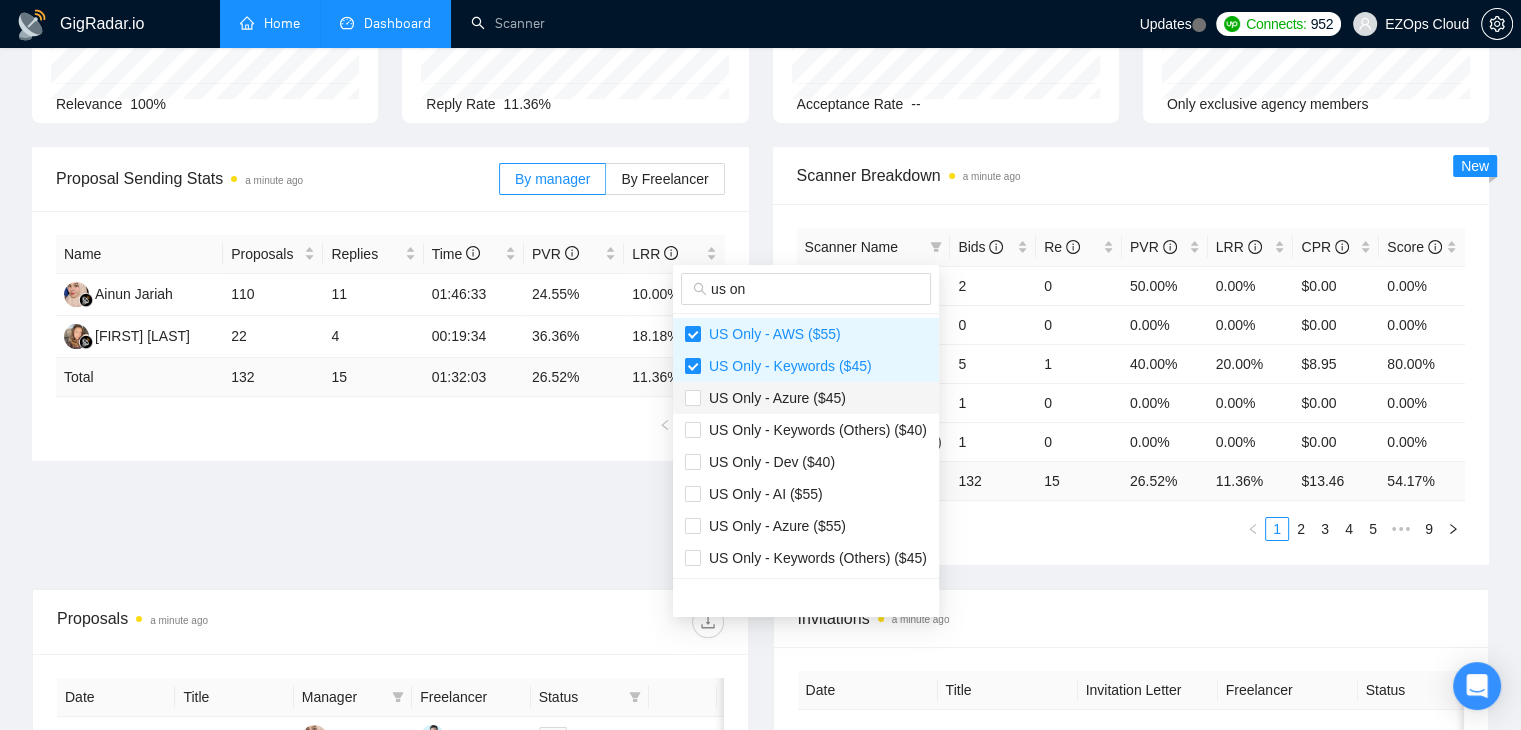 click on "US Only - Azure ($45)" at bounding box center [773, 398] 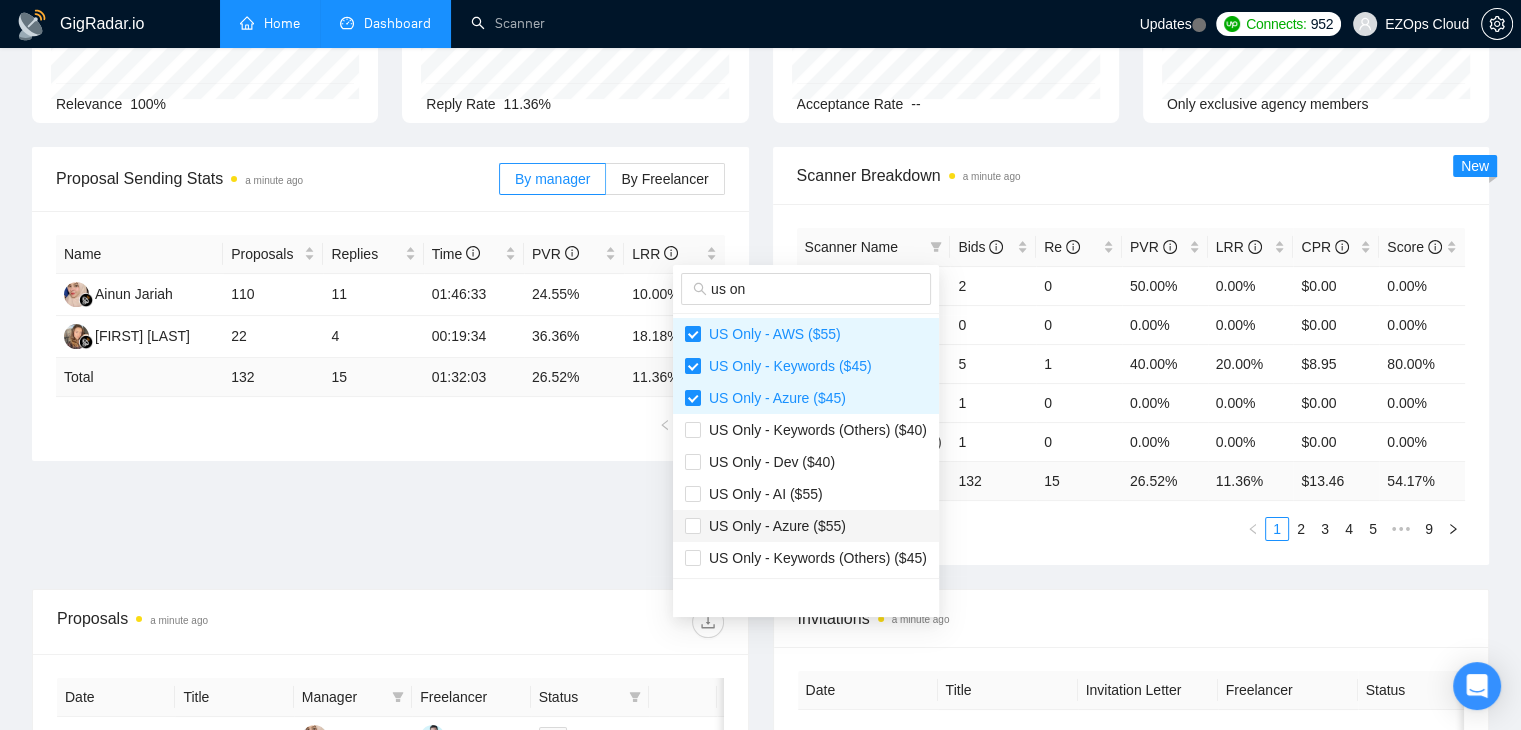 click on "US Only - Azure ($55)" at bounding box center (773, 526) 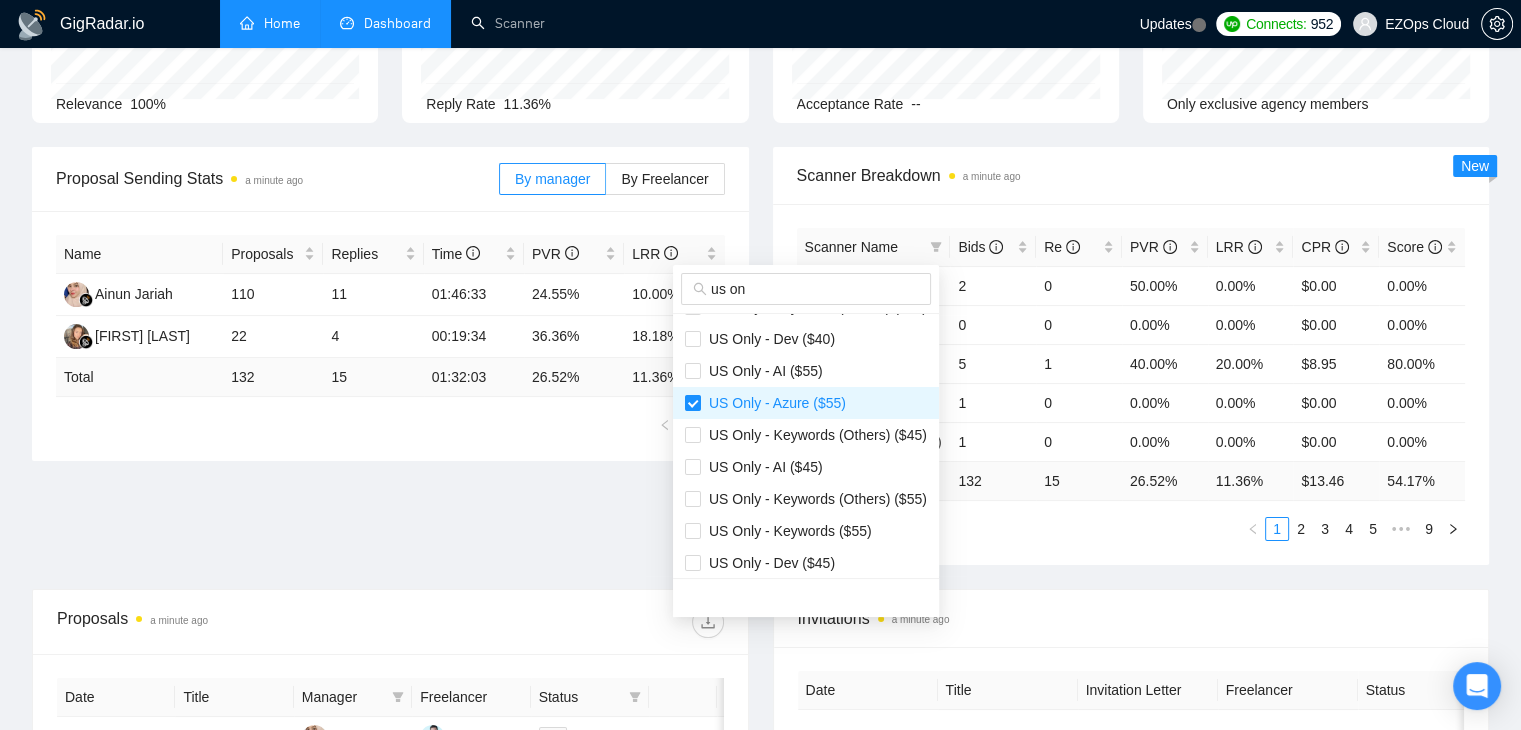 scroll, scrollTop: 192, scrollLeft: 0, axis: vertical 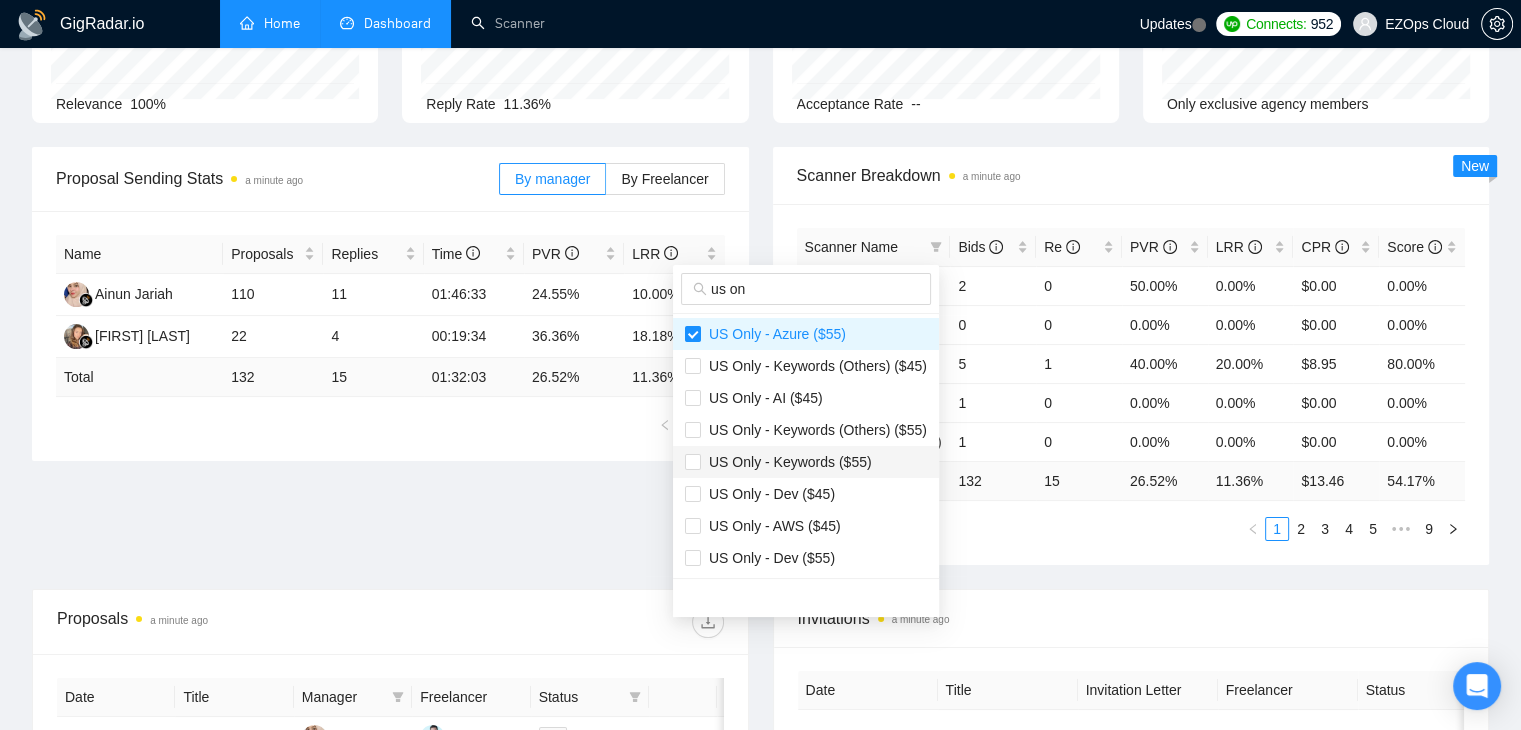 click on "US Only - Keywords ($55)" at bounding box center (786, 462) 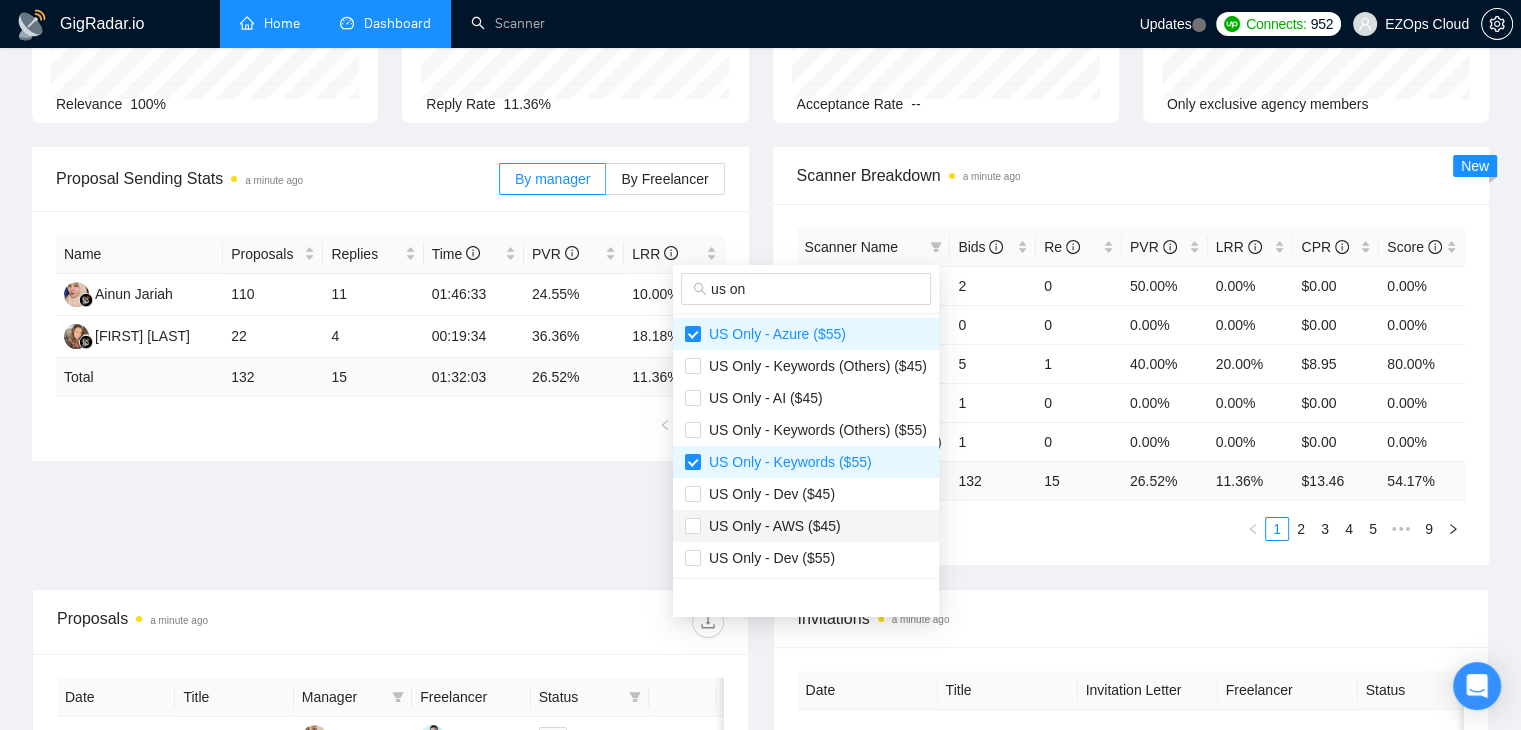click on "US Only - AWS ($45)" at bounding box center [771, 526] 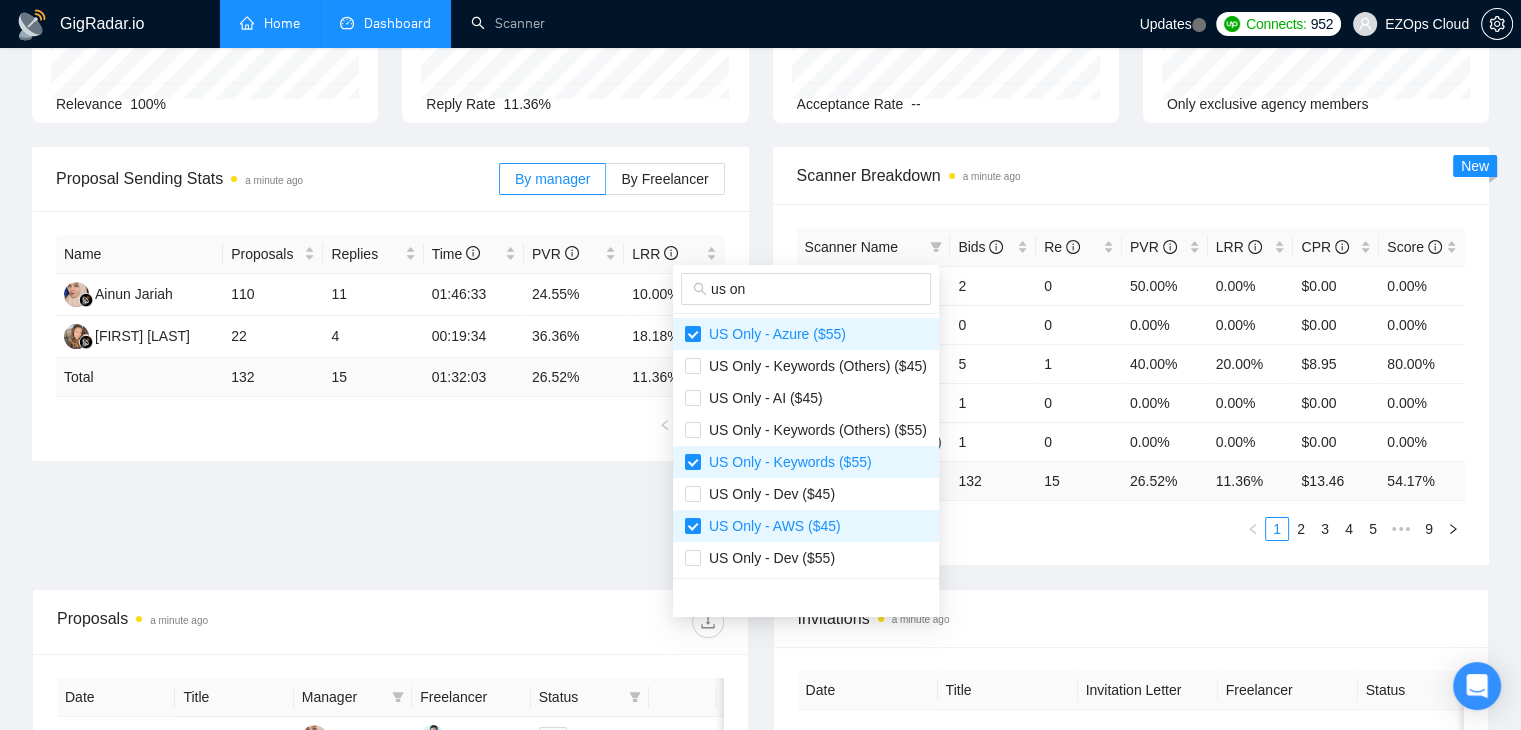 type 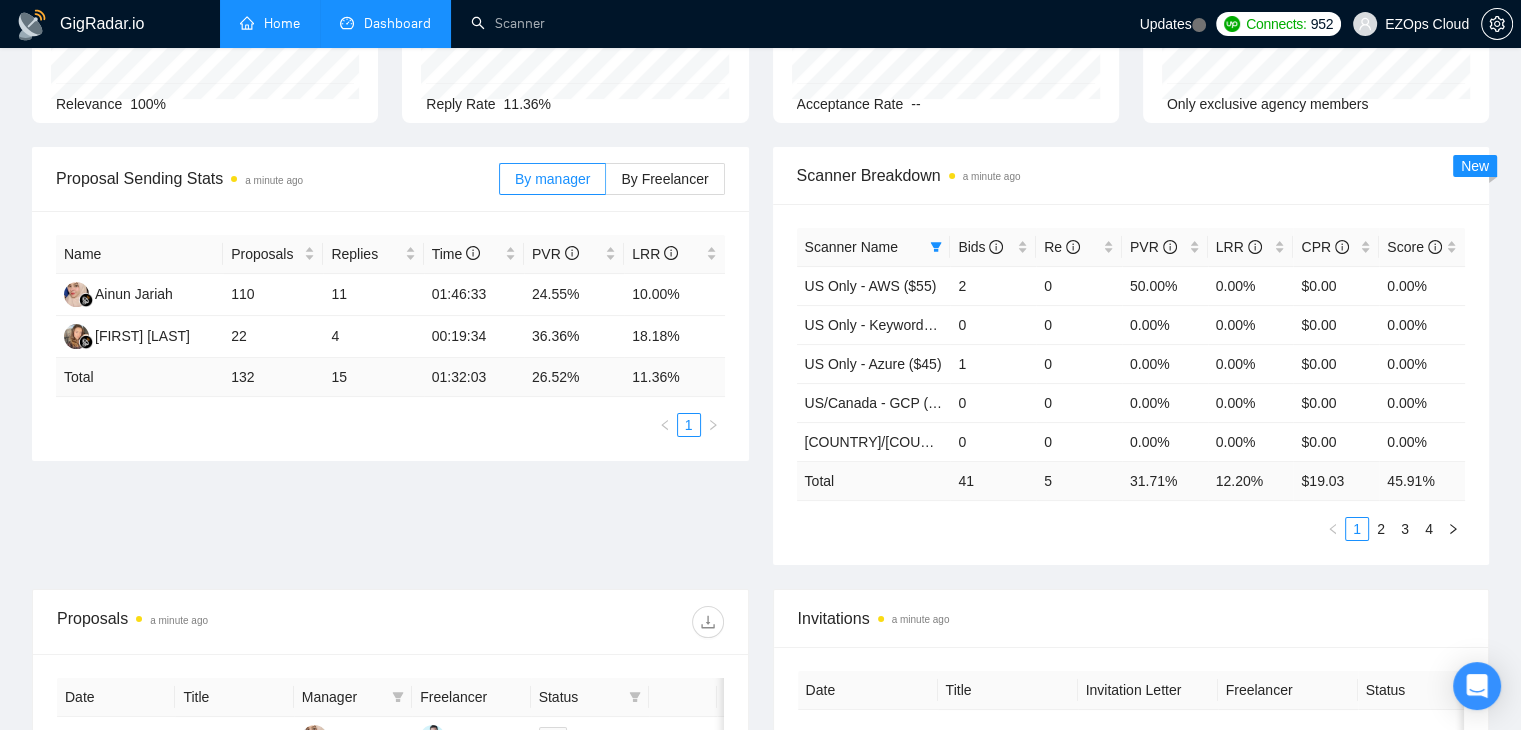 scroll, scrollTop: 148, scrollLeft: 0, axis: vertical 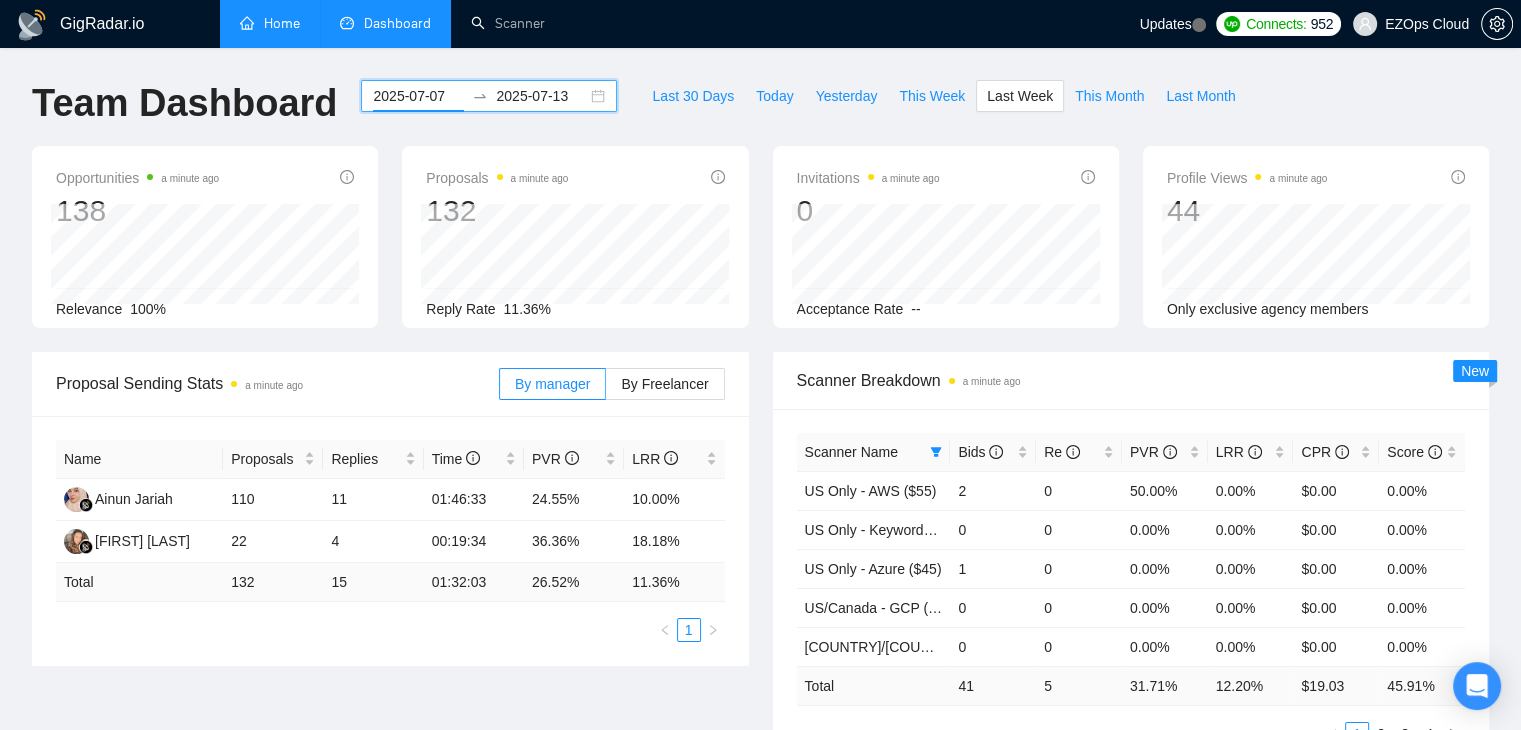 click on "2025-07-07" at bounding box center (418, 96) 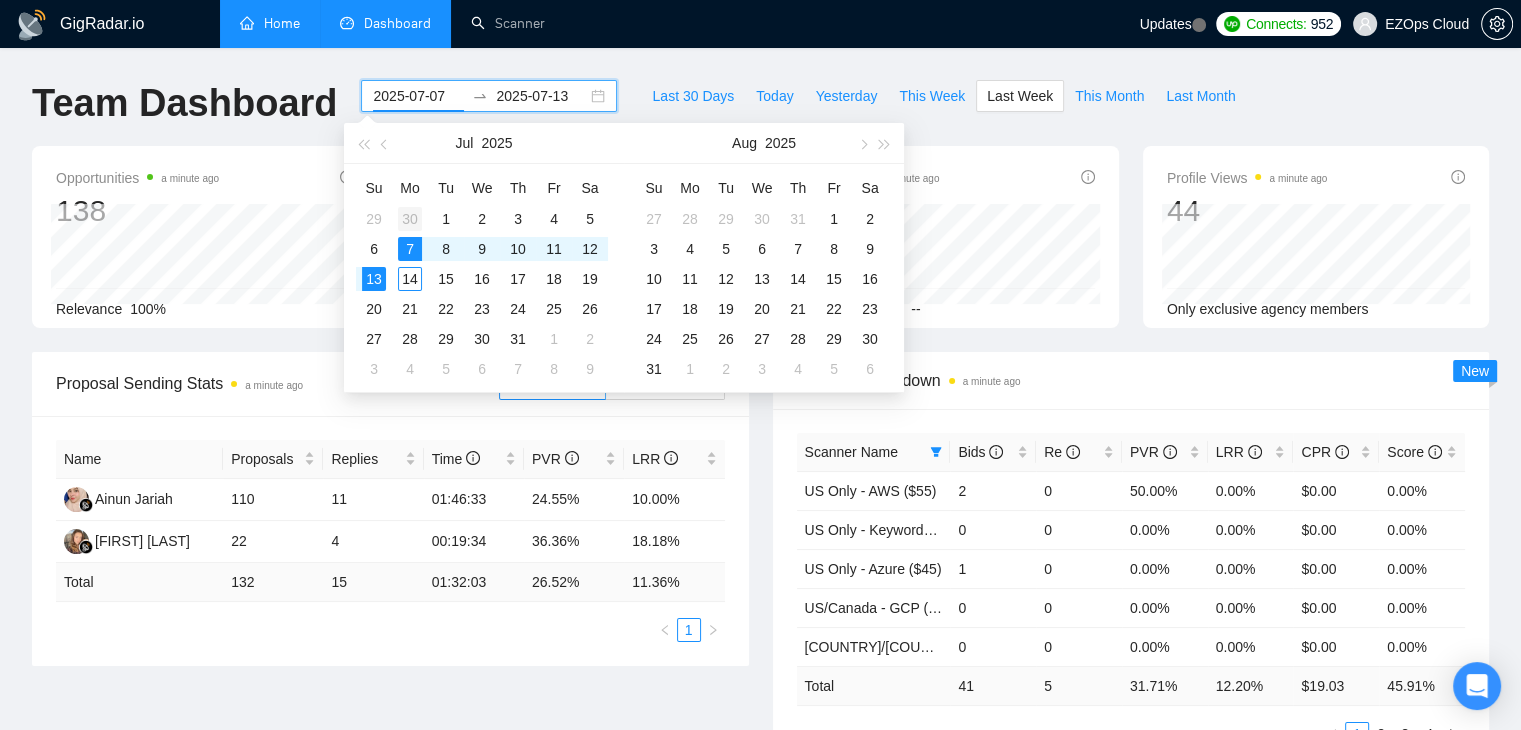 type on "2025-06-30" 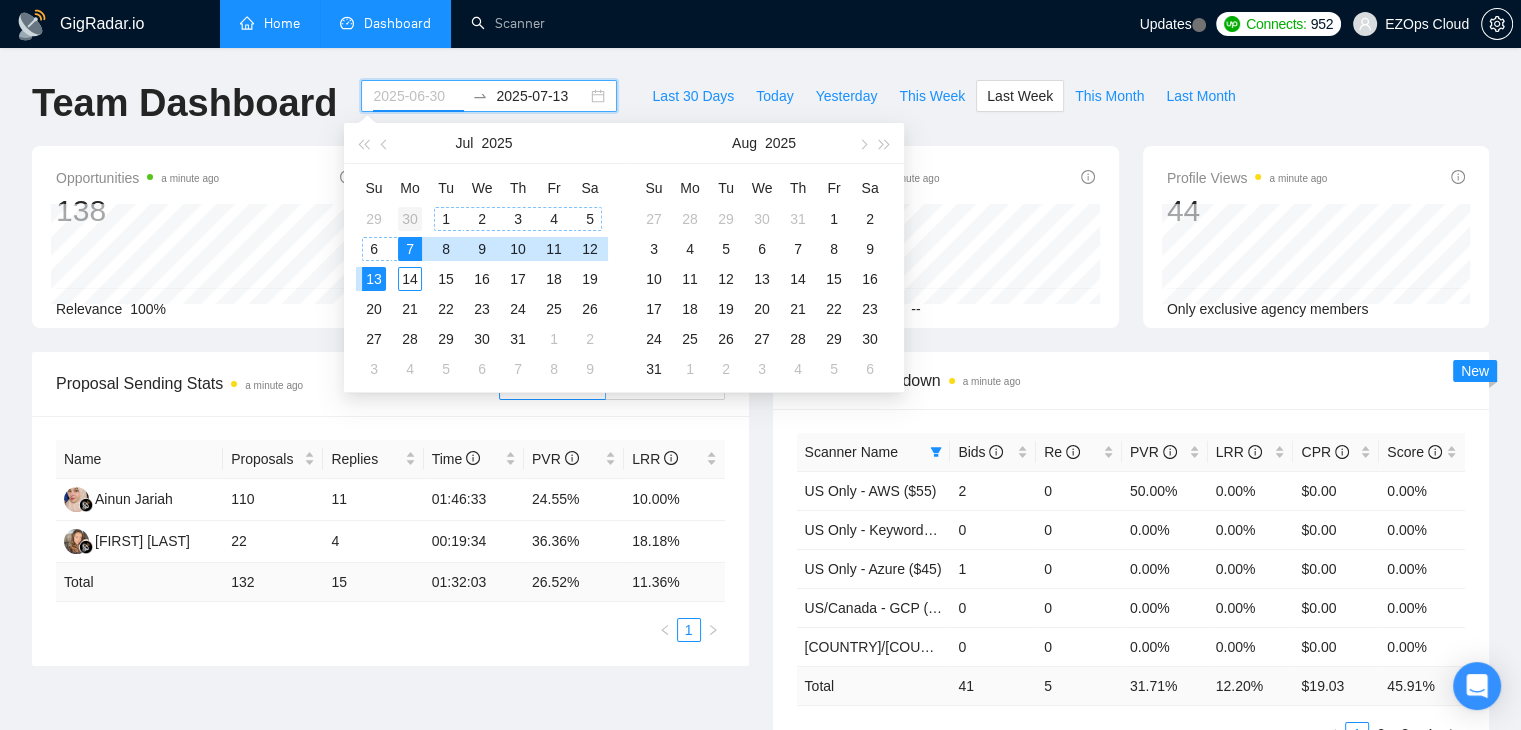 click on "30" at bounding box center [410, 219] 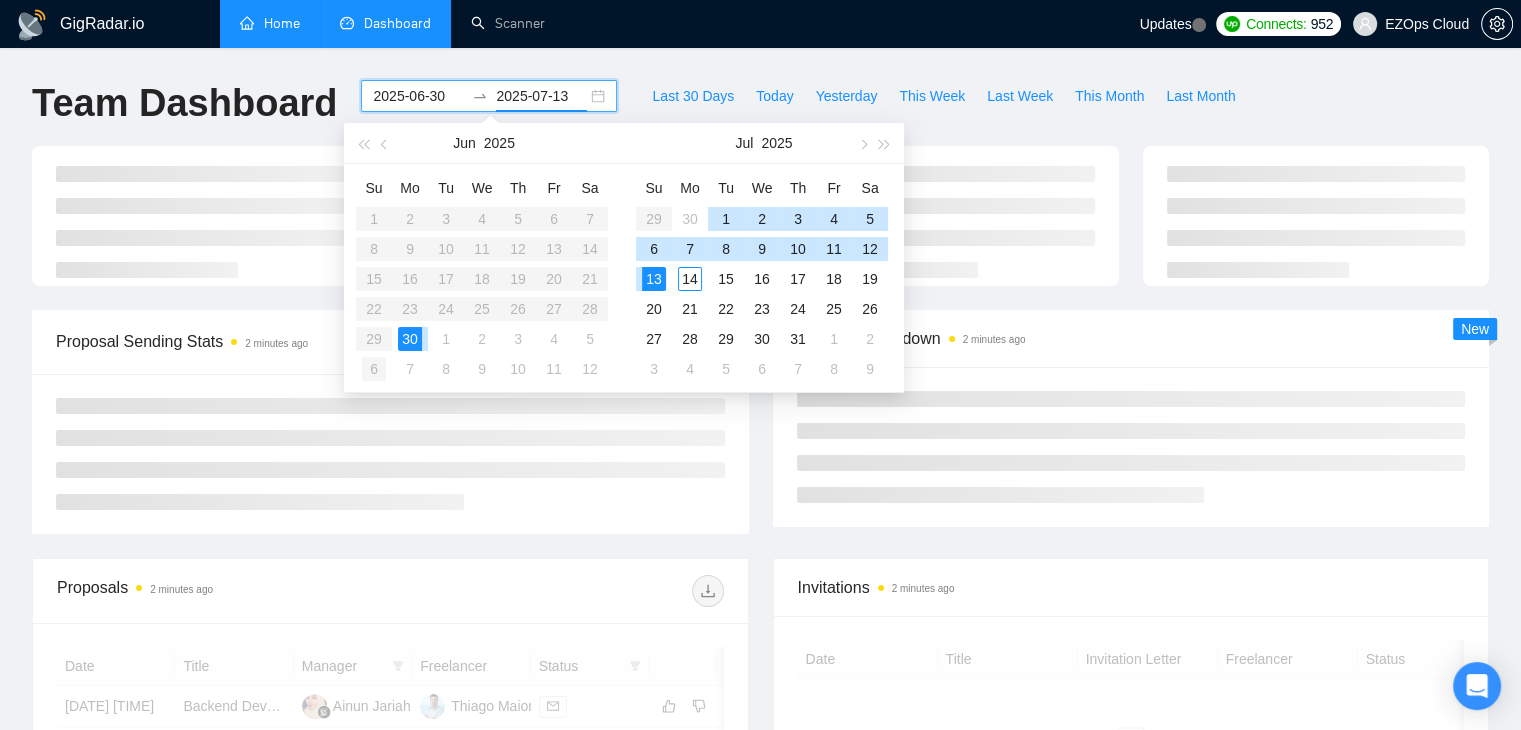 type on "[DATE]" 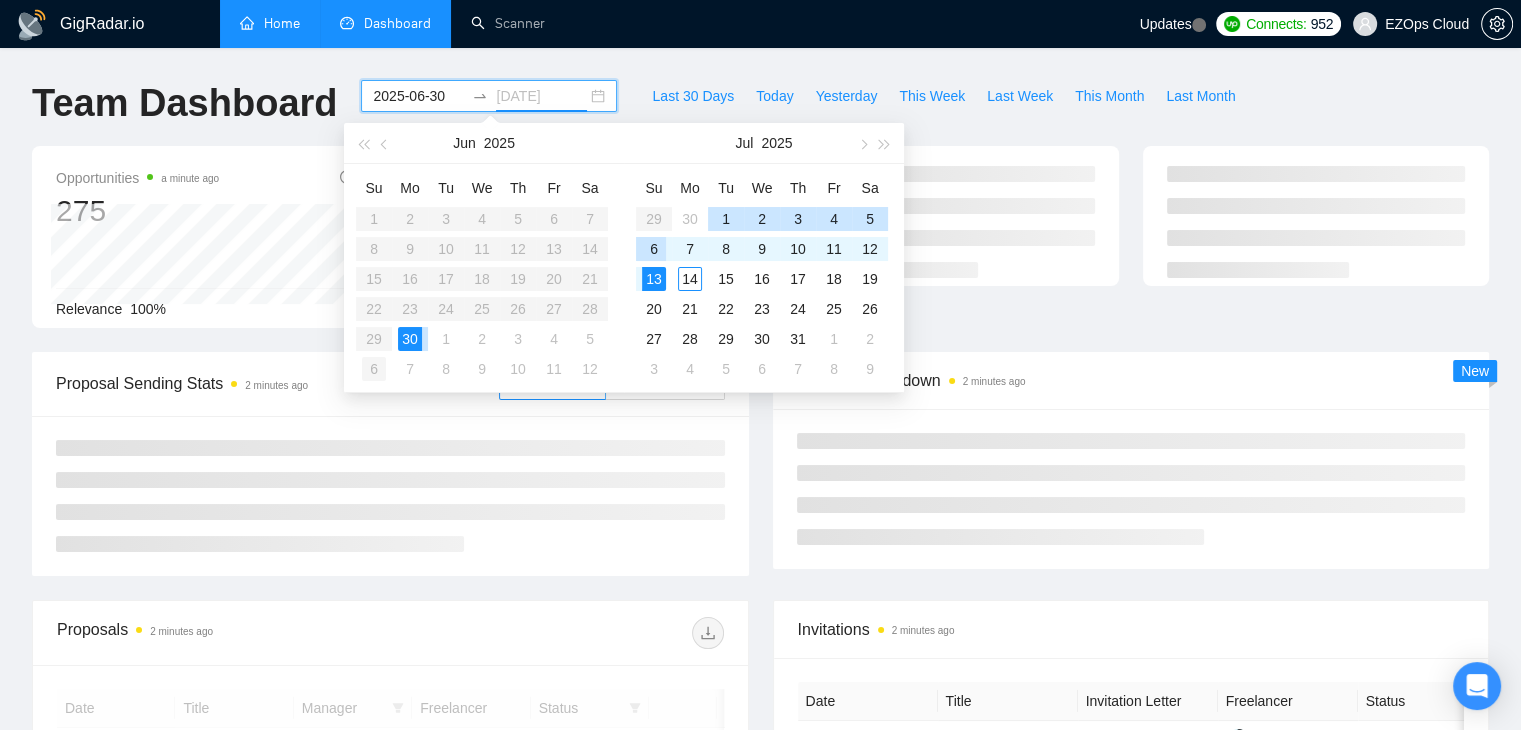click on "6" at bounding box center [374, 369] 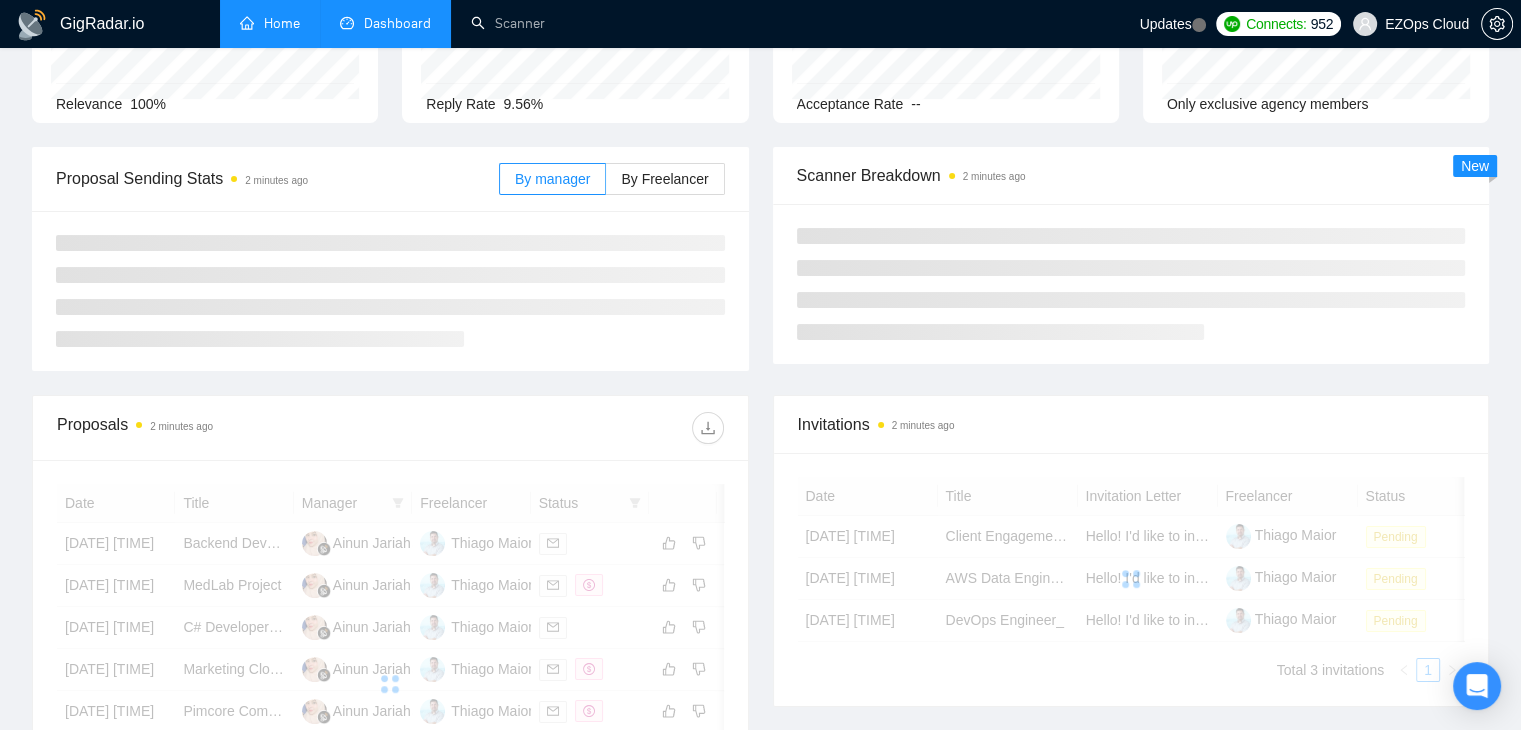 scroll, scrollTop: 218, scrollLeft: 0, axis: vertical 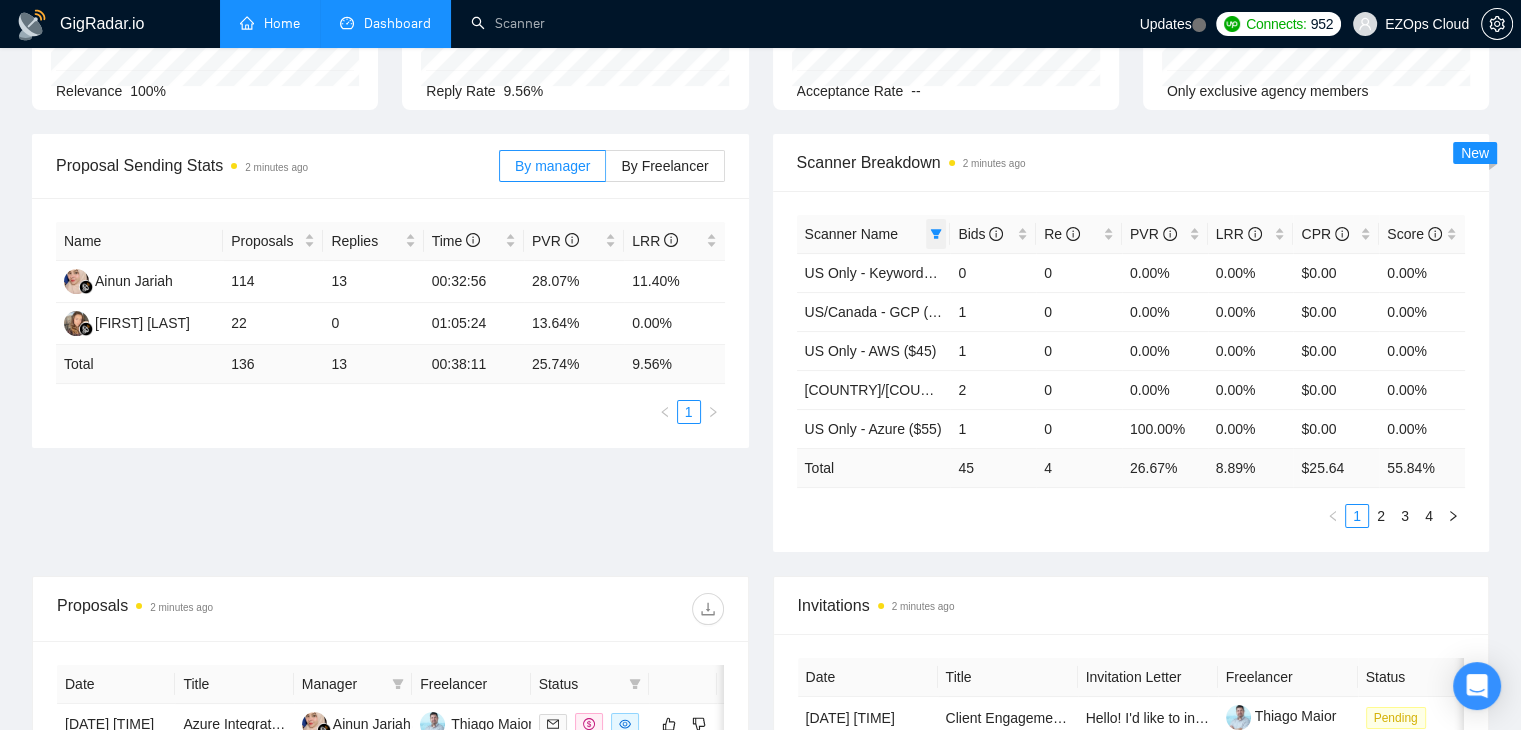 click 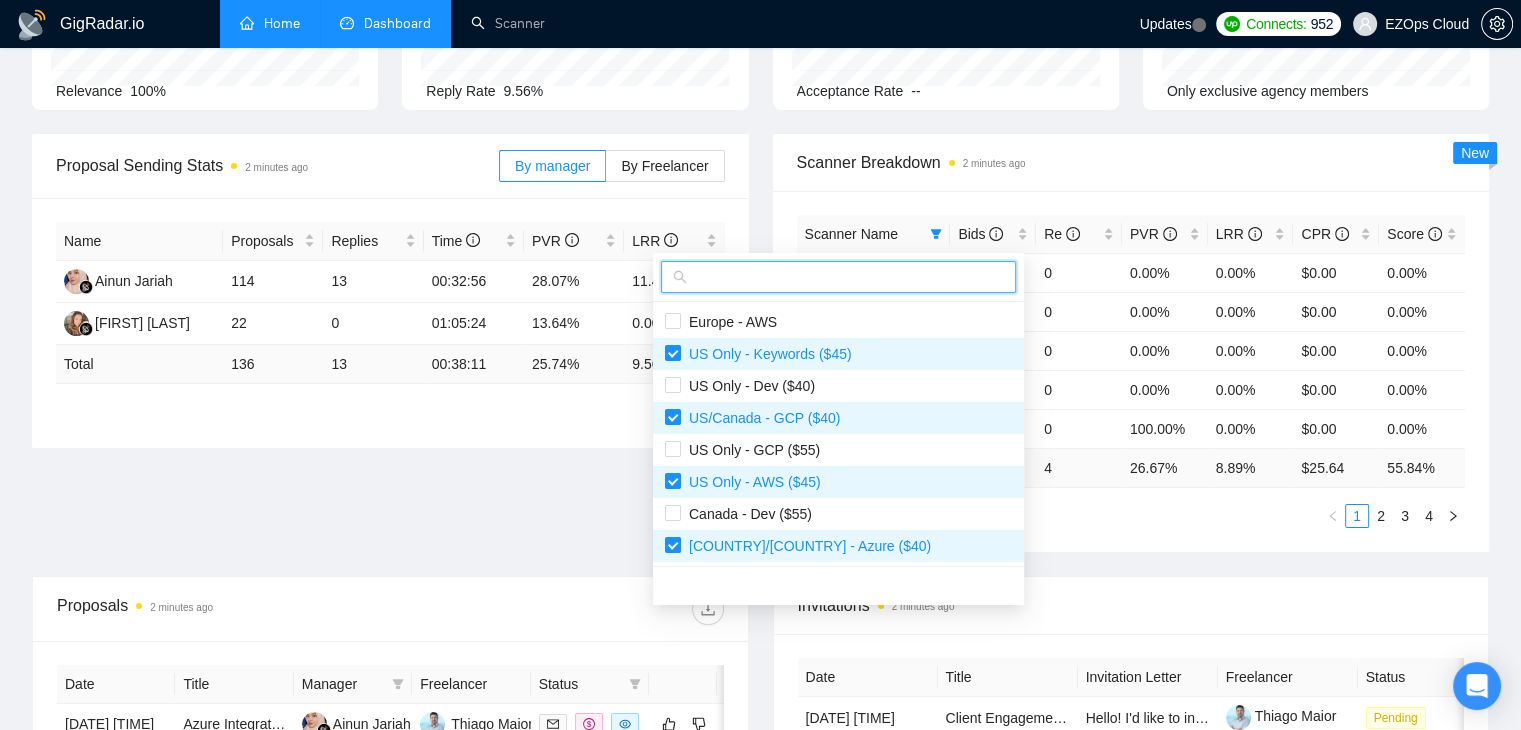 click at bounding box center (847, 277) 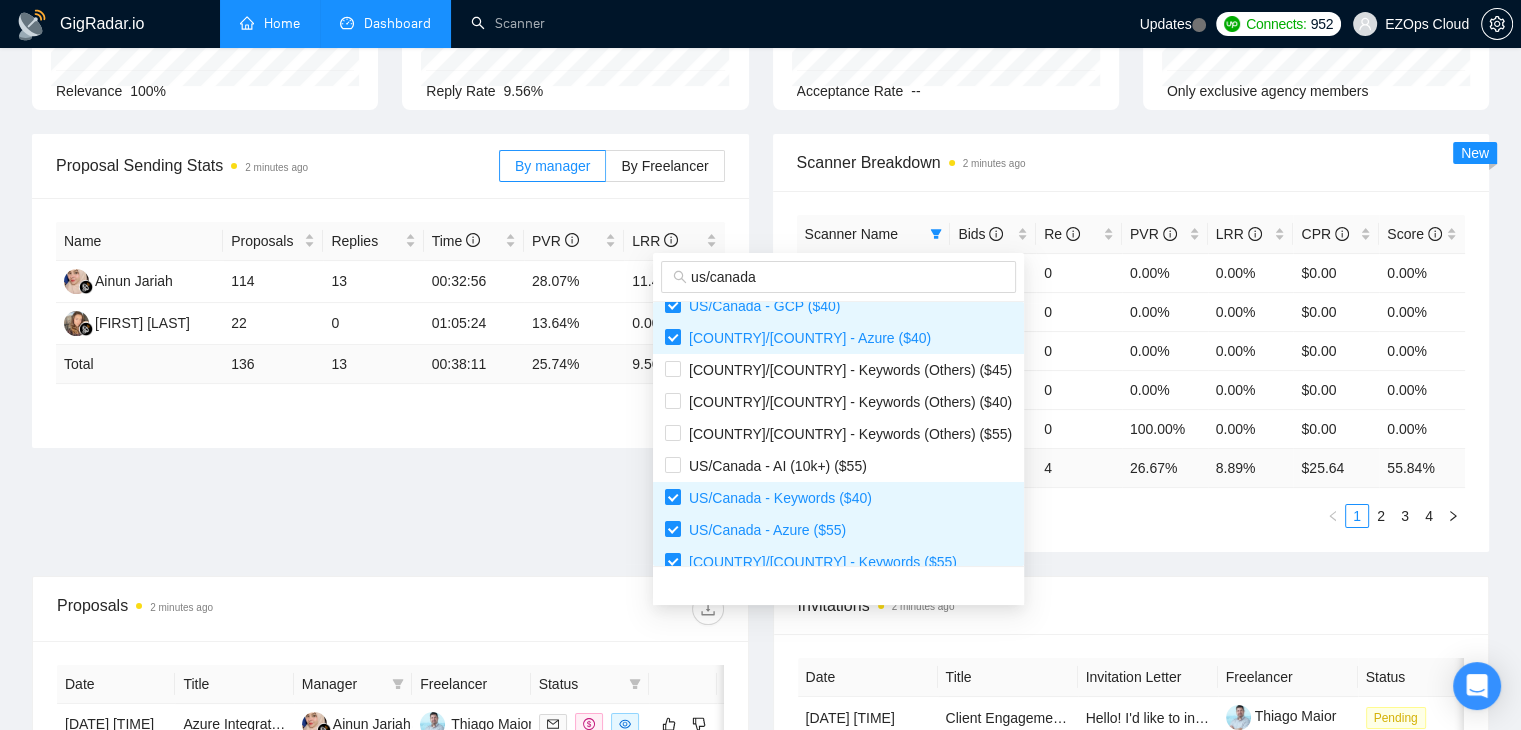 scroll, scrollTop: 0, scrollLeft: 0, axis: both 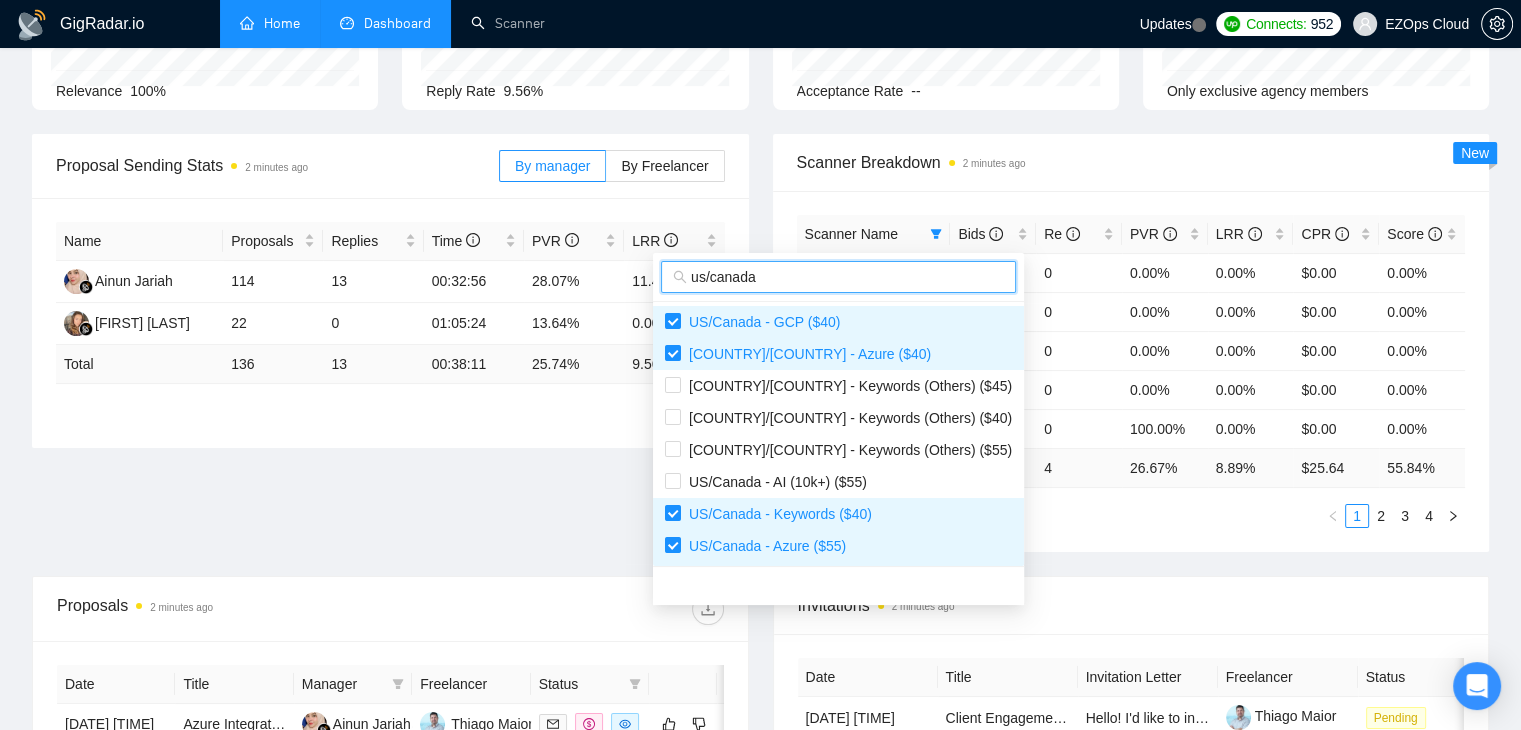 click on "us/canada" at bounding box center [847, 277] 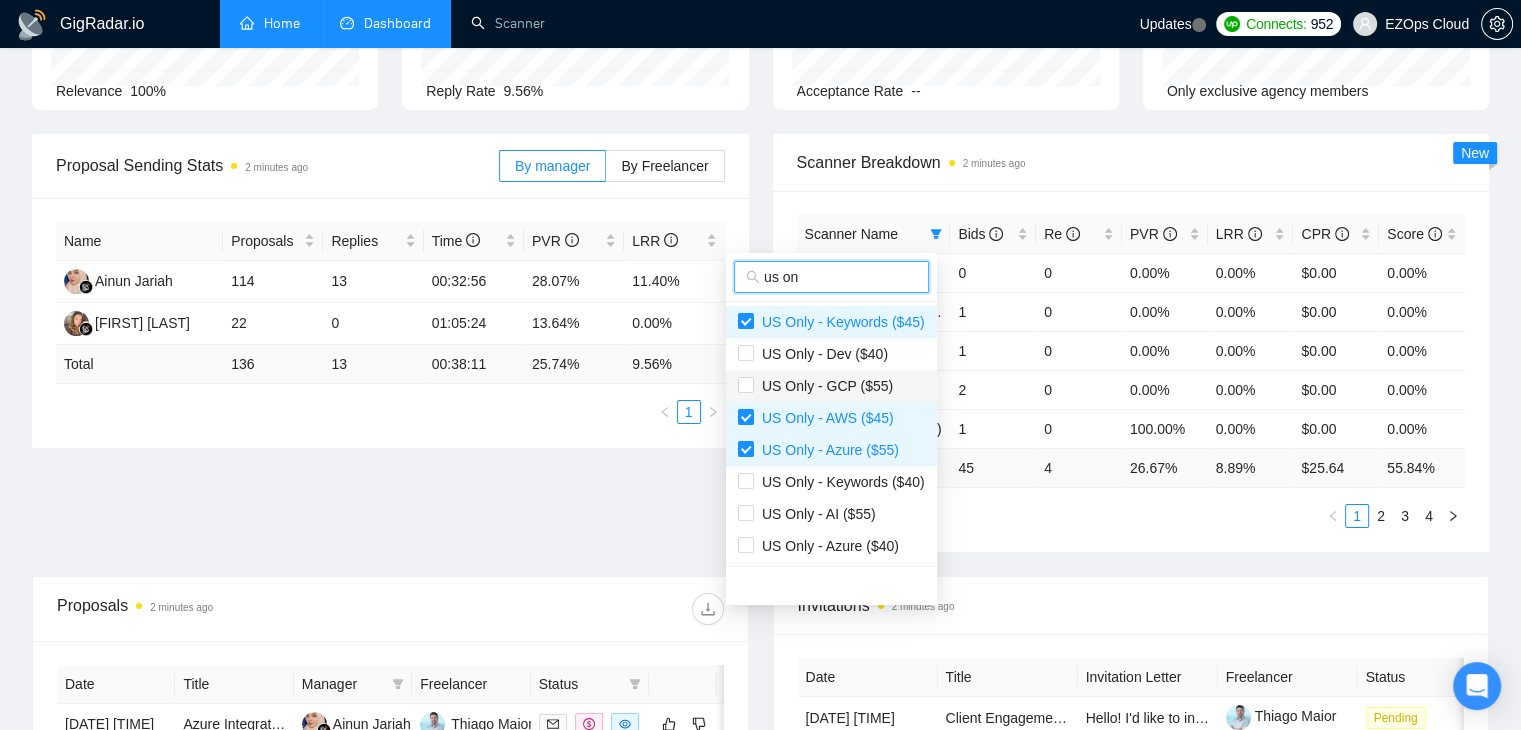 type on "us on" 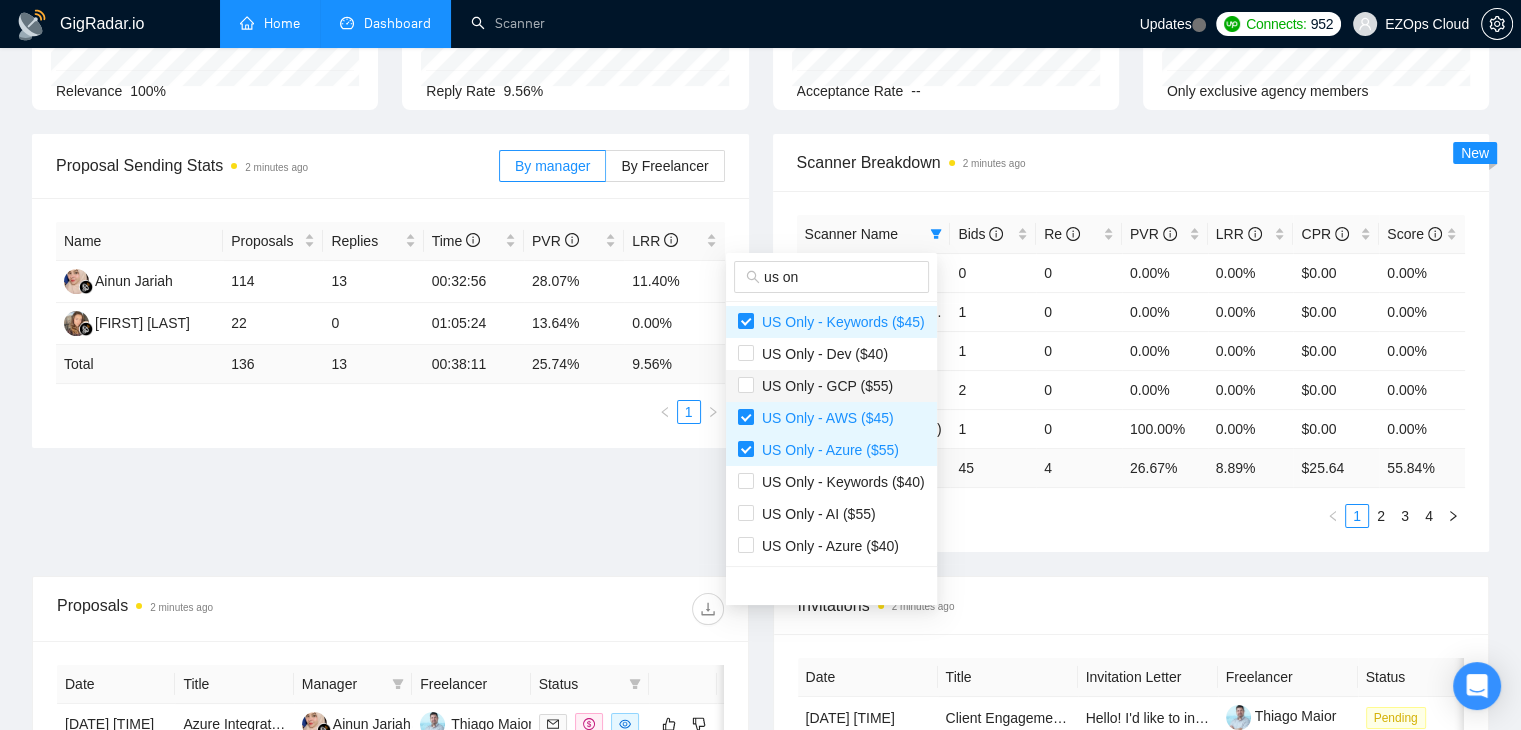 click on "US Only - GCP ($55)" at bounding box center (831, 386) 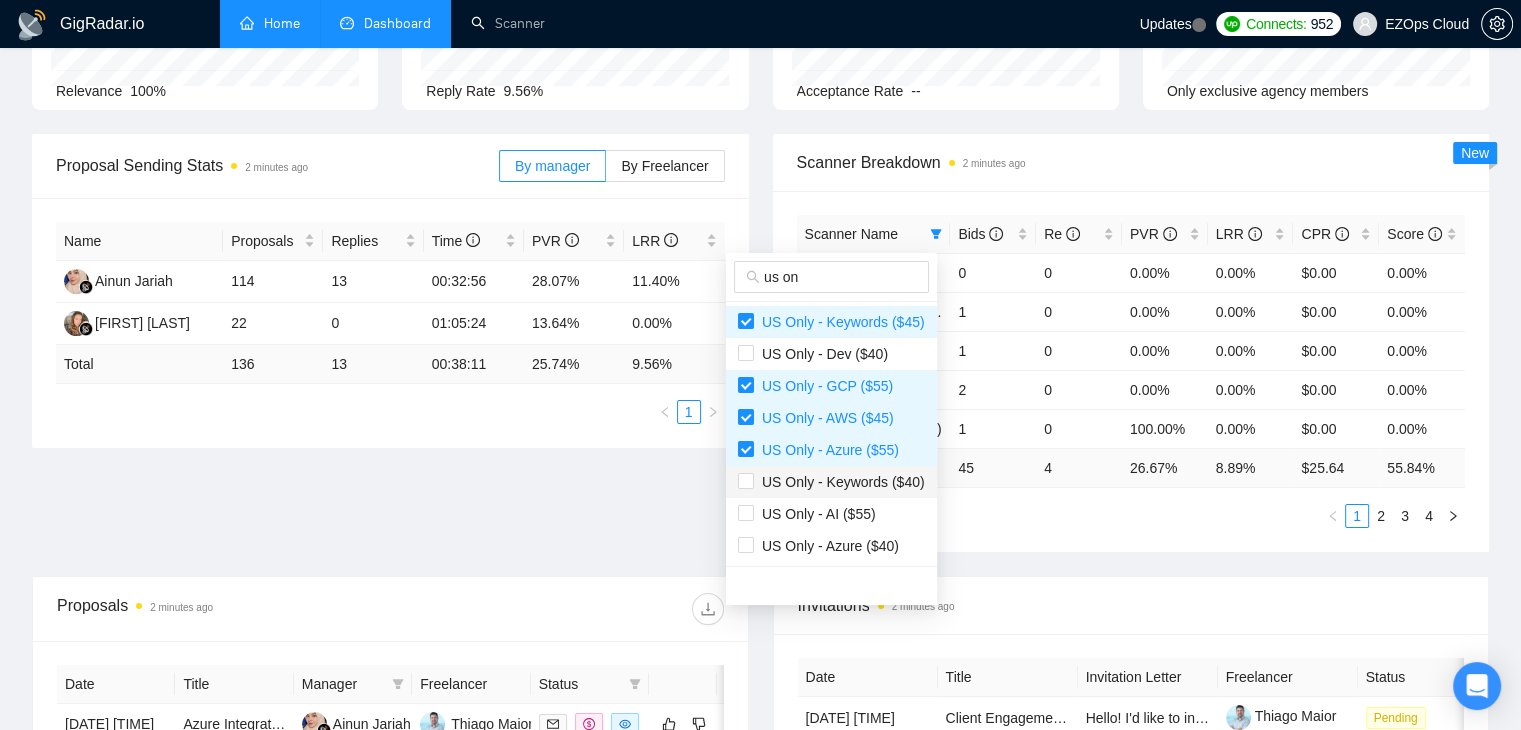 click on "US Only - Keywords ($40)" at bounding box center [839, 482] 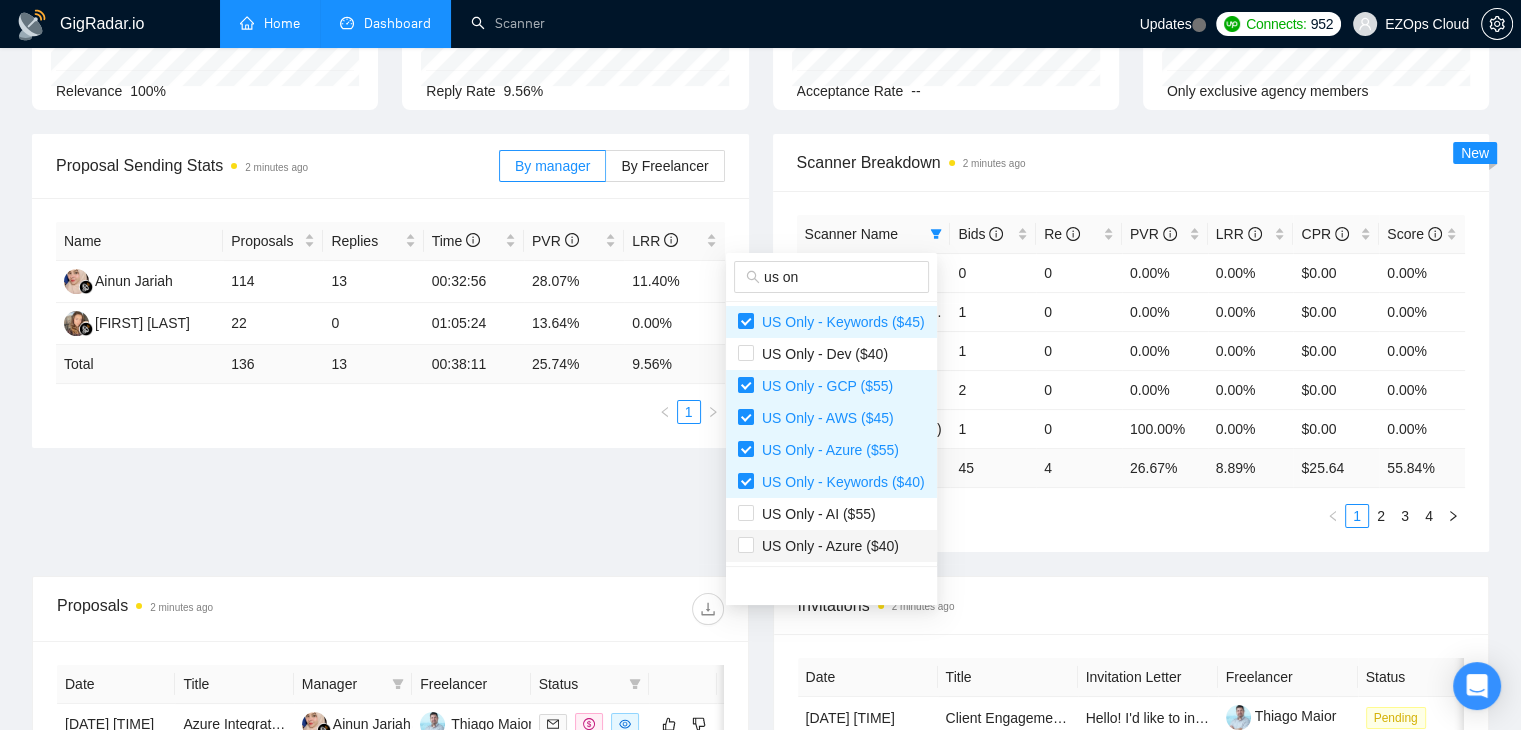 click on "US Only - Azure ($40)" at bounding box center [826, 546] 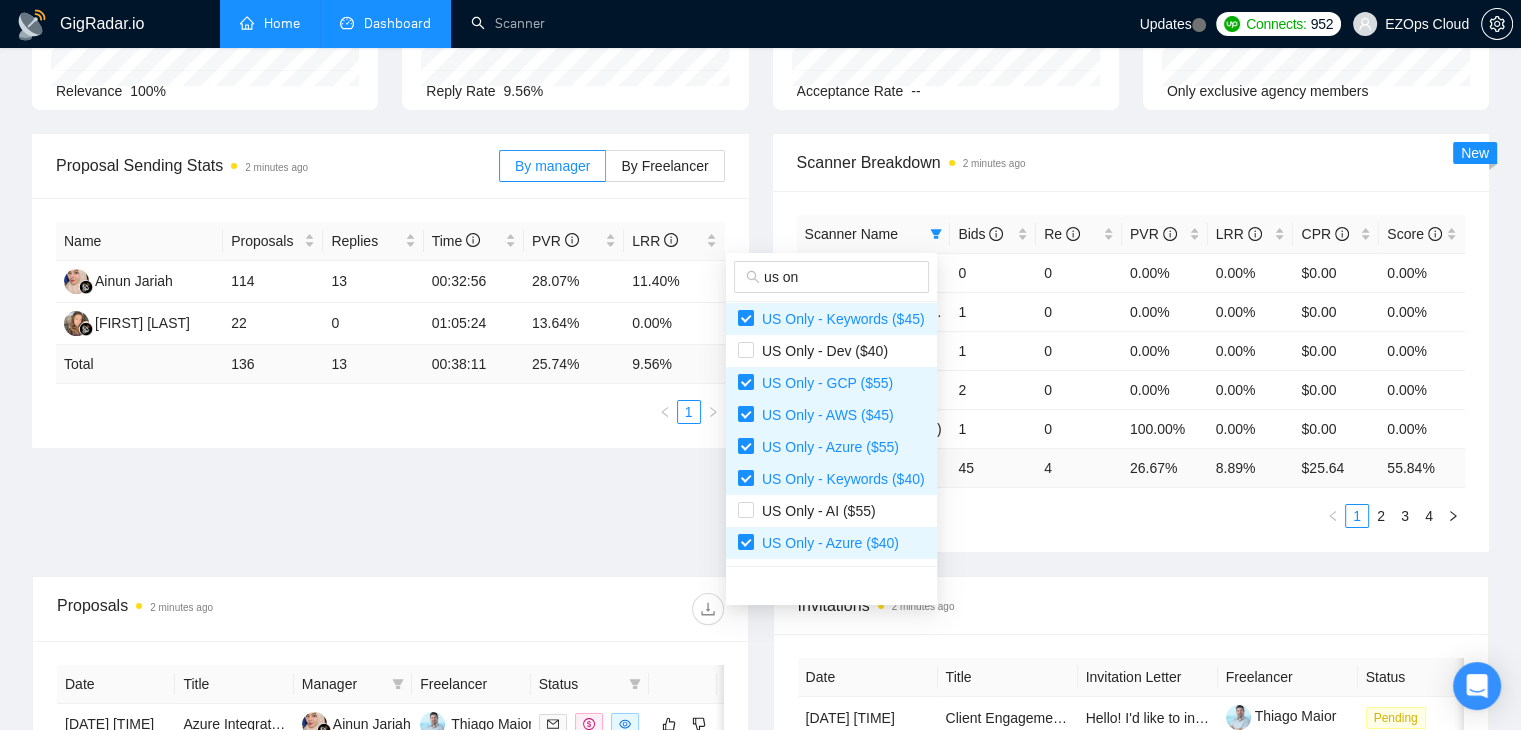 scroll, scrollTop: 0, scrollLeft: 0, axis: both 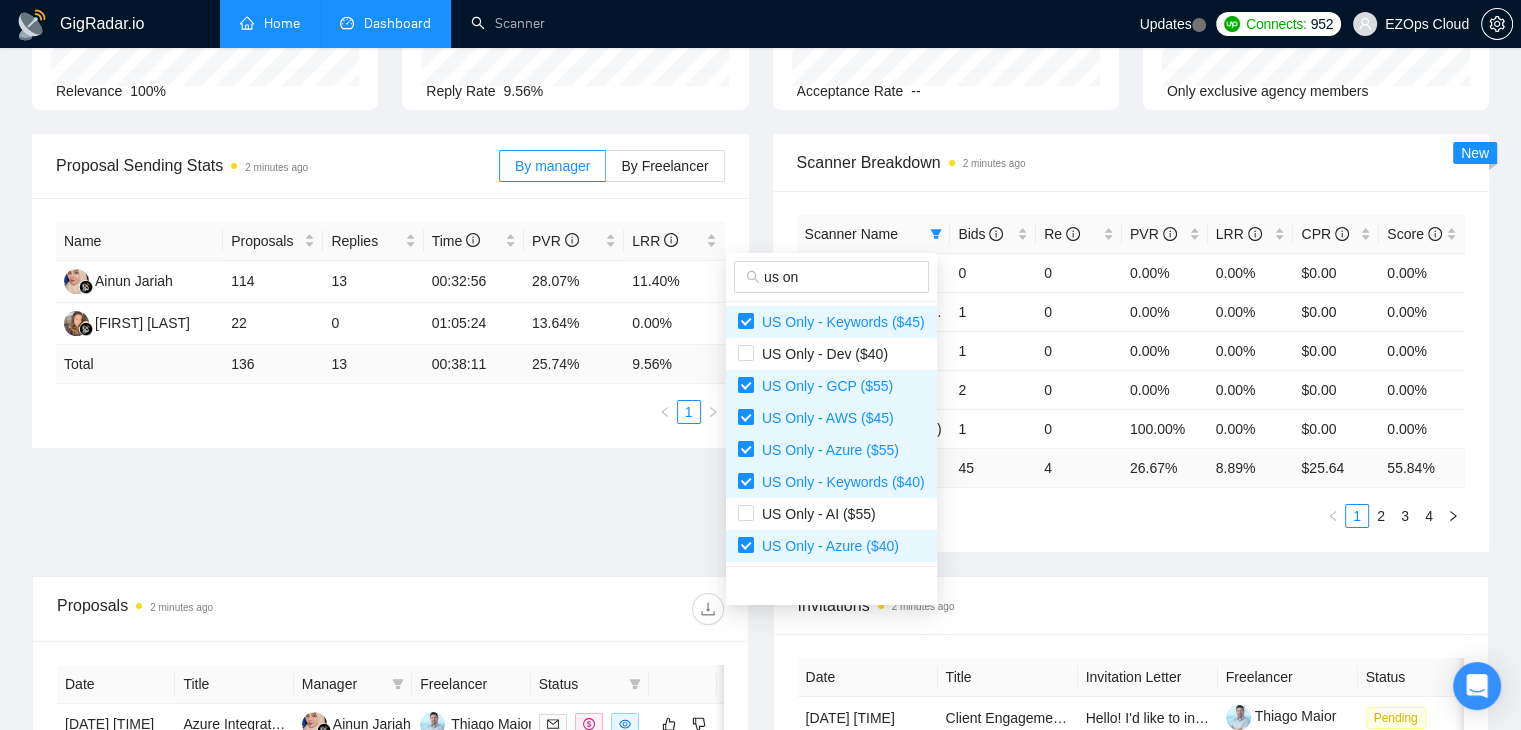 type 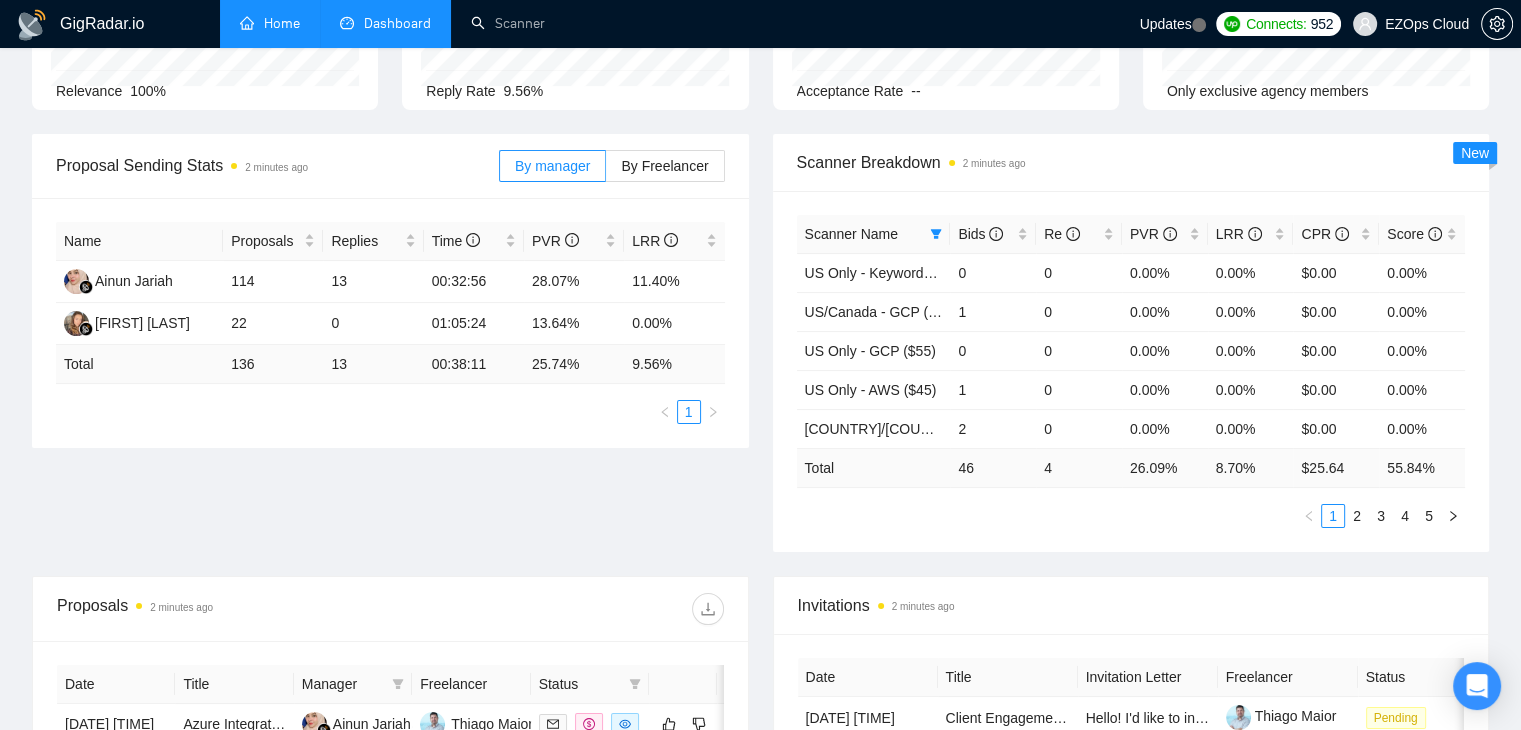 click on "1 2 3 4 5" at bounding box center (1131, 516) 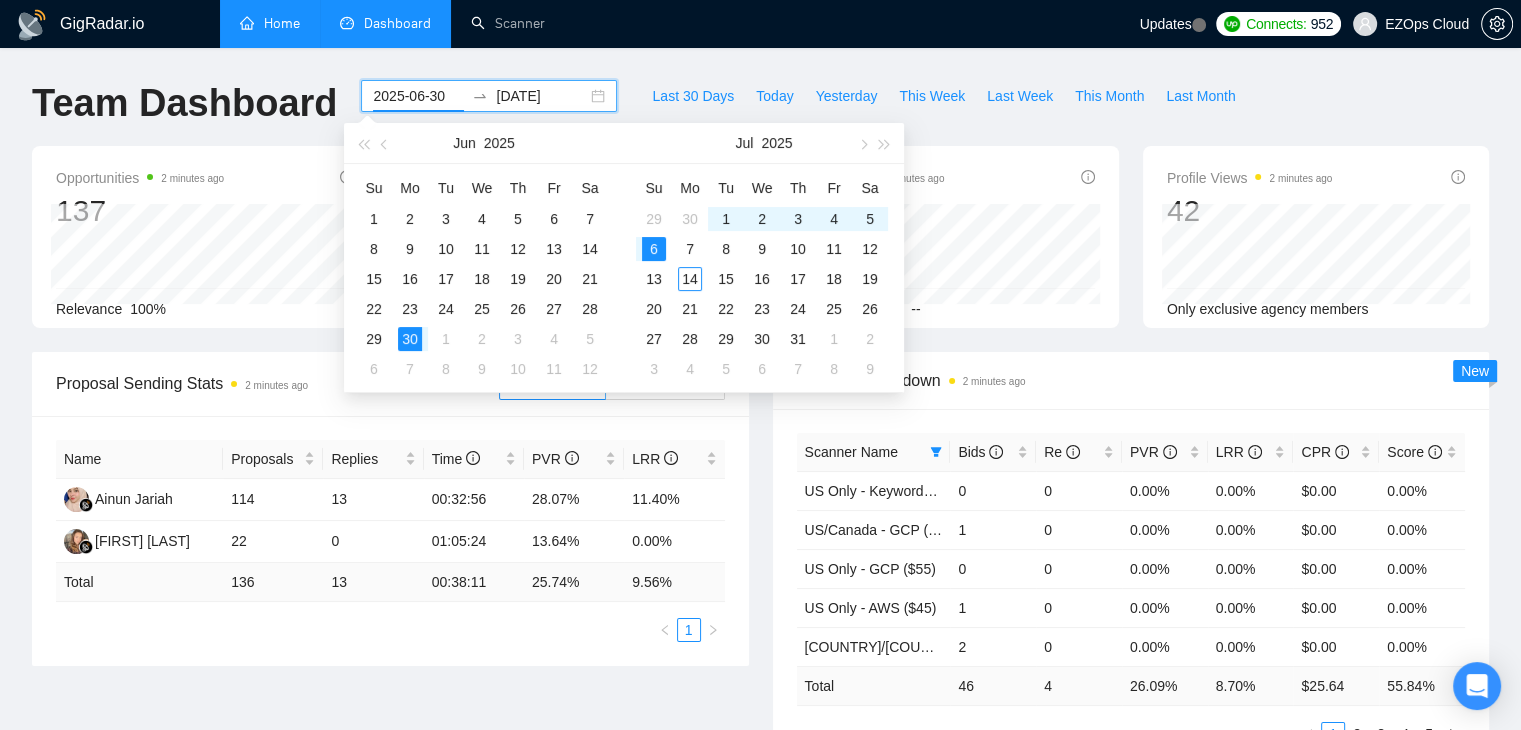 click on "2025-06-30" at bounding box center (418, 96) 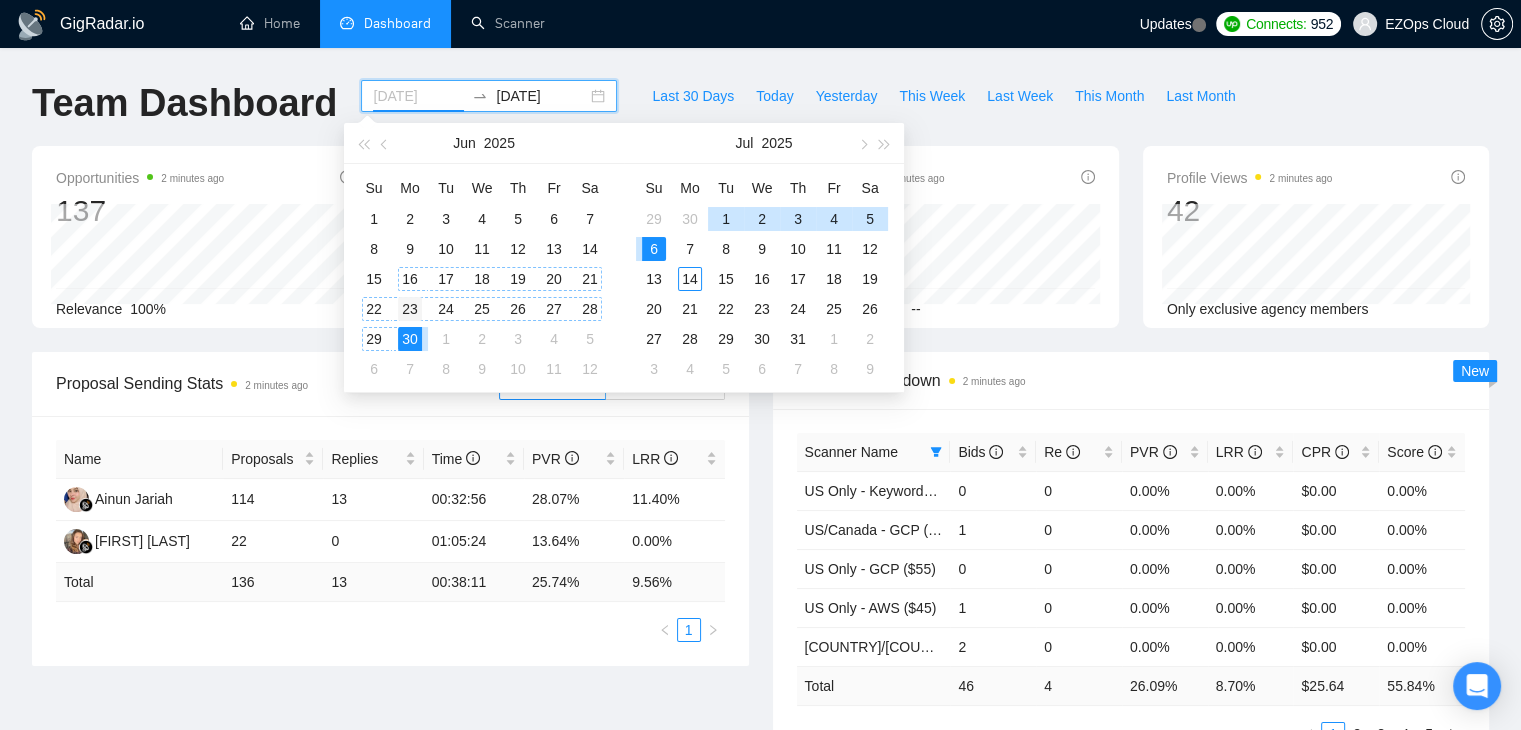 type on "[DATE]" 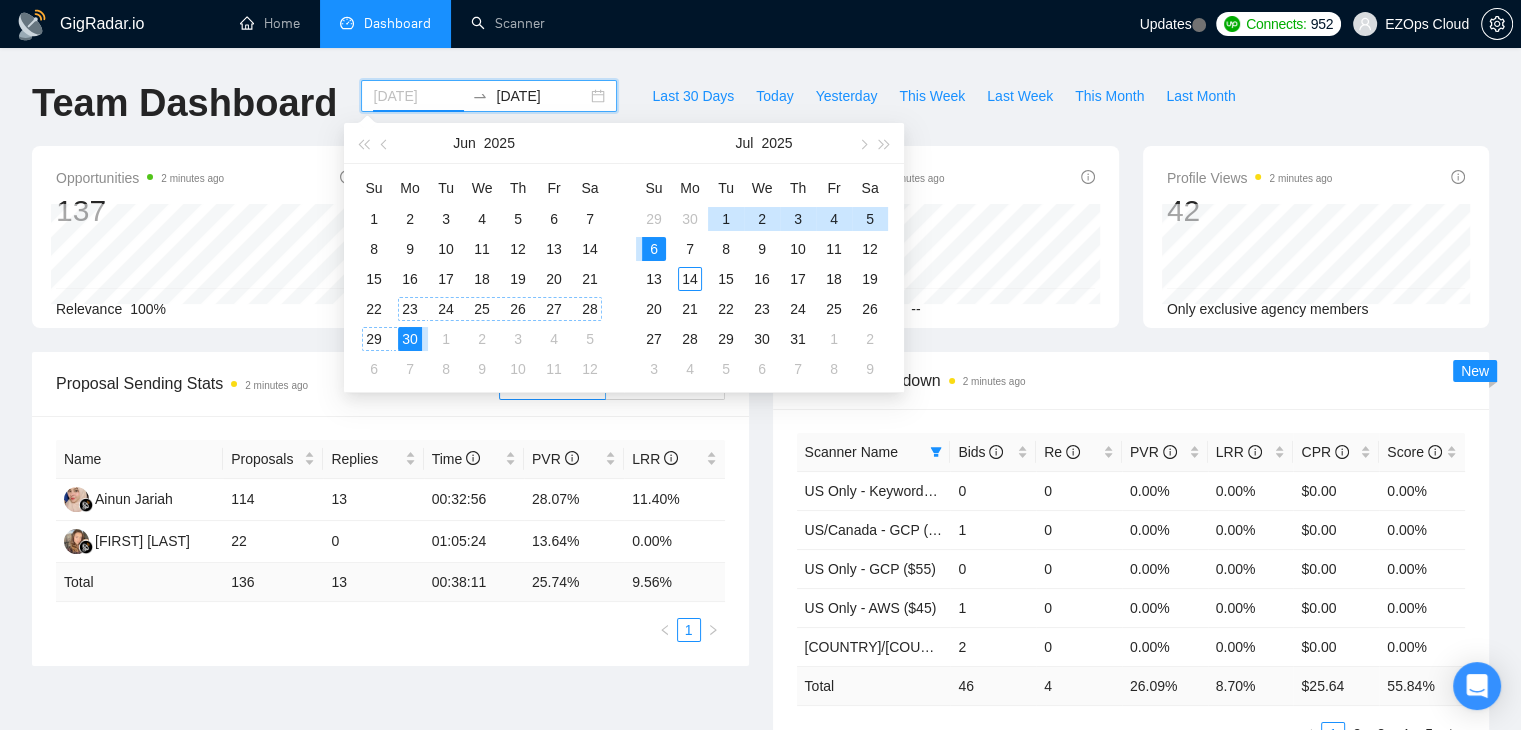 click on "23" at bounding box center [410, 309] 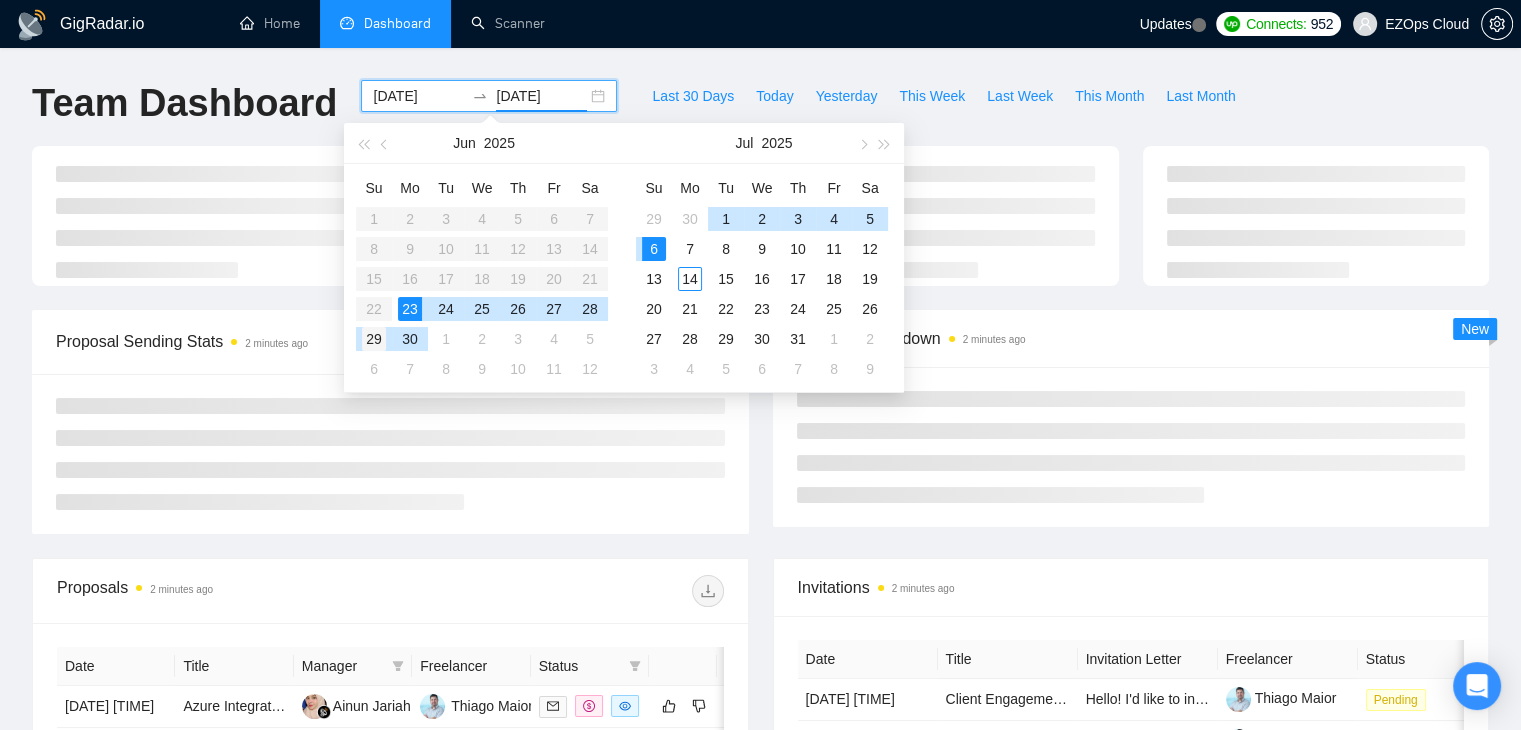type on "[DATE]" 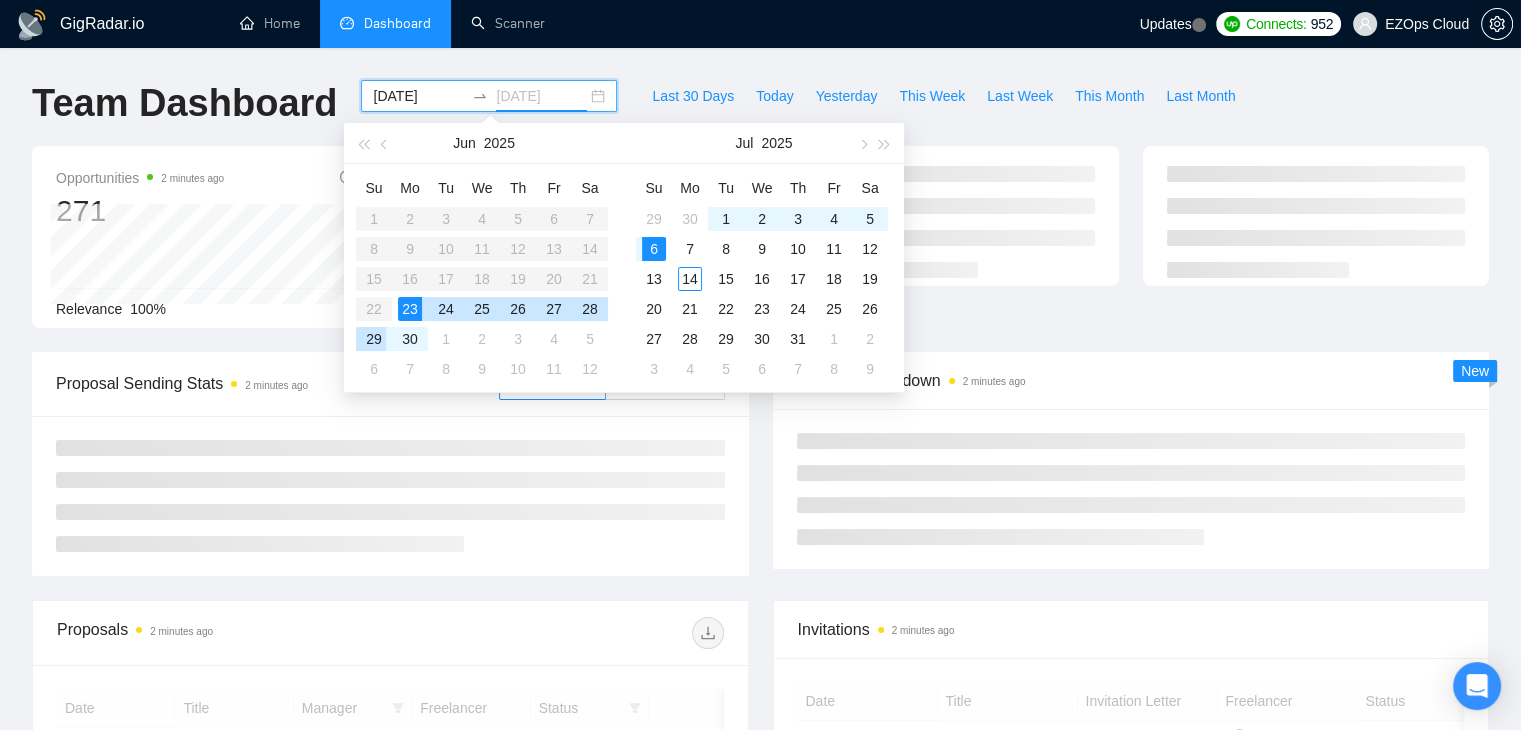 click on "29" at bounding box center [374, 339] 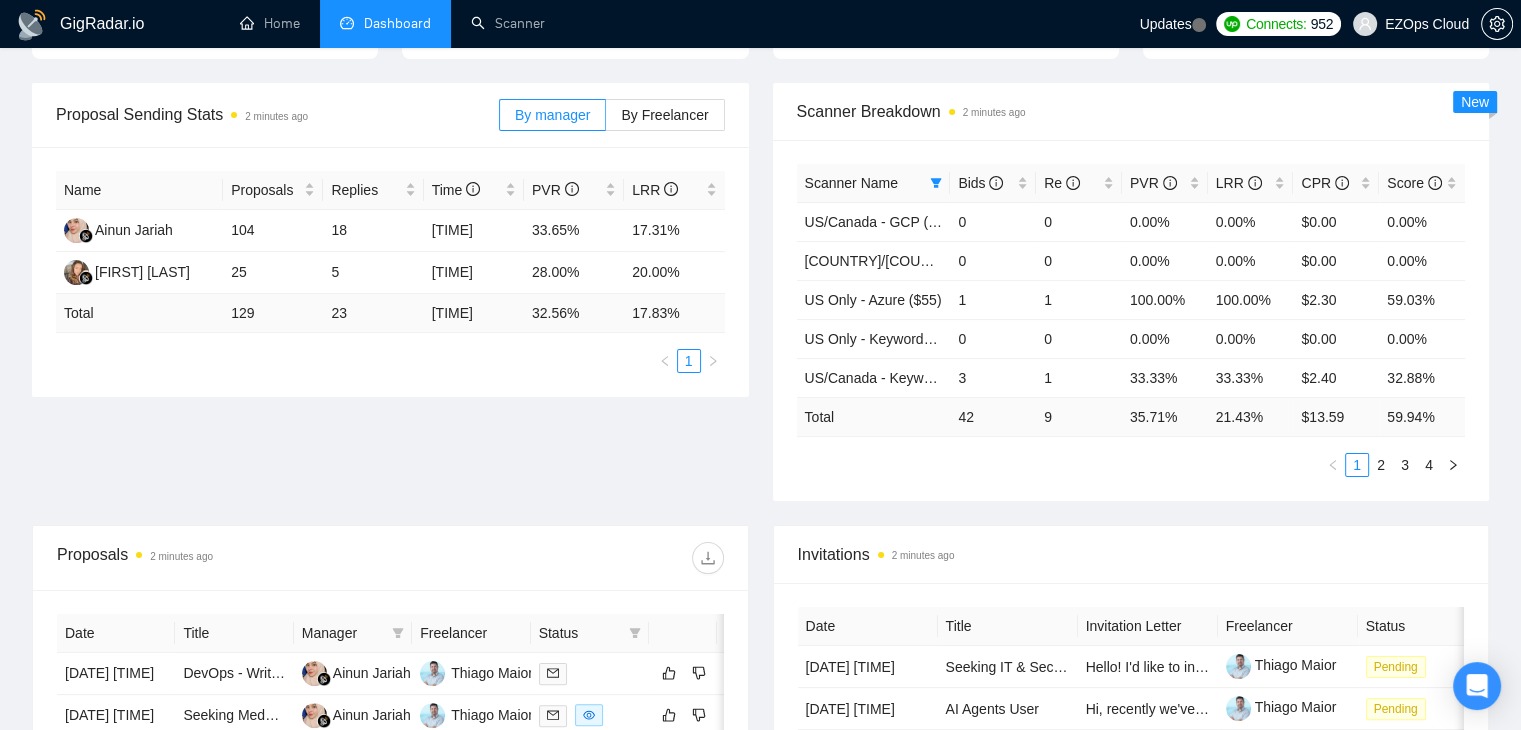 scroll, scrollTop: 260, scrollLeft: 0, axis: vertical 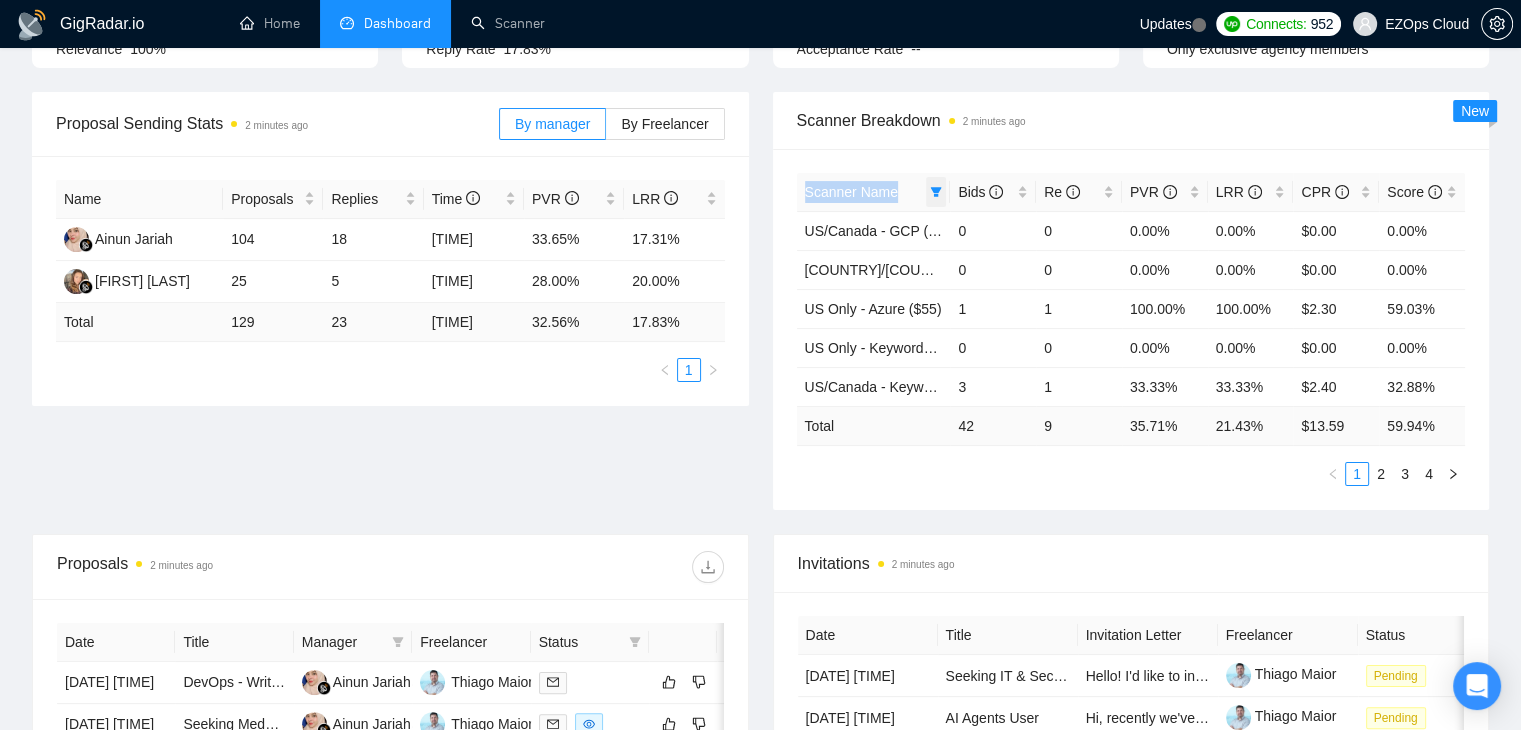 drag, startPoint x: 948, startPoint y: 193, endPoint x: 936, endPoint y: 189, distance: 12.649111 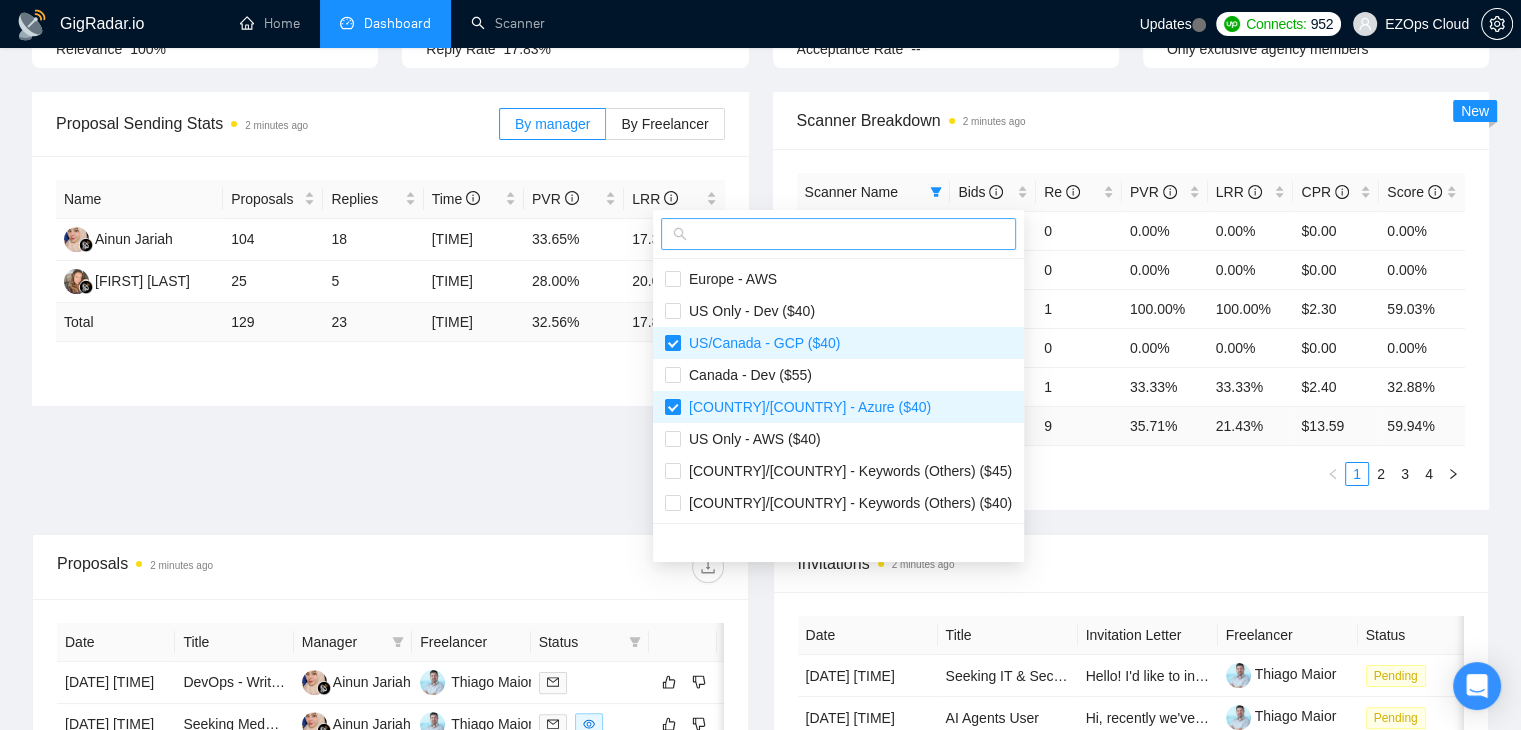 click at bounding box center [838, 234] 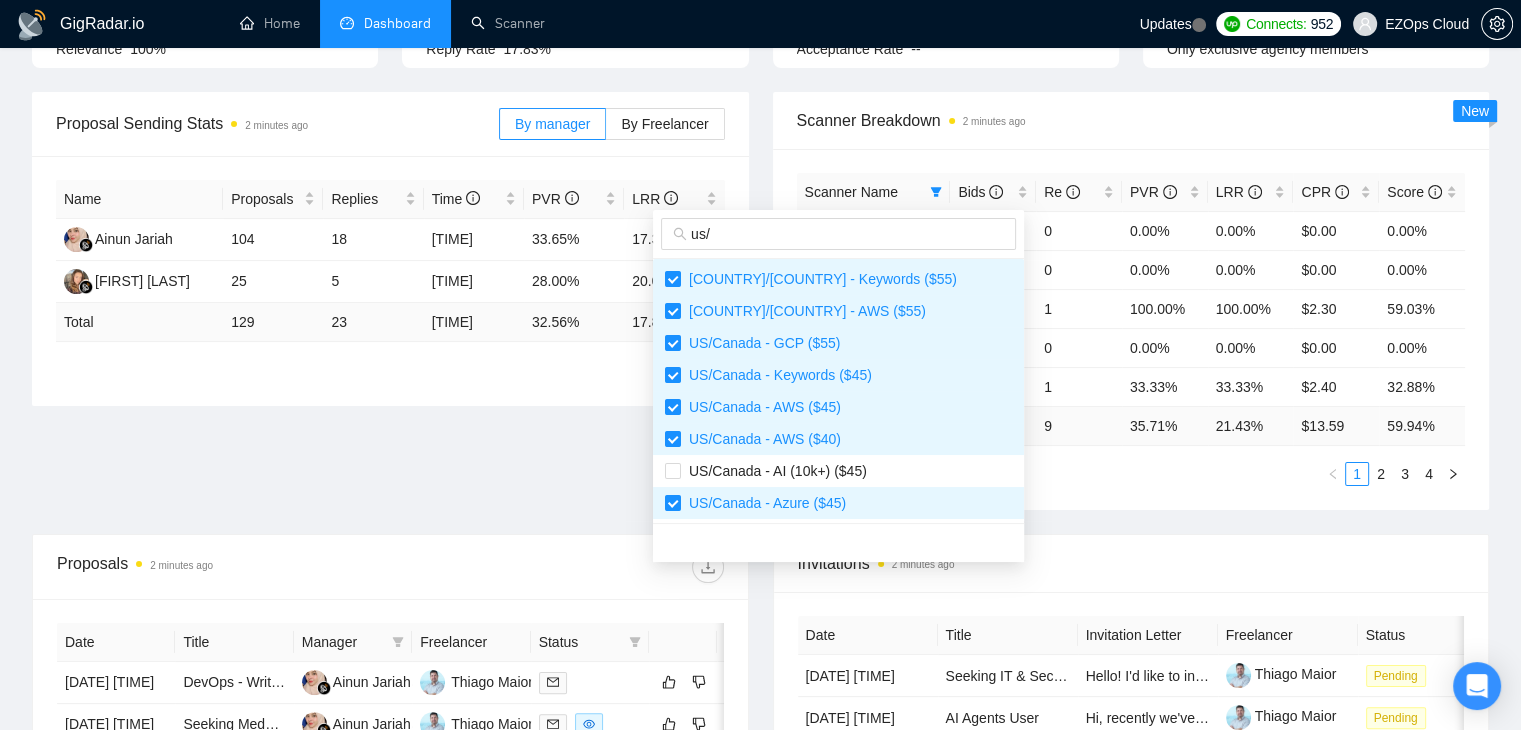 scroll, scrollTop: 0, scrollLeft: 0, axis: both 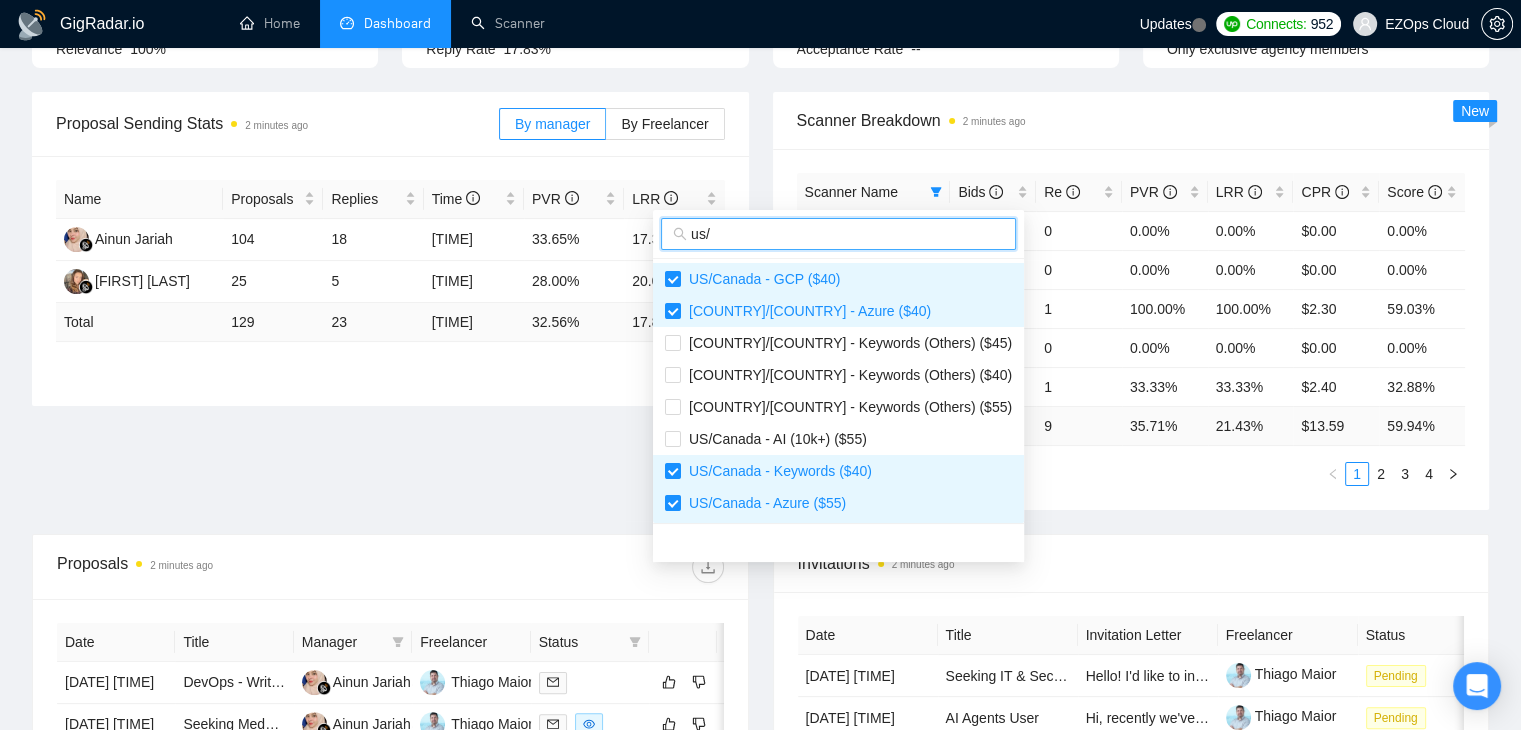 click on "us/" at bounding box center (847, 234) 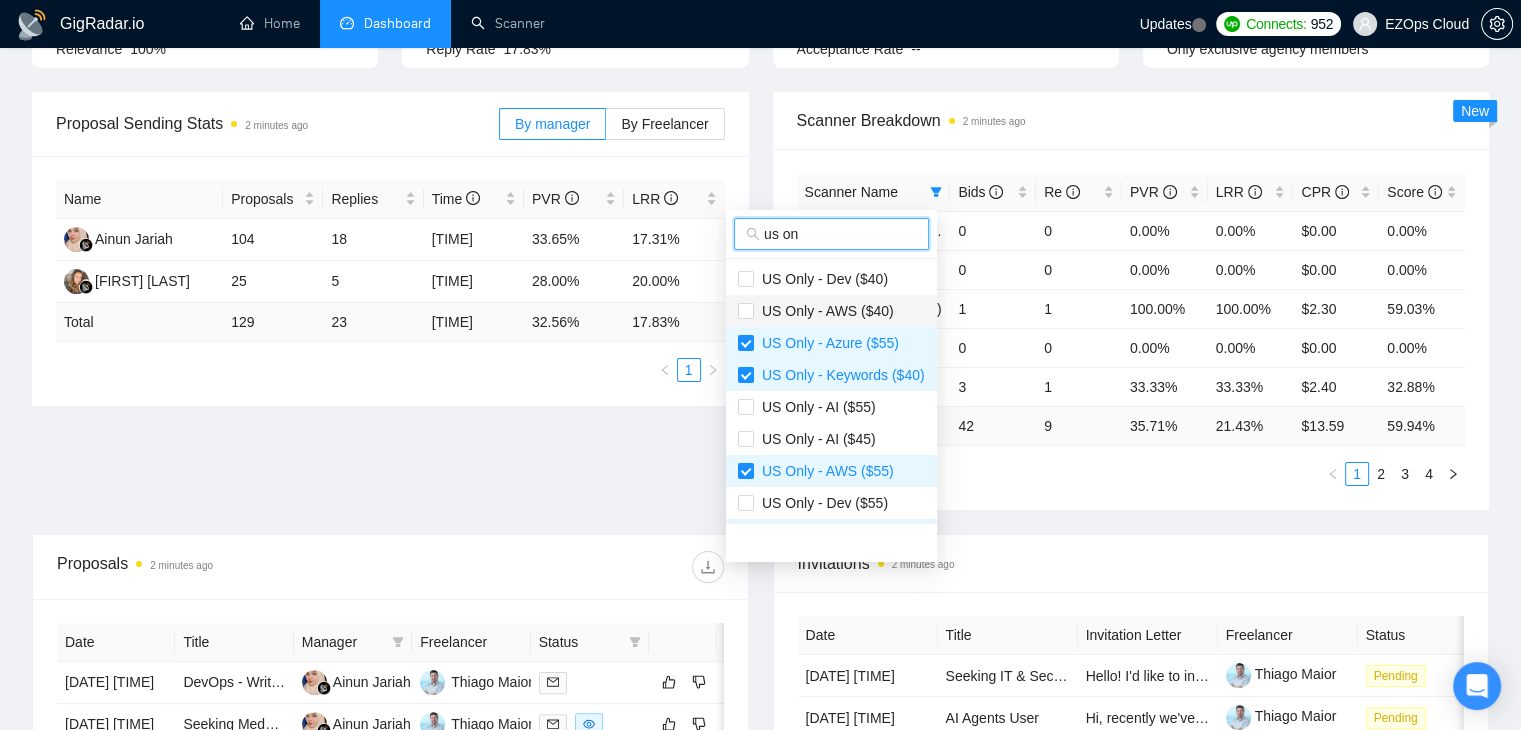 type on "us on" 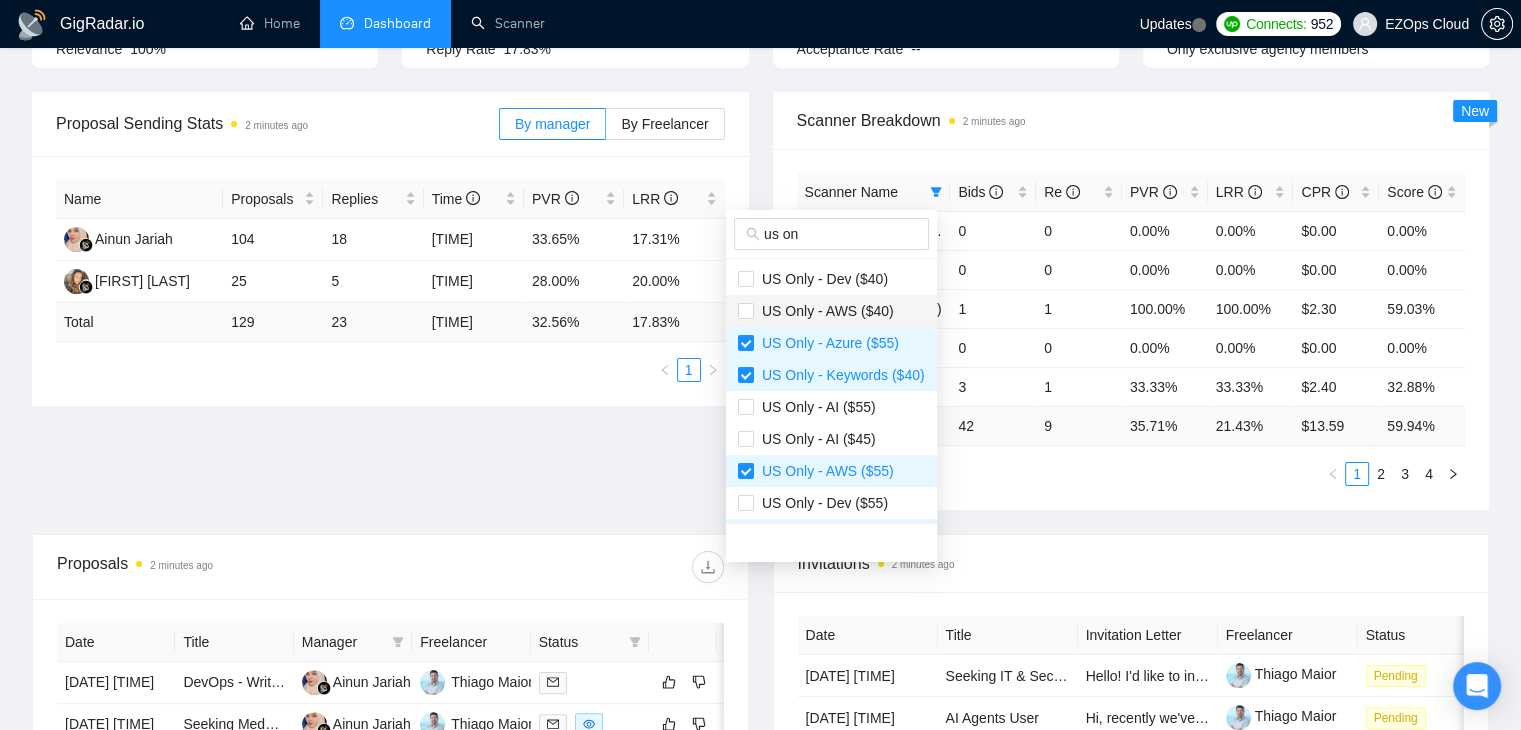 click on "US Only - AWS ($40)" at bounding box center [824, 311] 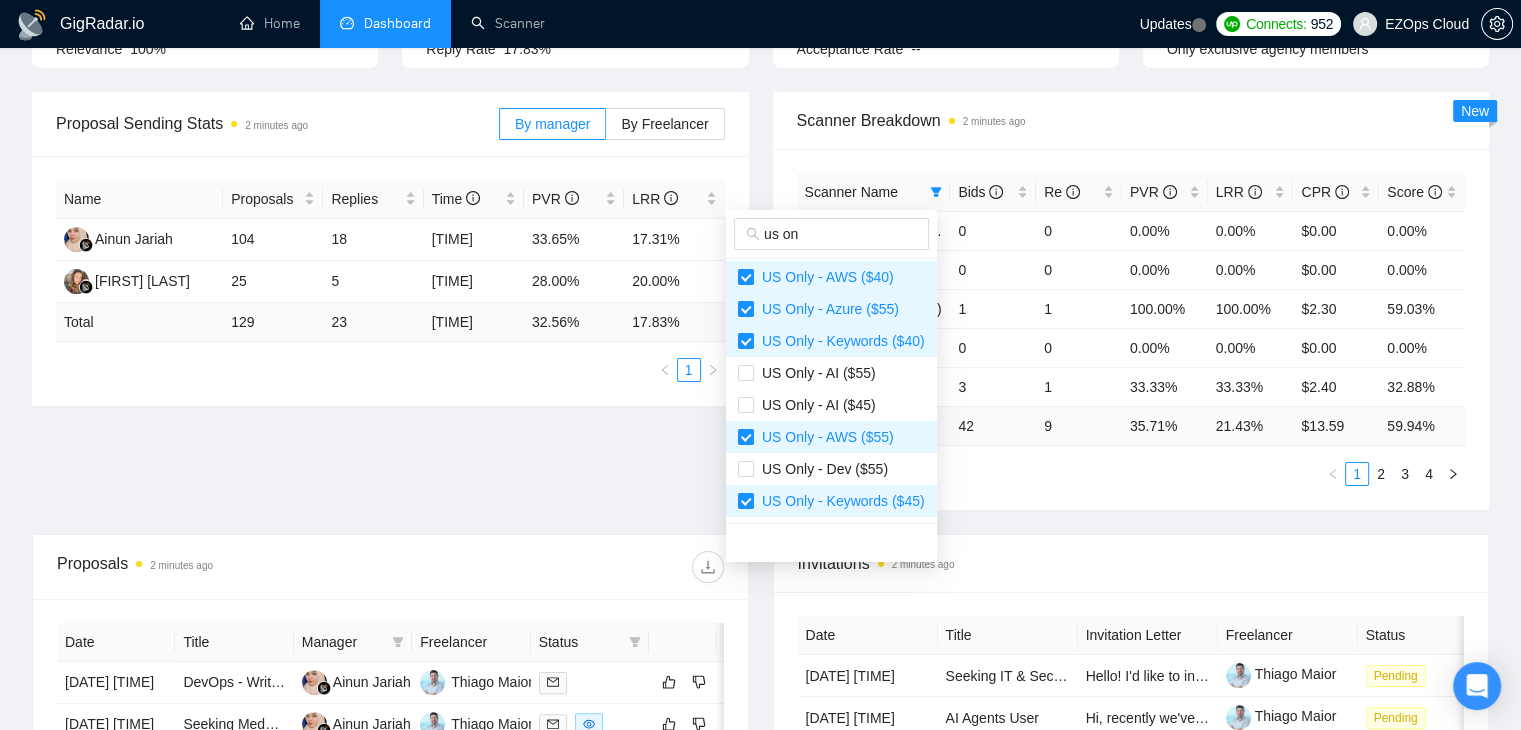 scroll, scrollTop: 0, scrollLeft: 0, axis: both 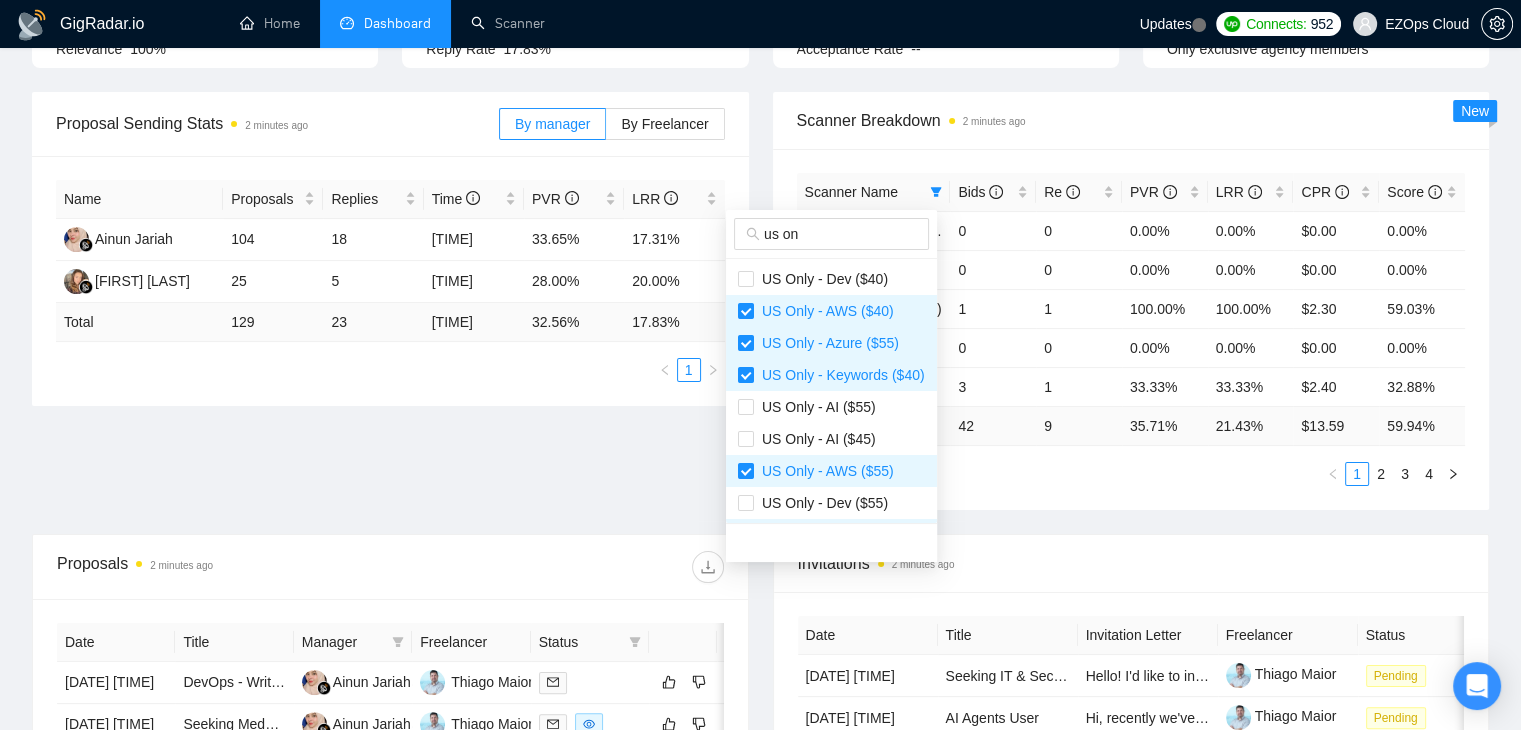type 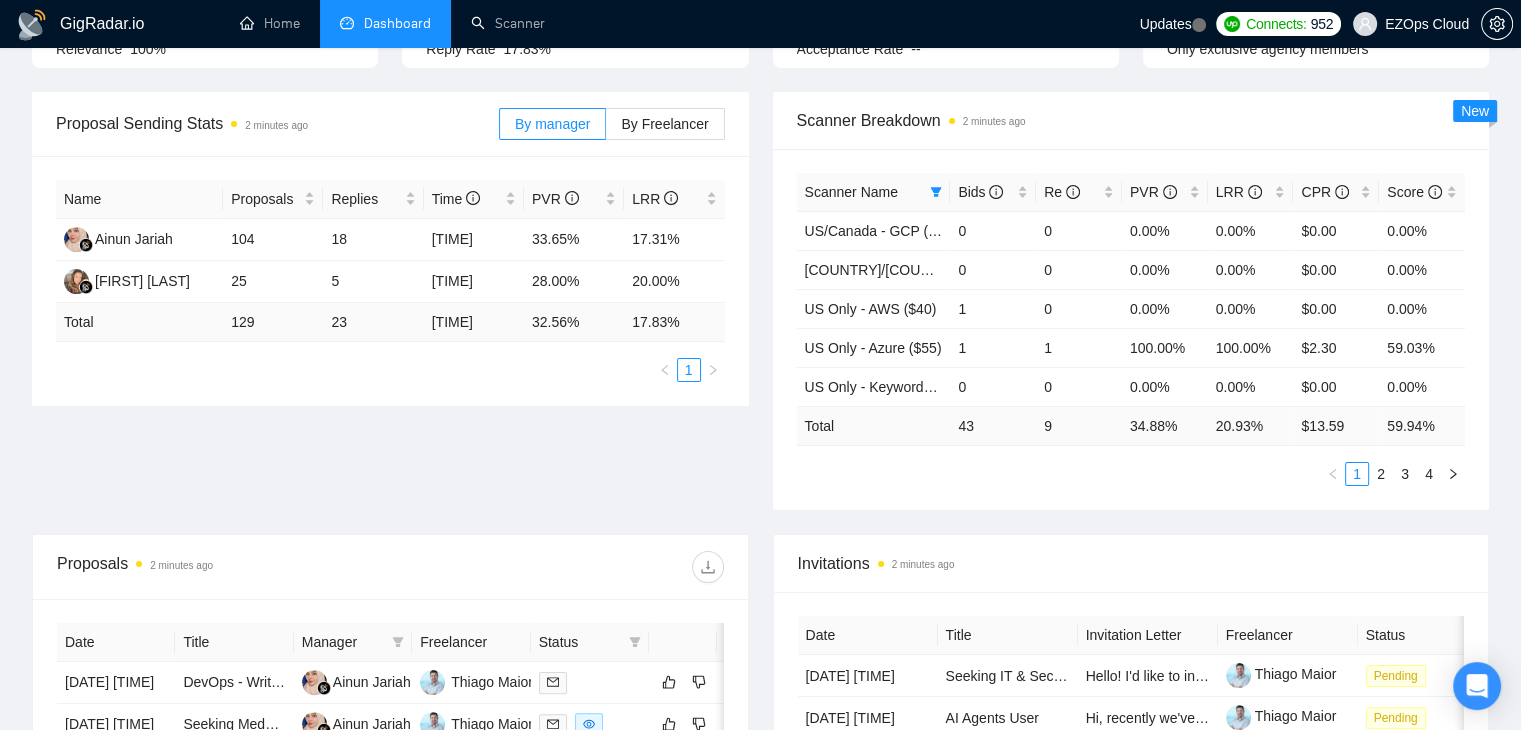 click on "Scanner Name Bids   Re   PVR   LRR   CPR   Score   US/Canada - GCP ($40) 0 0 0.00% 0.00% $0.00 0.00% US/Canada - Azure ($40) 0 0 0.00% 0.00% $0.00 0.00% US Only - AWS ($40) 1 0 0.00% 0.00% $0.00 0.00% US Only - Azure ($55) 1 1 100.00% 100.00% $2.30 59.03% US Only - Keywords ($40) 0 0 0.00% 0.00% $0.00 0.00% Total 43 9 34.88 % 20.93 % $ 13.59 59.94 % 1 2 3 4" at bounding box center [1131, 329] 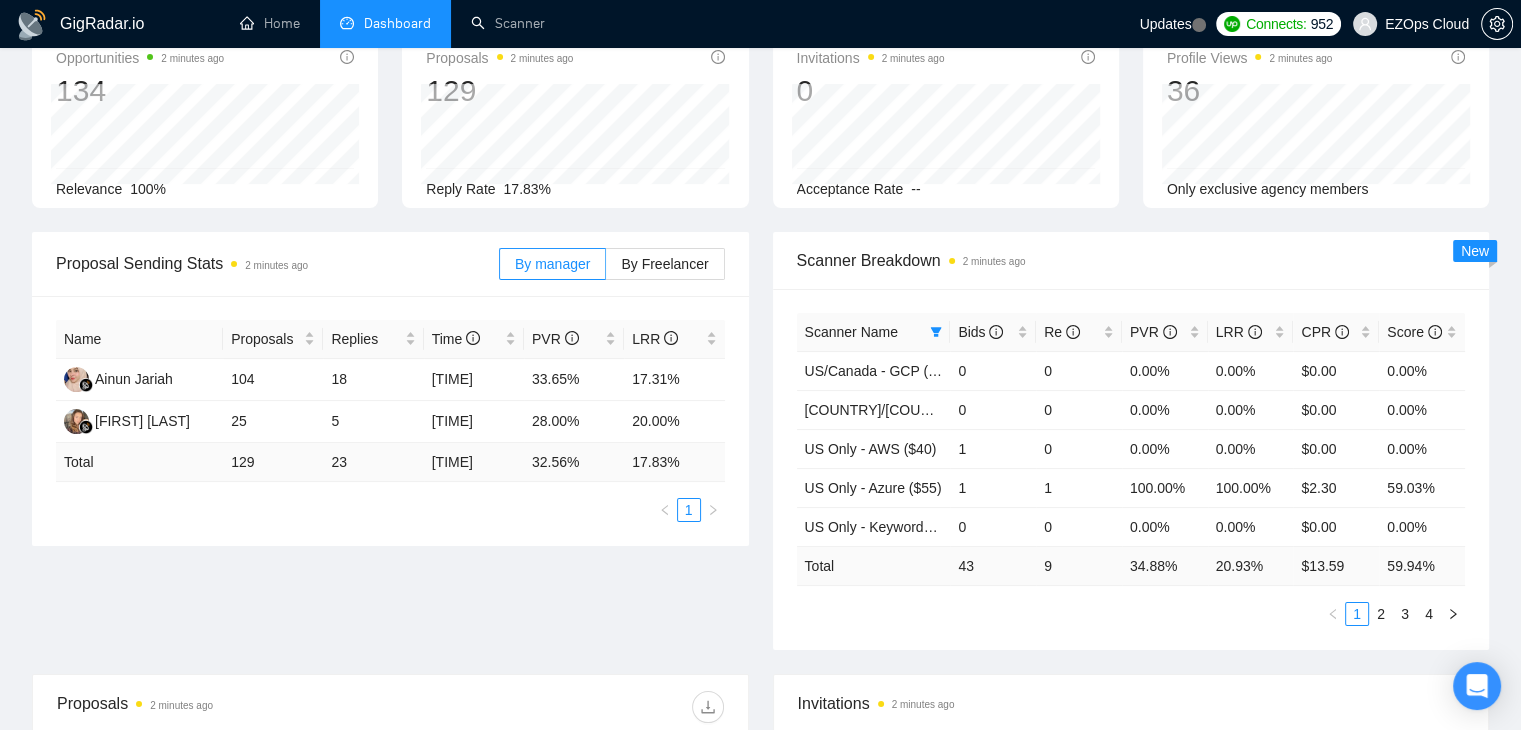 scroll, scrollTop: 0, scrollLeft: 0, axis: both 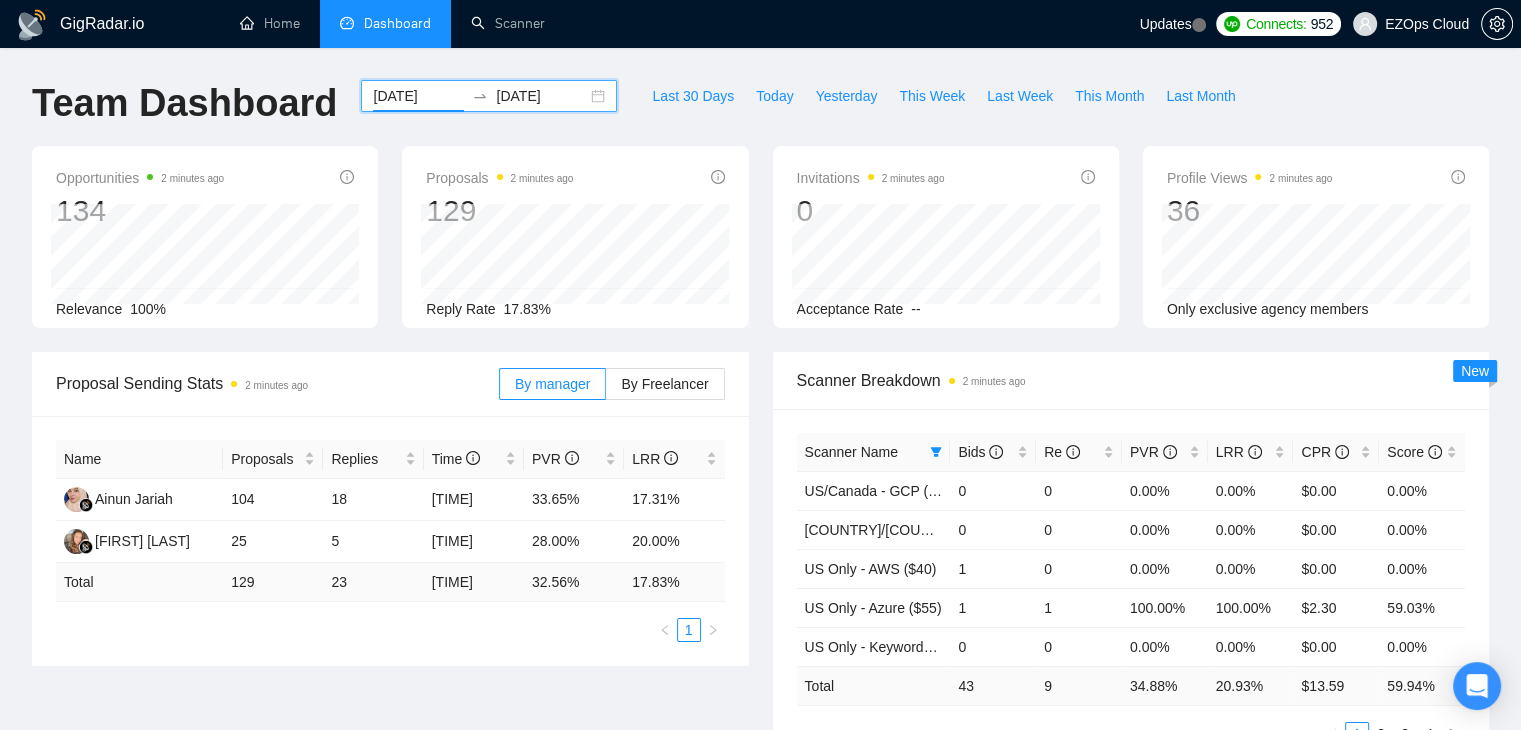 click on "[DATE]" at bounding box center [418, 96] 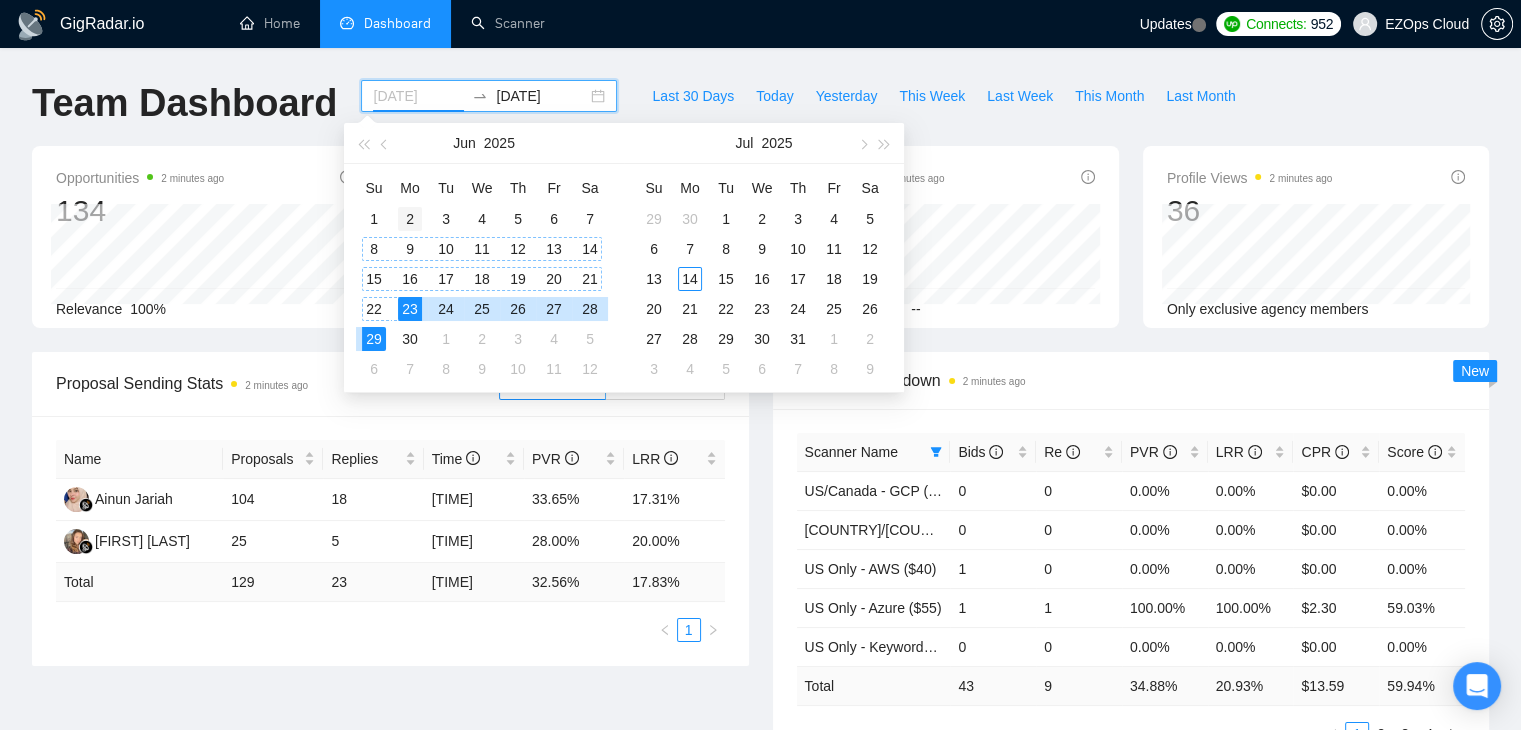type on "[DATE]" 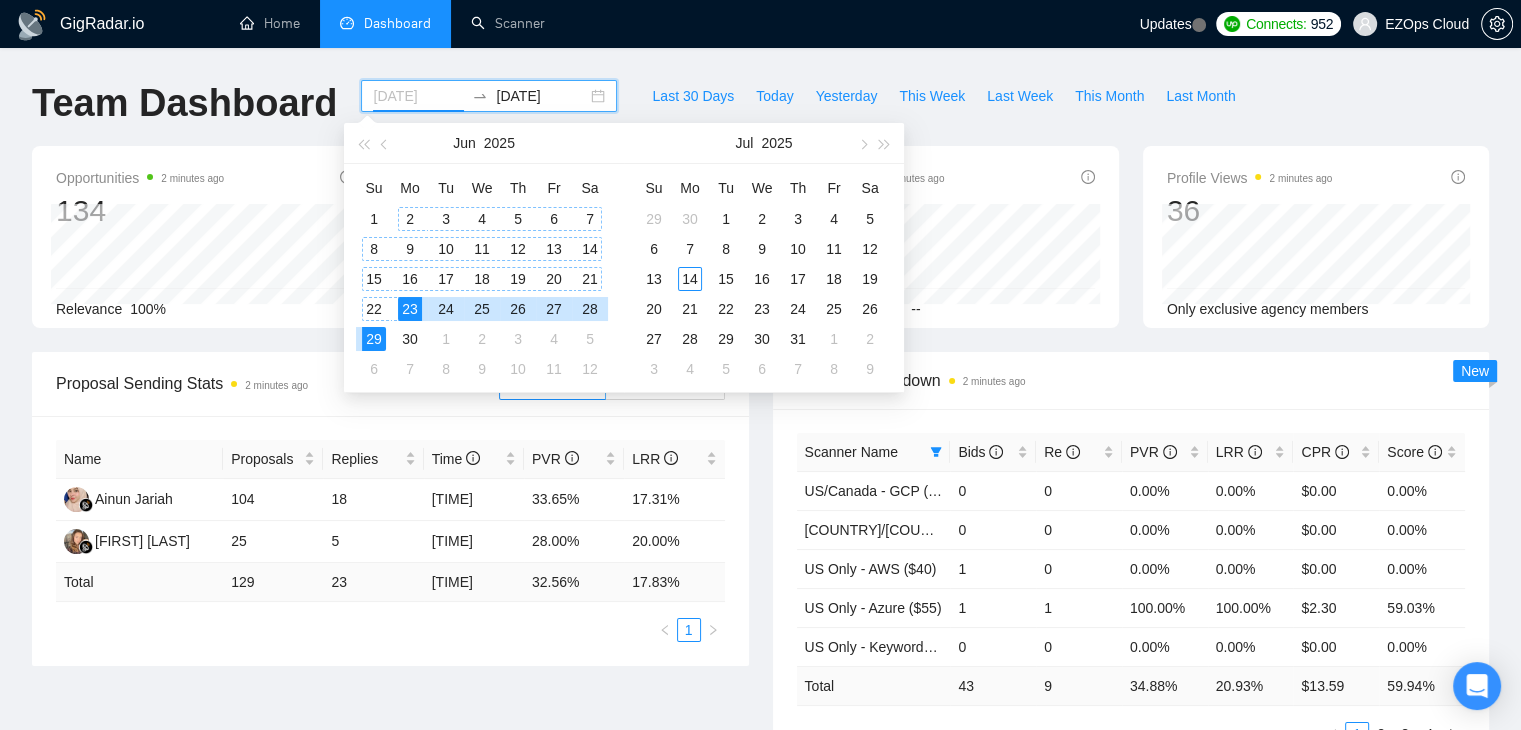 click on "2" at bounding box center [410, 219] 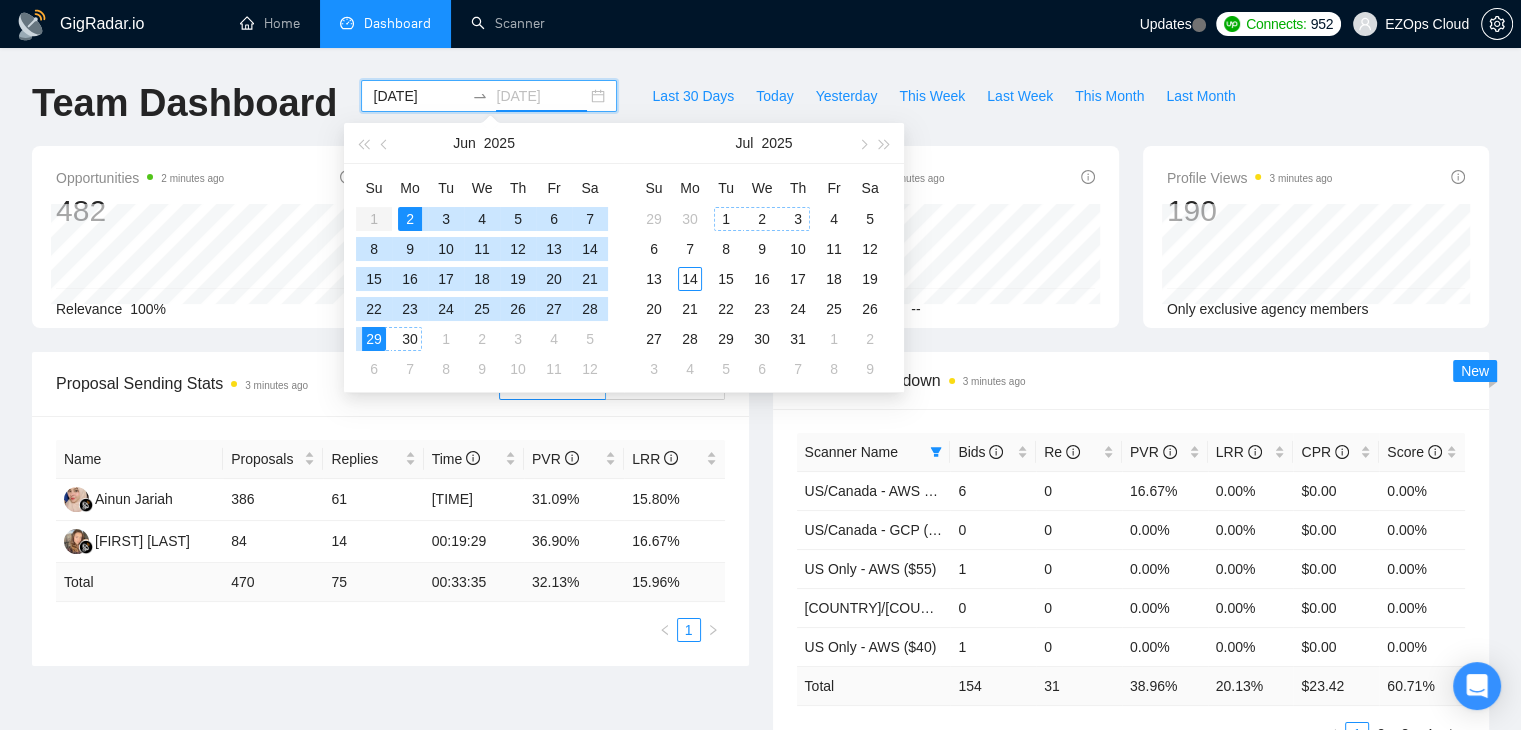 type on "[DATE]" 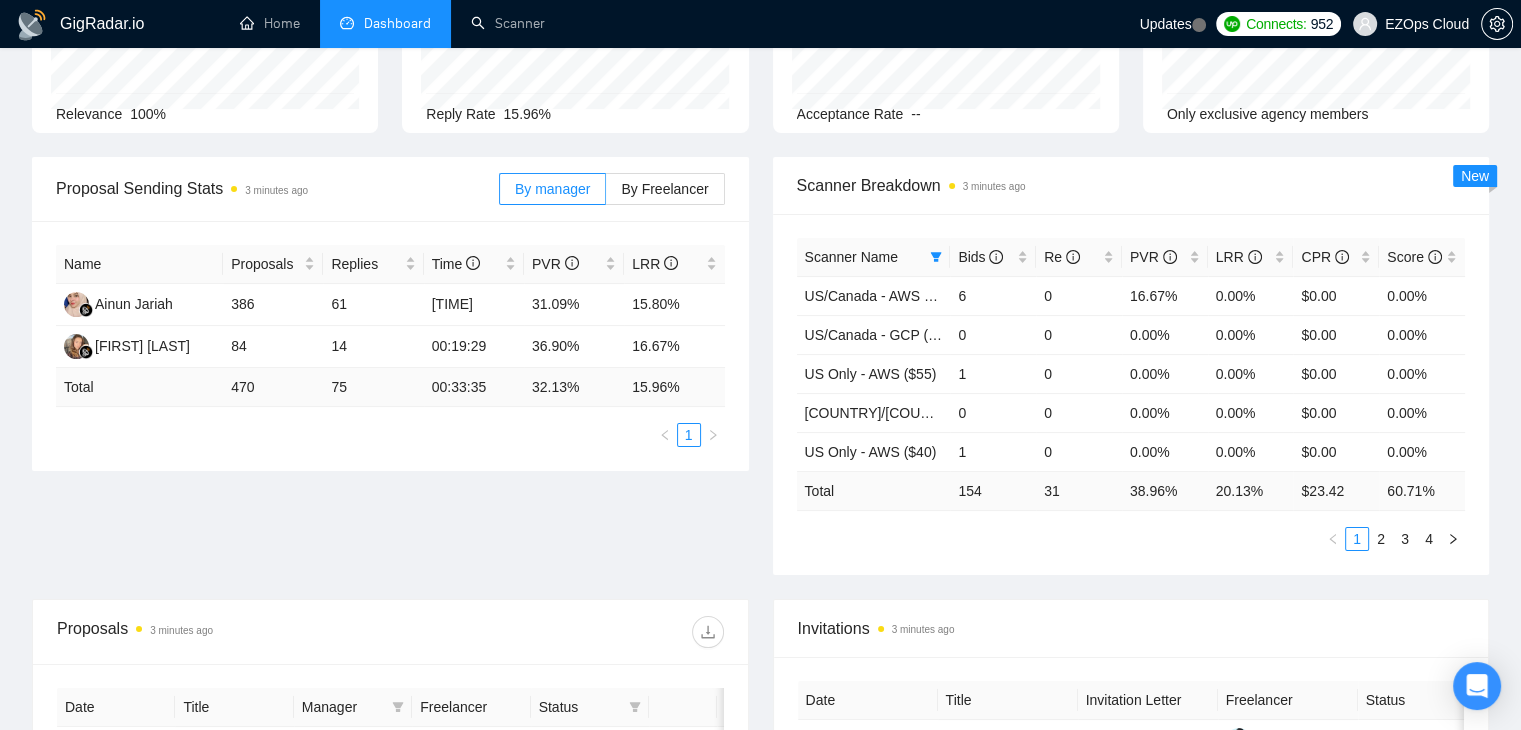 scroll, scrollTop: 218, scrollLeft: 0, axis: vertical 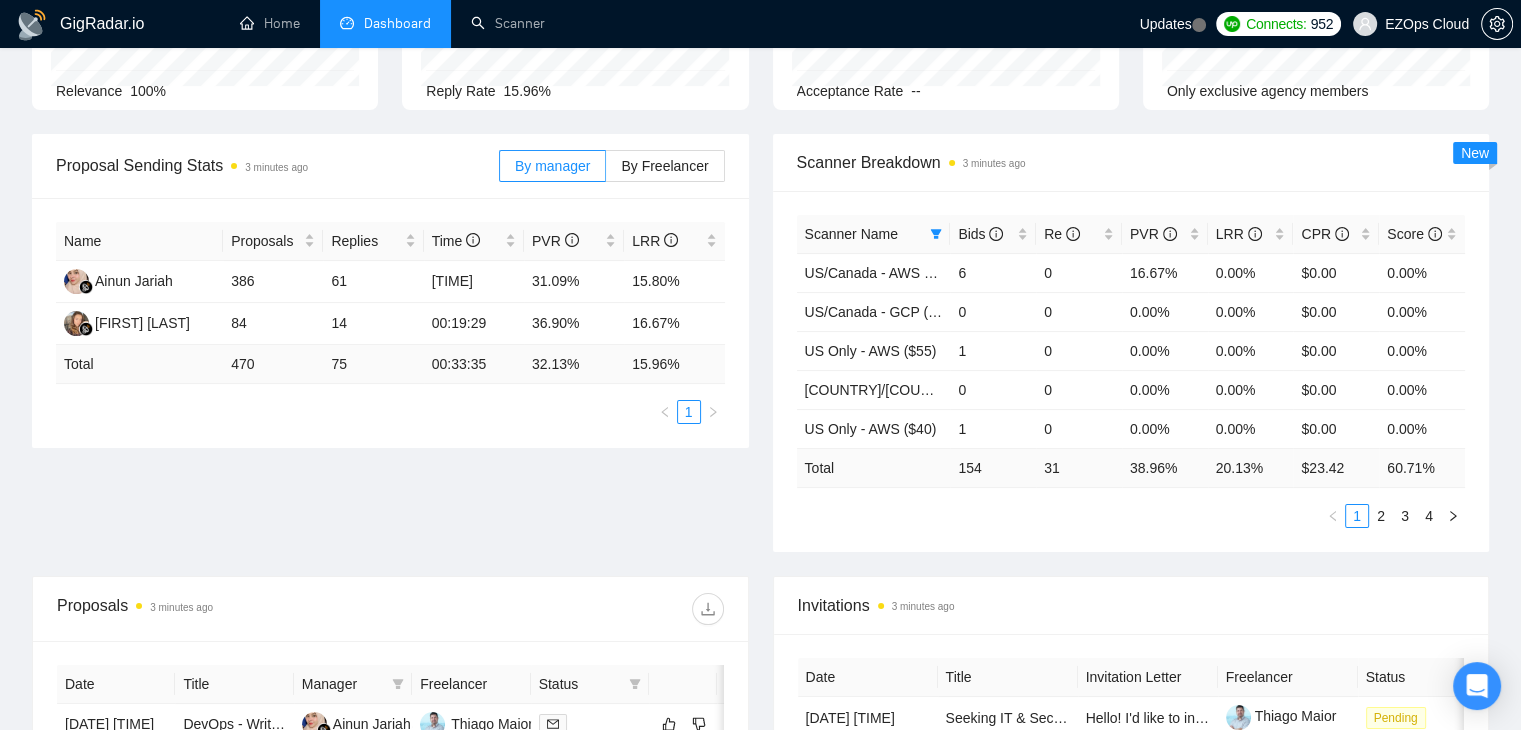 click on "Scanner Breakdown [TIME] ago Scanner Name Bids   Re   PVR   LRR   CPR   Score   US/Canada - AWS ($40) 6 0 16.67% 0.00% $0.00 0.00% US/Canada - GCP ($40) 0 0 0.00% 0.00% $0.00 0.00% US Only - AWS ($55) 1 0 0.00% 0.00% $0.00 0.00% US/Canada - Azure ($40) 0 0 0.00% 0.00% $0.00 0.00% US Only - AWS ($40) 1 0 0.00% 0.00% $0.00 0.00% Total 154 31 38.96 % 20.13 % $ 23.42 60.71 % 1 2 3 4 New" at bounding box center [1131, 343] 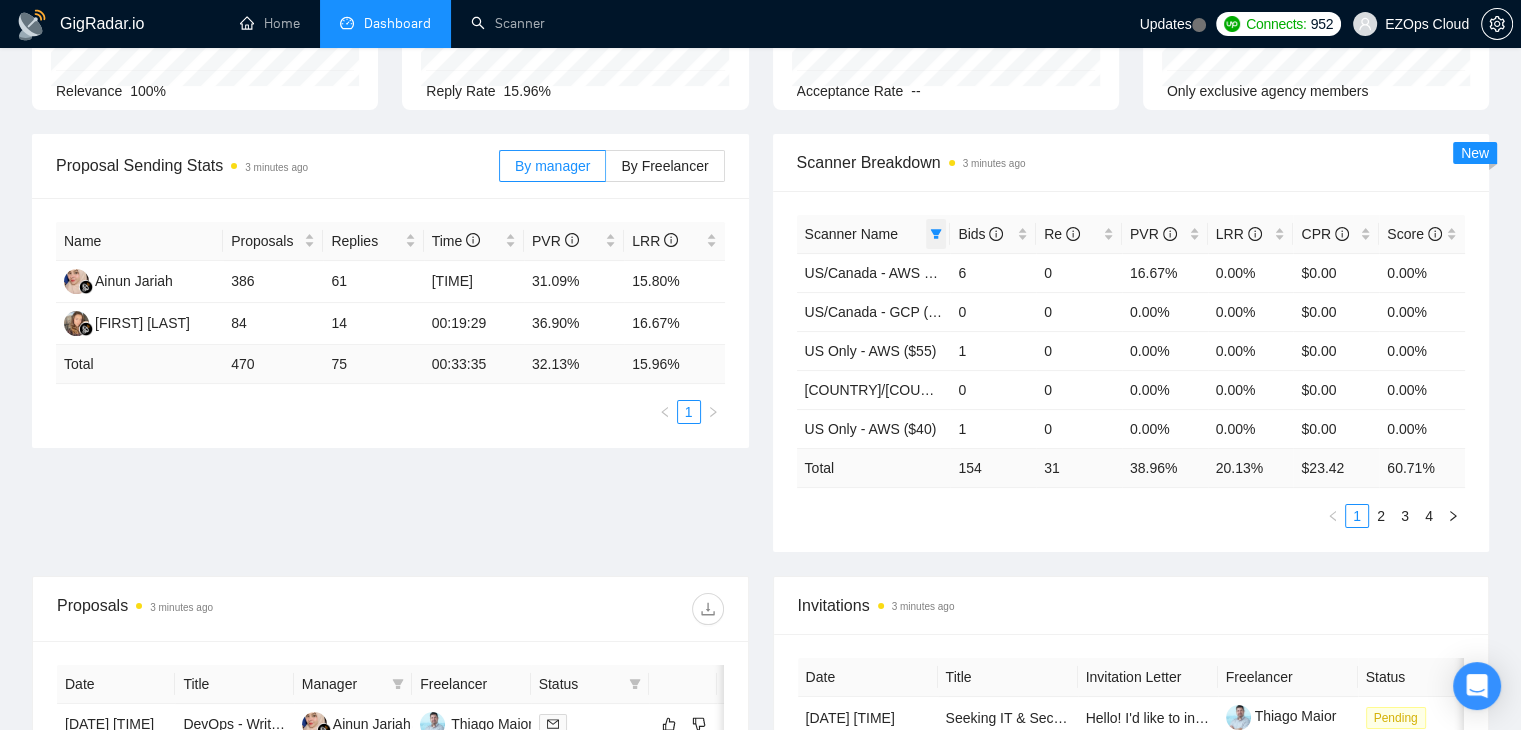click at bounding box center [936, 234] 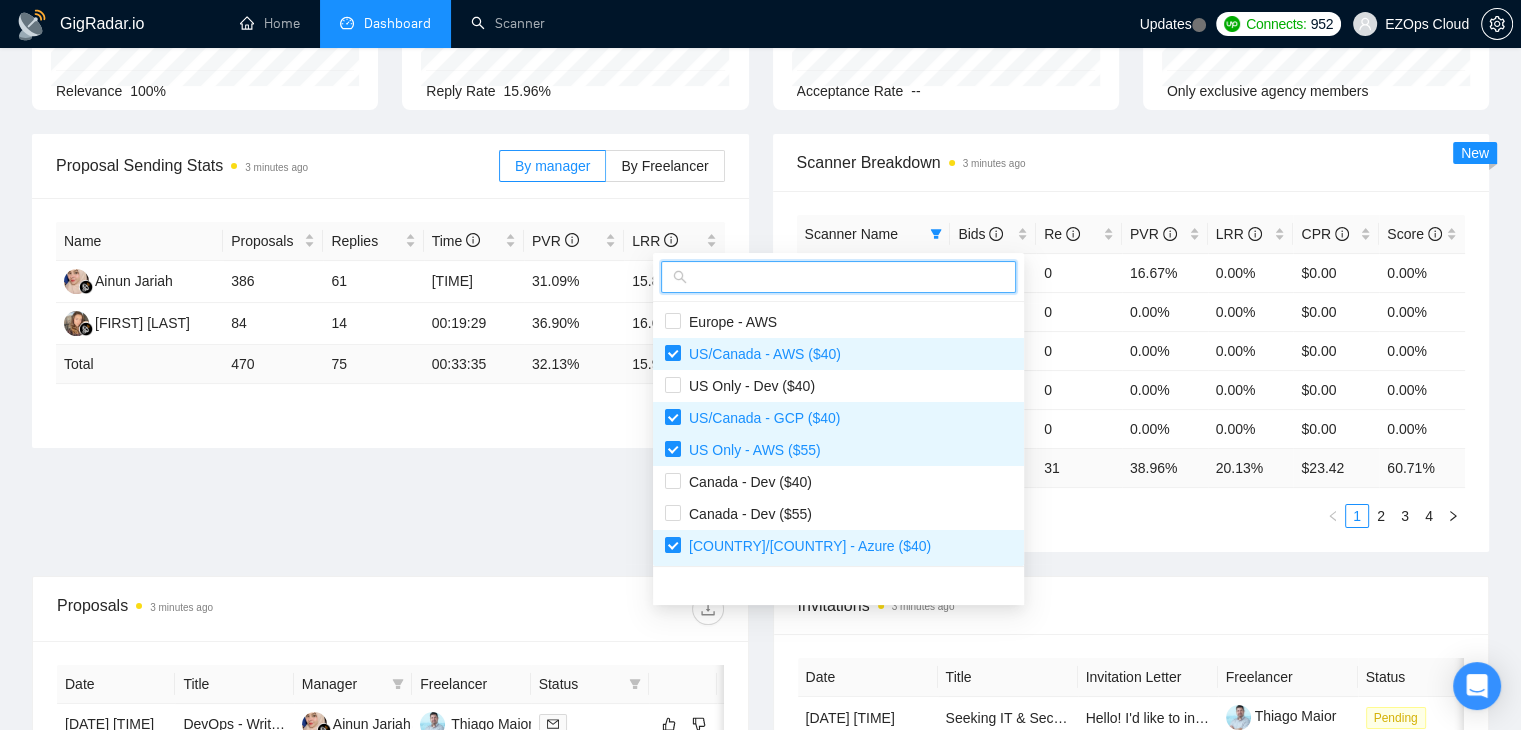 click at bounding box center [847, 277] 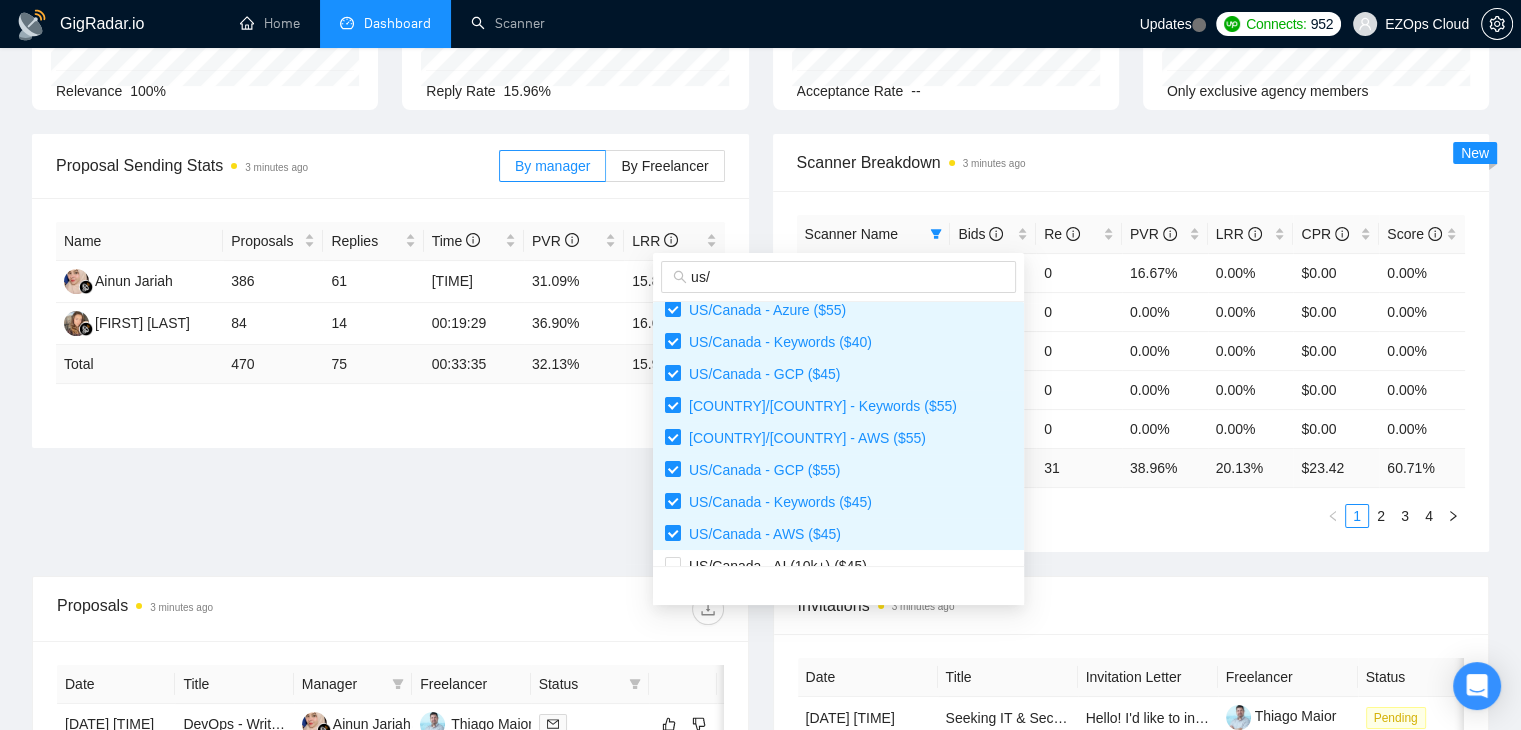 scroll, scrollTop: 288, scrollLeft: 0, axis: vertical 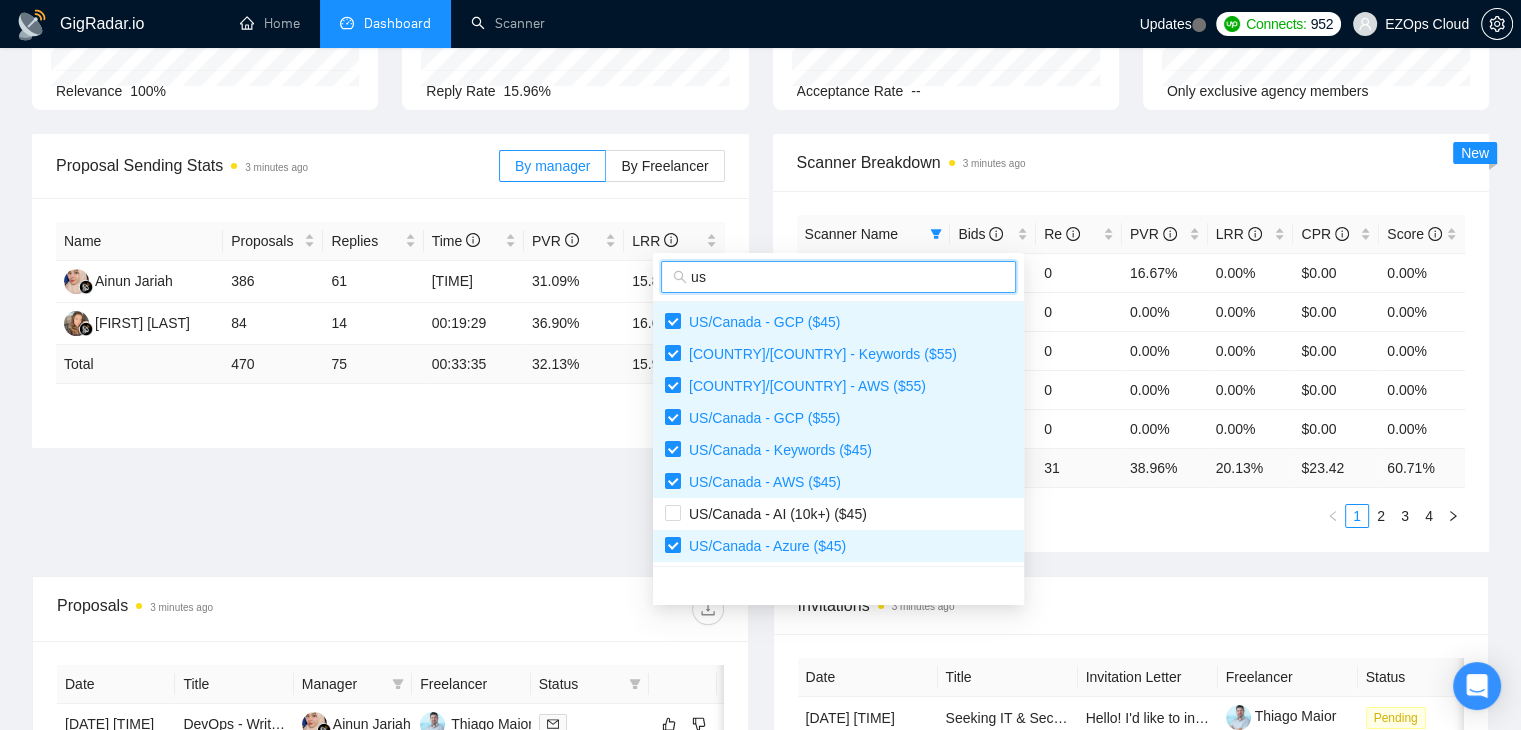 click on "us" at bounding box center [847, 277] 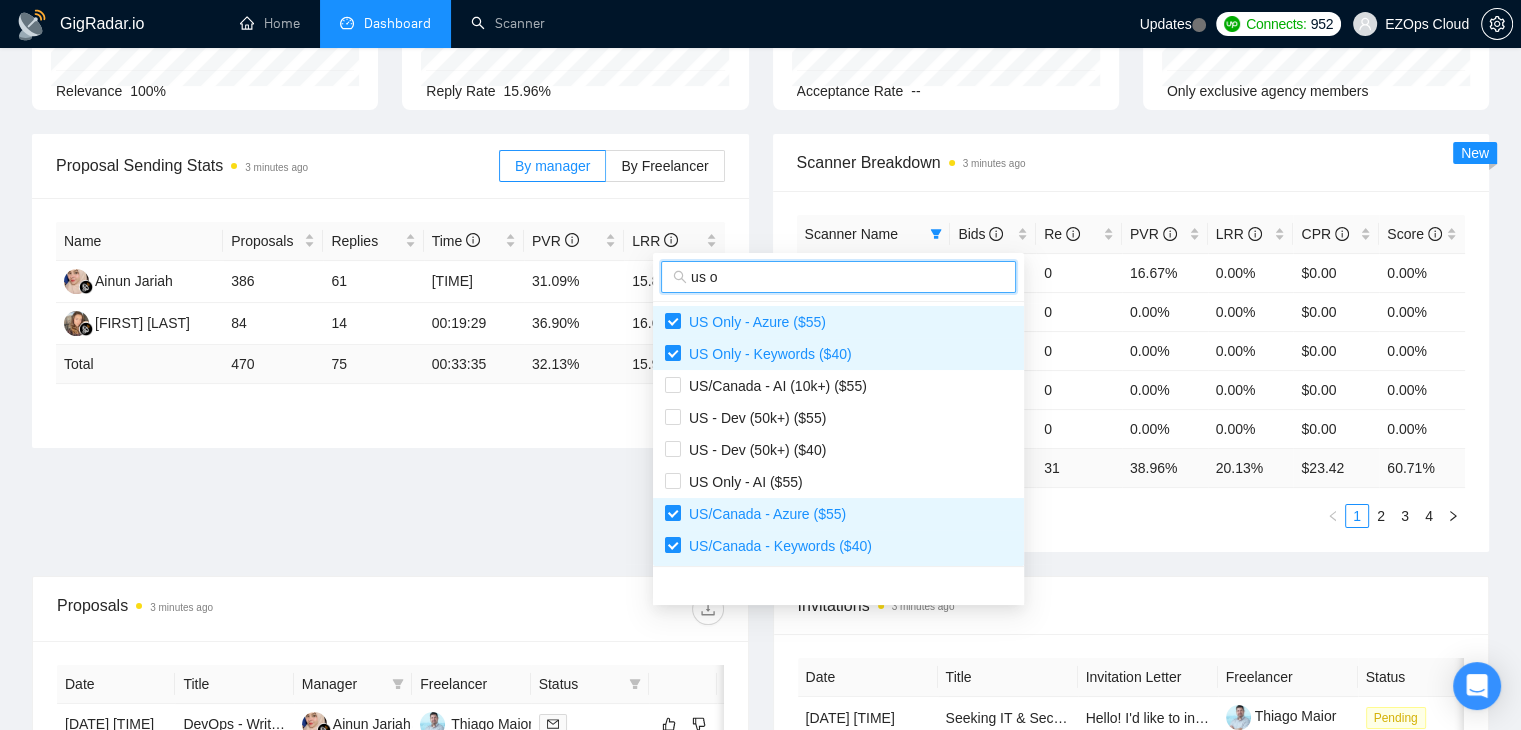 scroll, scrollTop: 180, scrollLeft: 0, axis: vertical 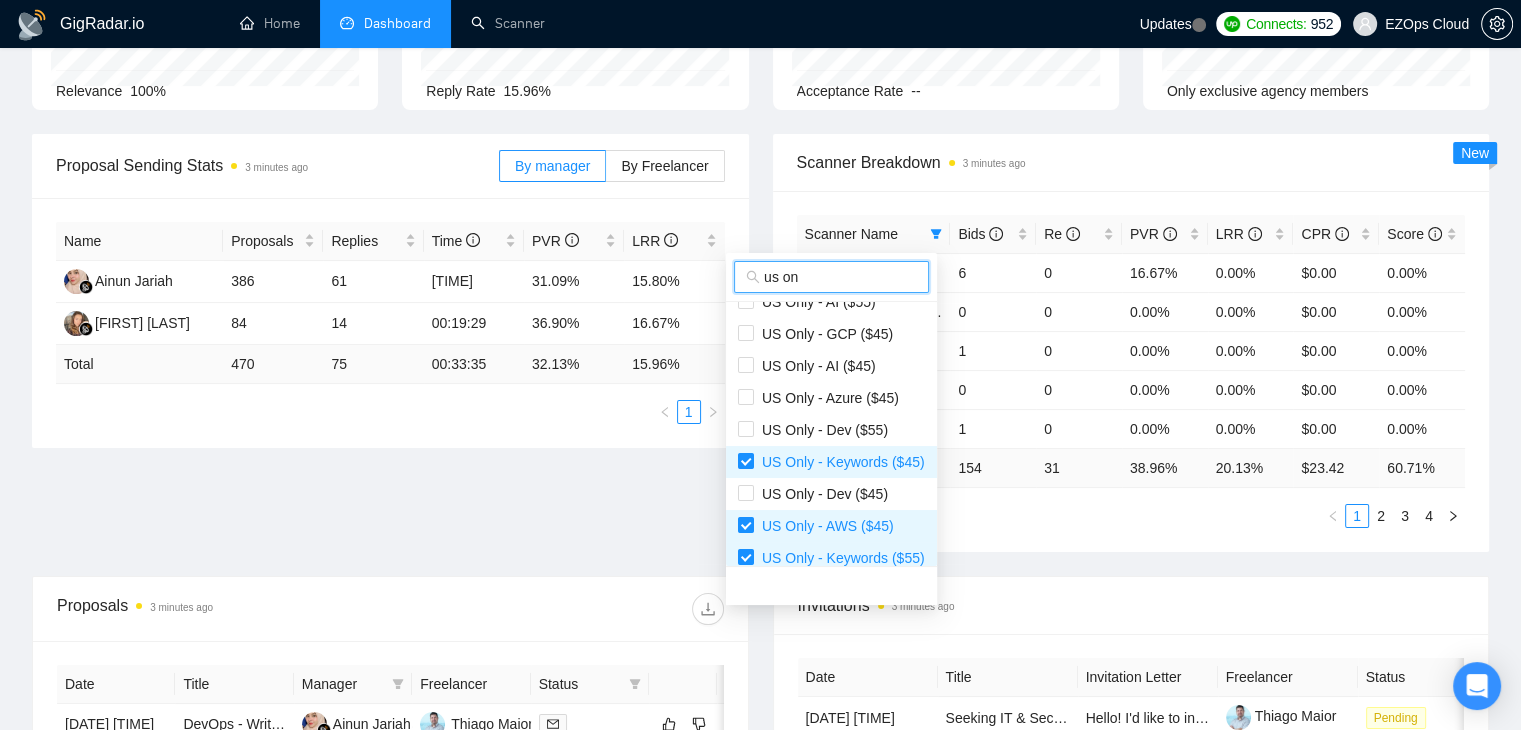 type on "us on" 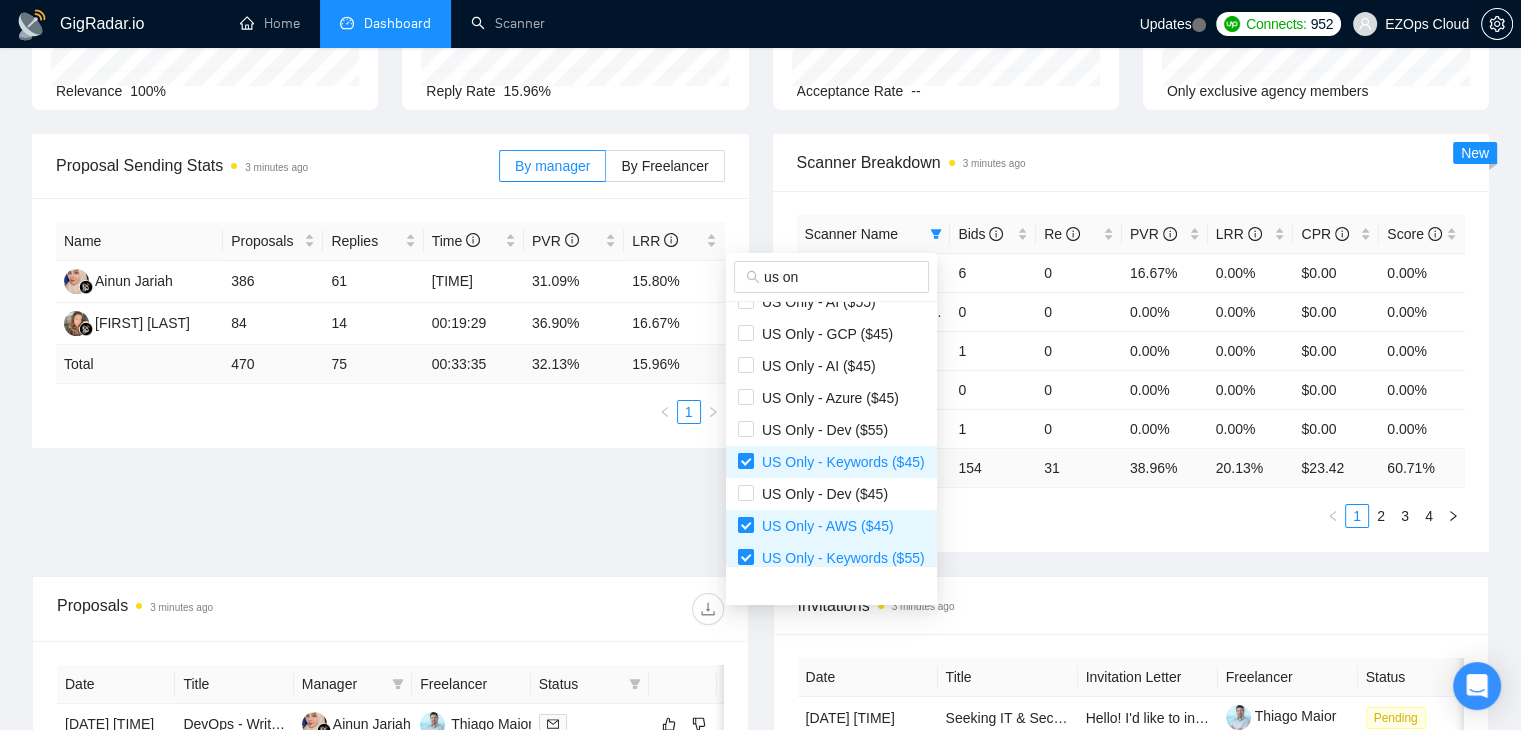 scroll, scrollTop: 224, scrollLeft: 0, axis: vertical 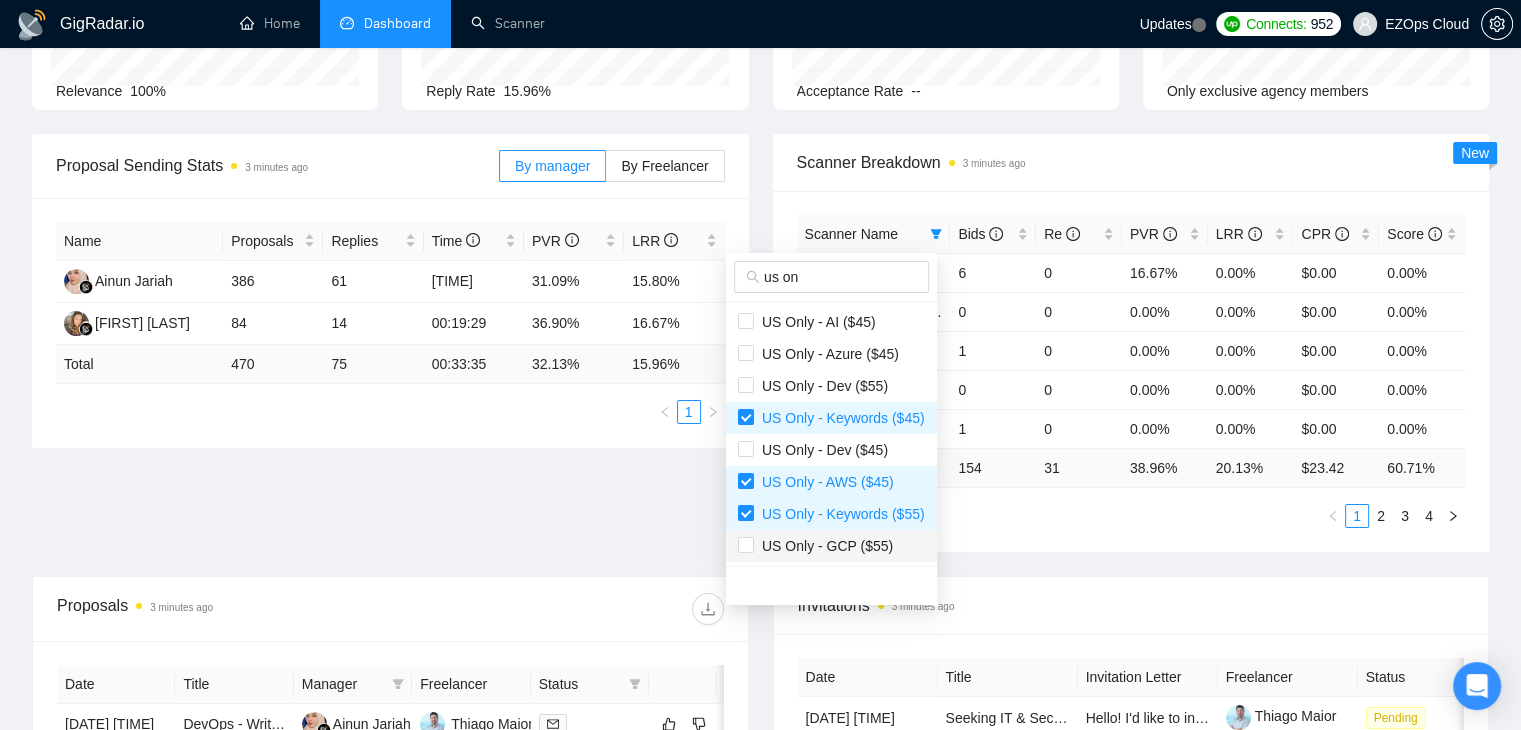 click on "US Only - GCP ($55)" at bounding box center (831, 546) 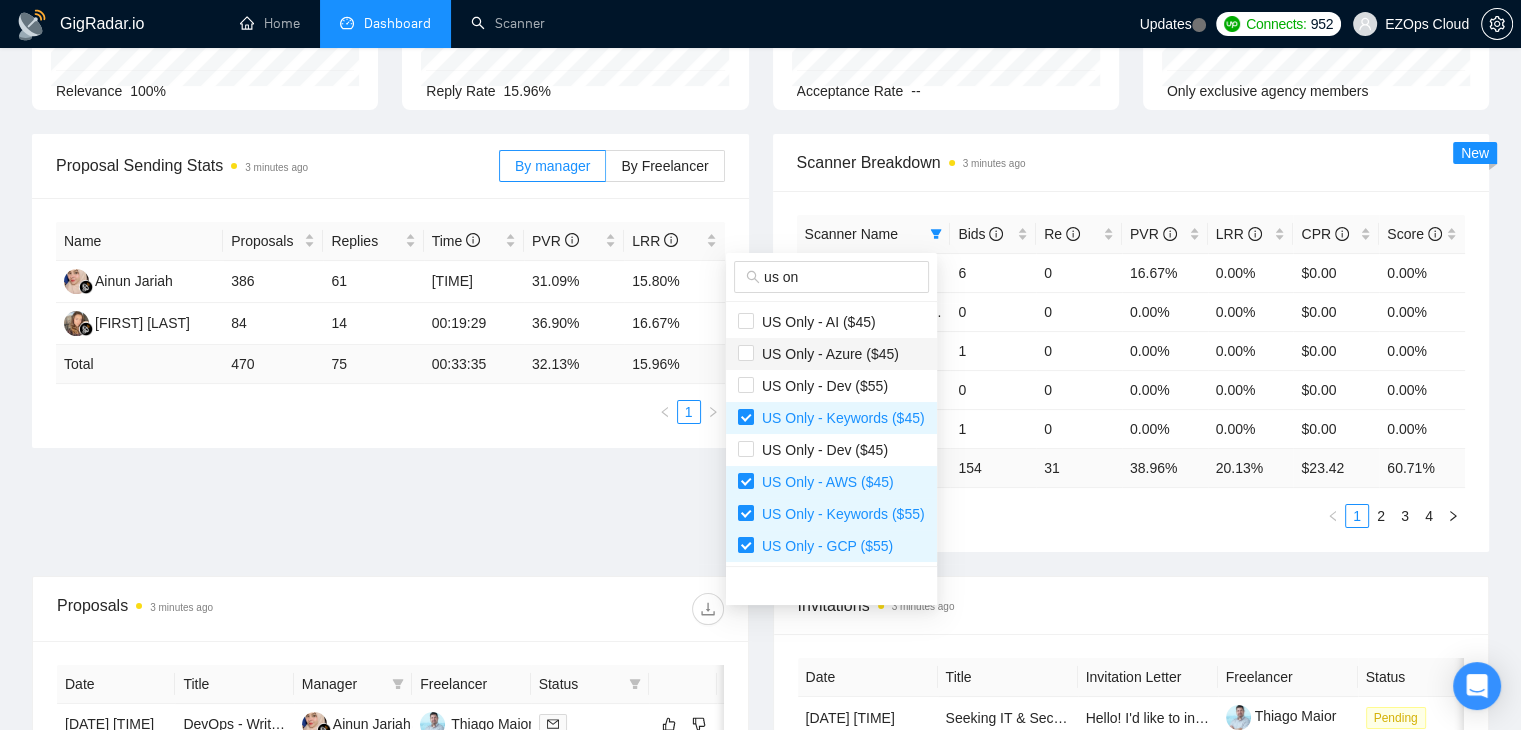 click on "US Only - Azure ($45)" at bounding box center [826, 354] 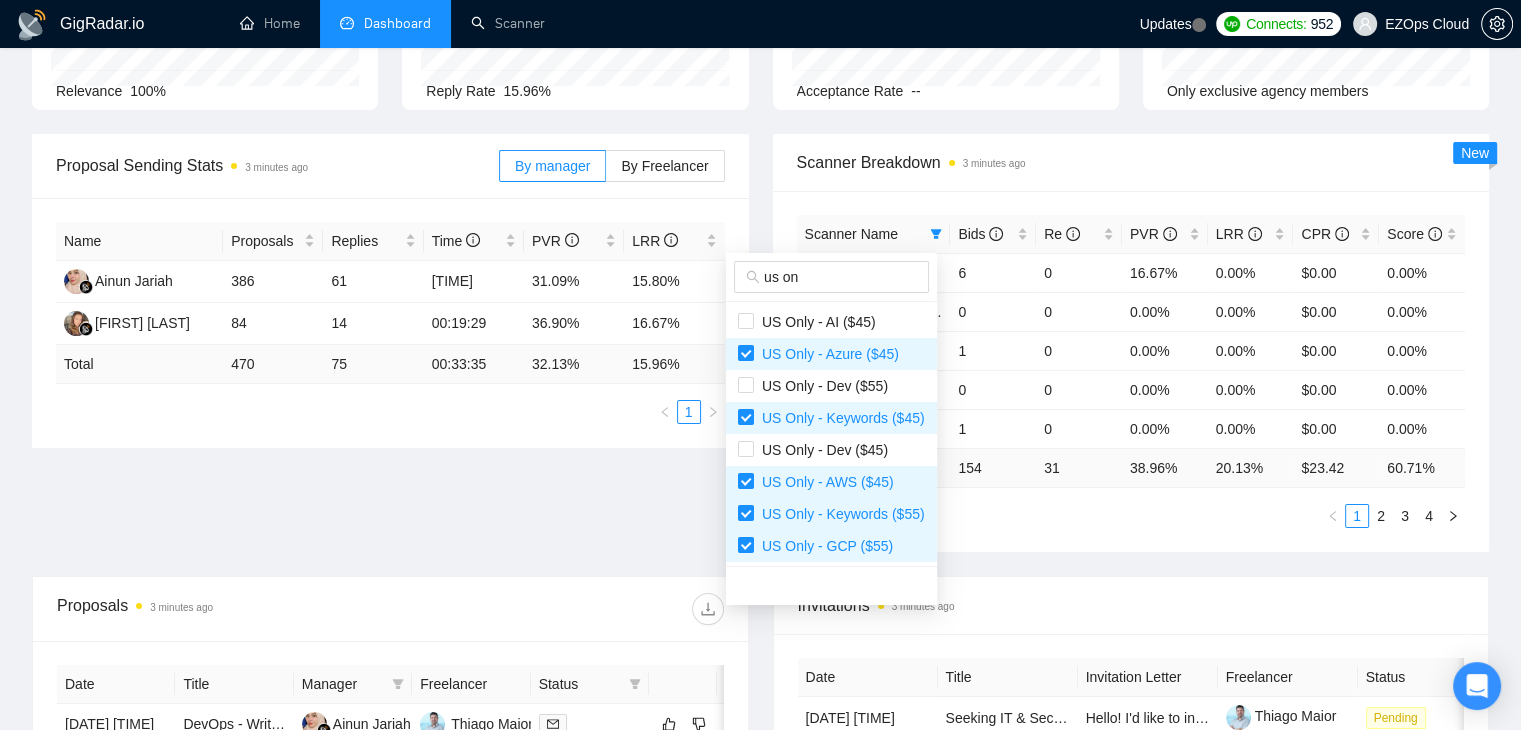 scroll, scrollTop: 0, scrollLeft: 0, axis: both 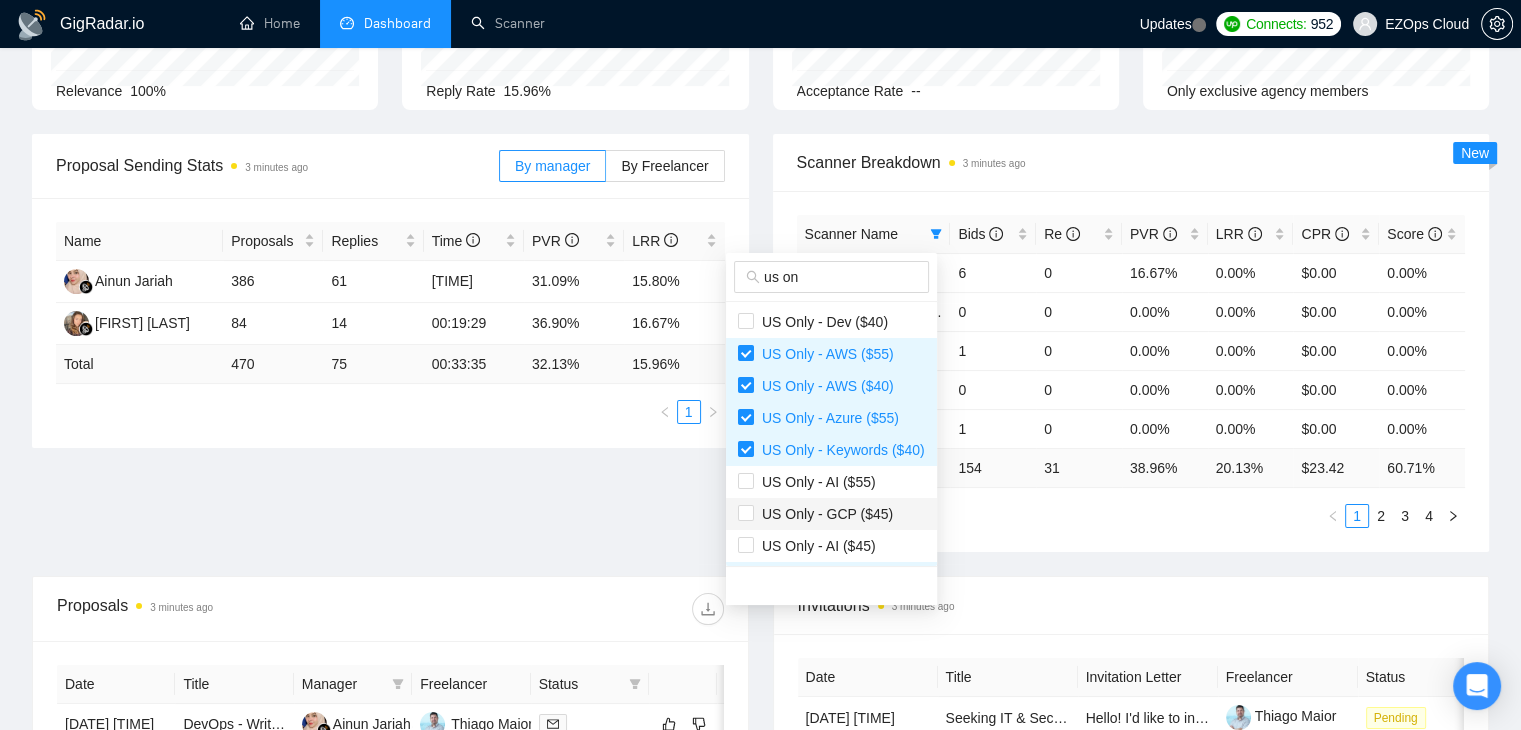 click on "US Only - GCP ($45)" at bounding box center [823, 514] 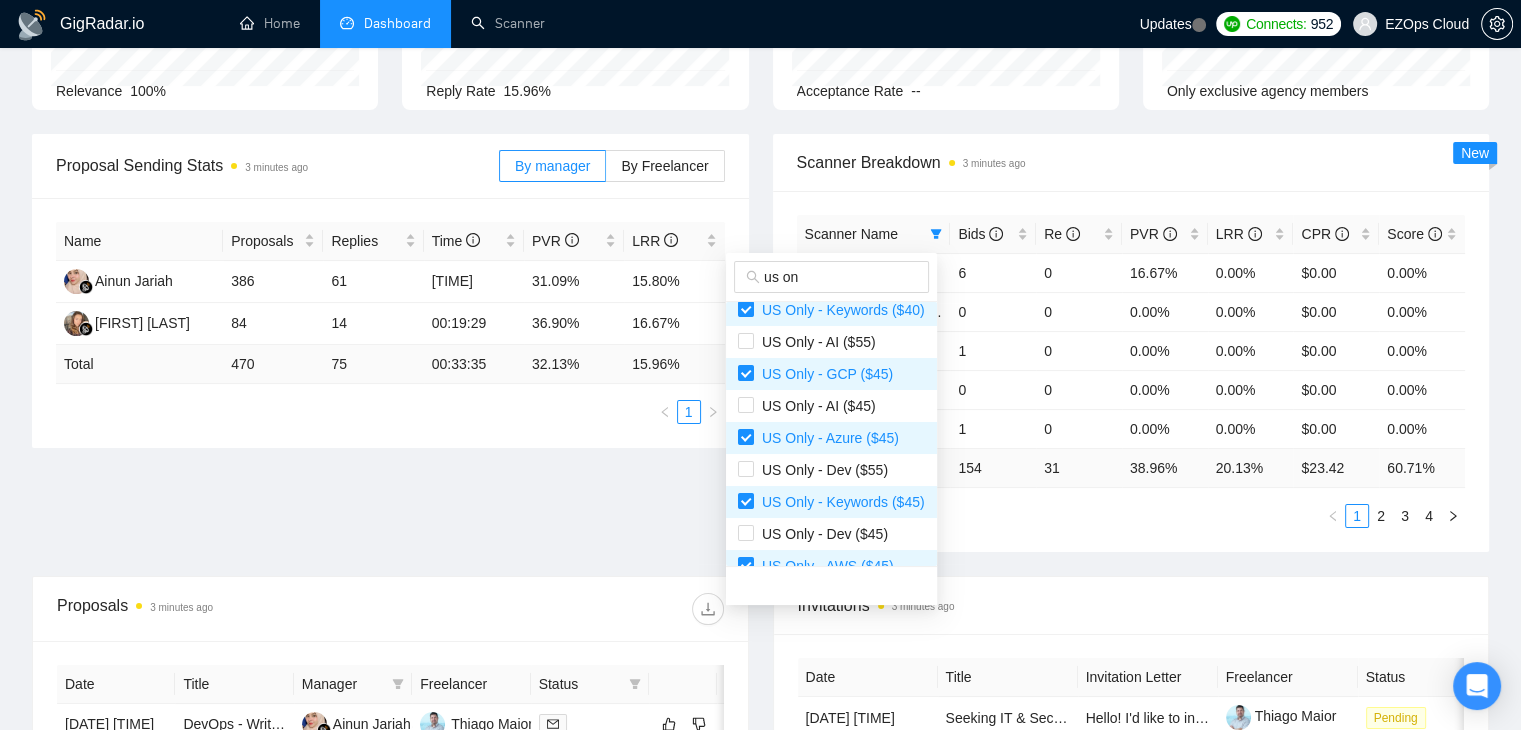 scroll, scrollTop: 224, scrollLeft: 0, axis: vertical 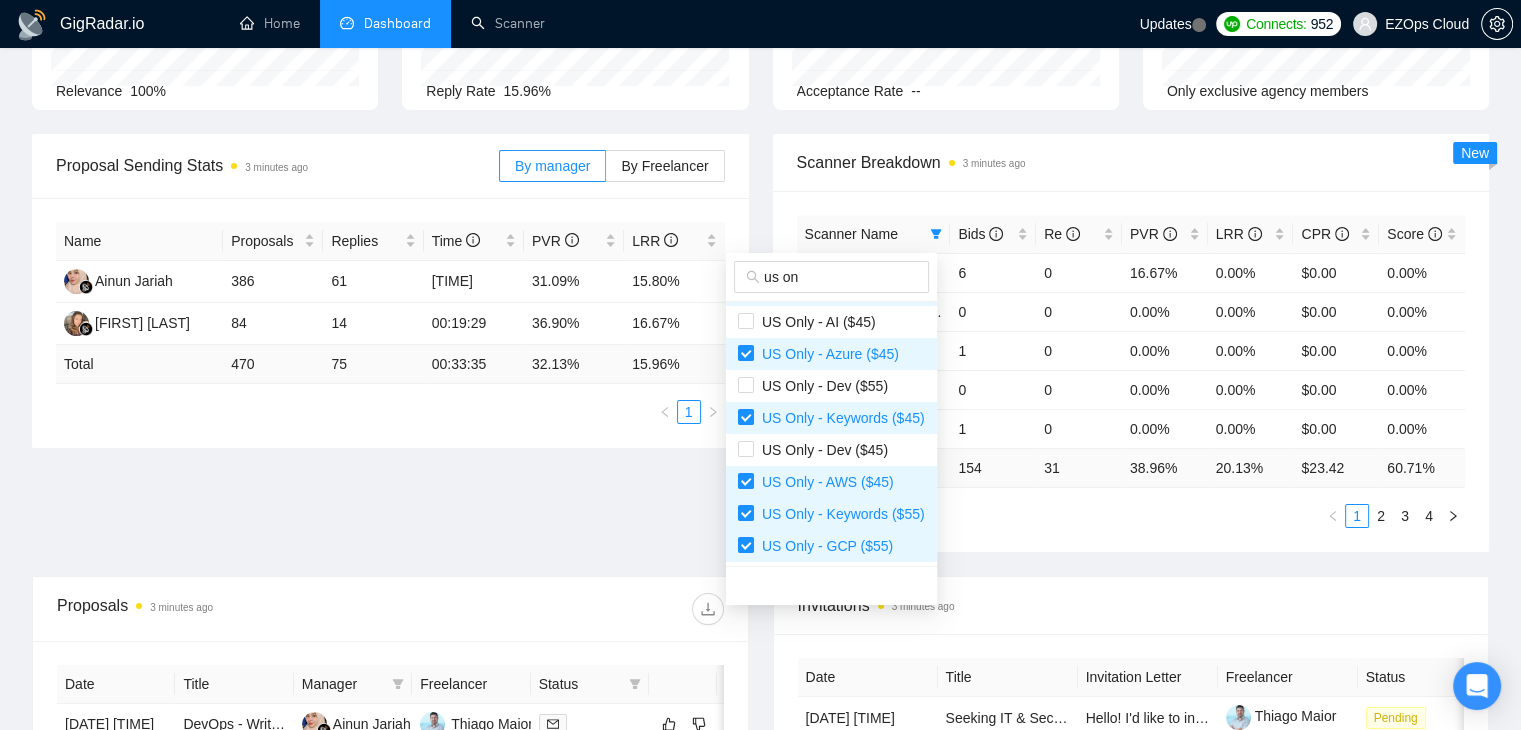 type 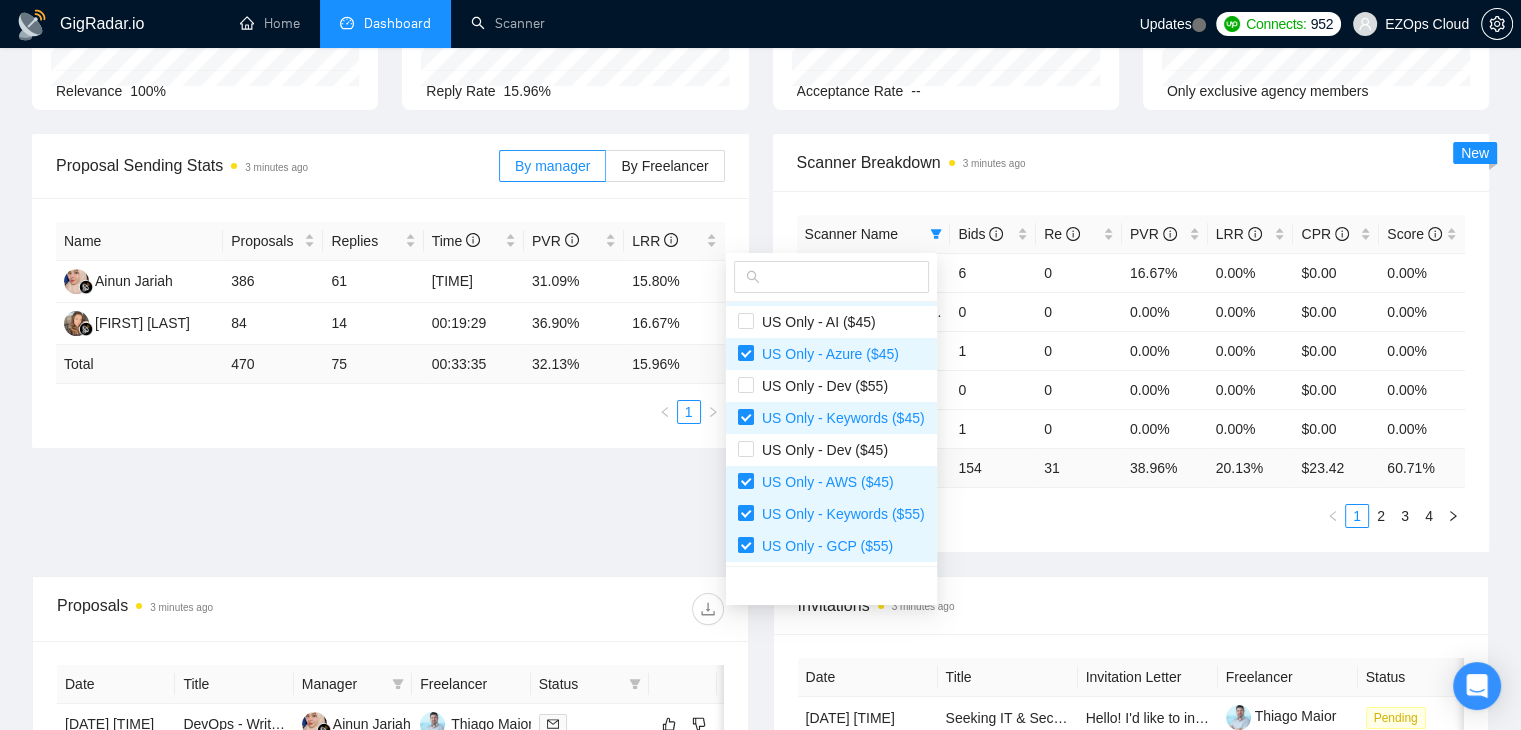 click on "Scanner Name Bids   Re   PVR   LRR   CPR   Score   [COUNTRY] - AWS ($40) 6 0 16.67% 0.00% $0.00 0.00% [COUNTRY] - GCP ($40) 0 0 0.00% 0.00% $0.00 0.00% [COUNTRY] Only - AWS ($55) 1 0 0.00% 0.00% $0.00 0.00% [COUNTRY]/[COUNTRY] - Azure ($40) 0 0 0.00% 0.00% $0.00 0.00% [COUNTRY] Only - AWS ($40) 1 0 0.00% 0.00% $0.00 0.00% Total 154 31 38.96 % 20.13 % $ 23.42 60.71 % 1 2 3 4" at bounding box center (1131, 371) 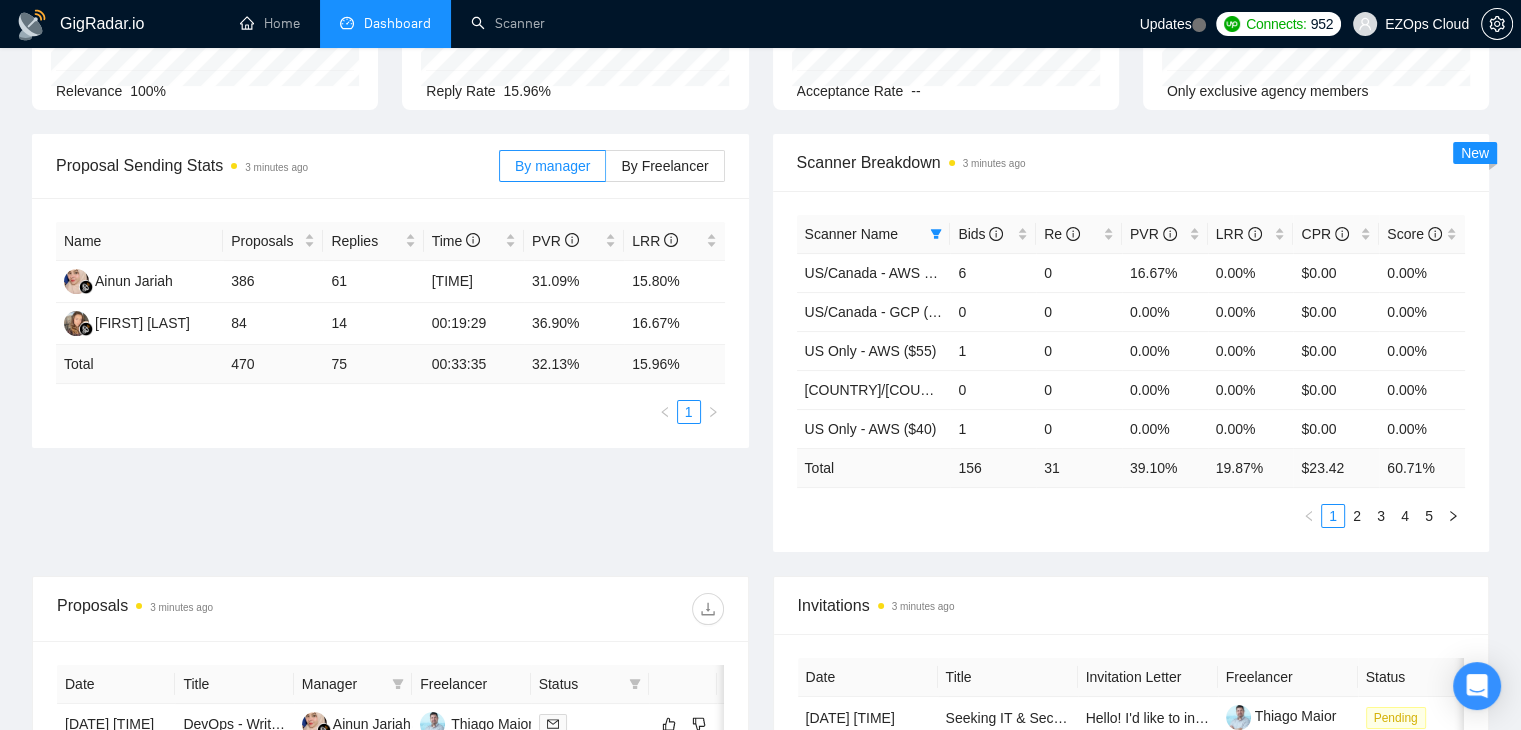 scroll, scrollTop: 0, scrollLeft: 0, axis: both 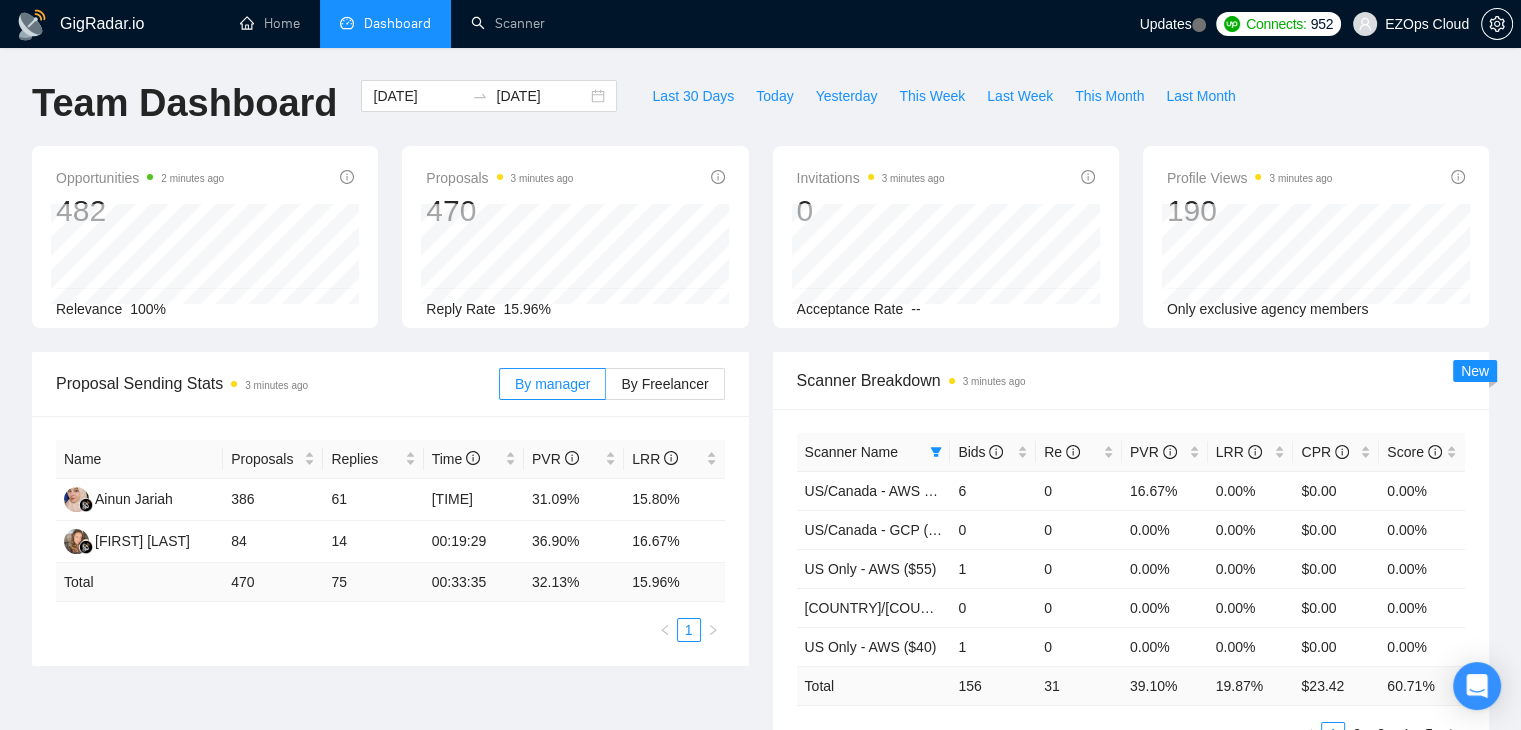 click on "GigRadar.io" at bounding box center [80, 24] 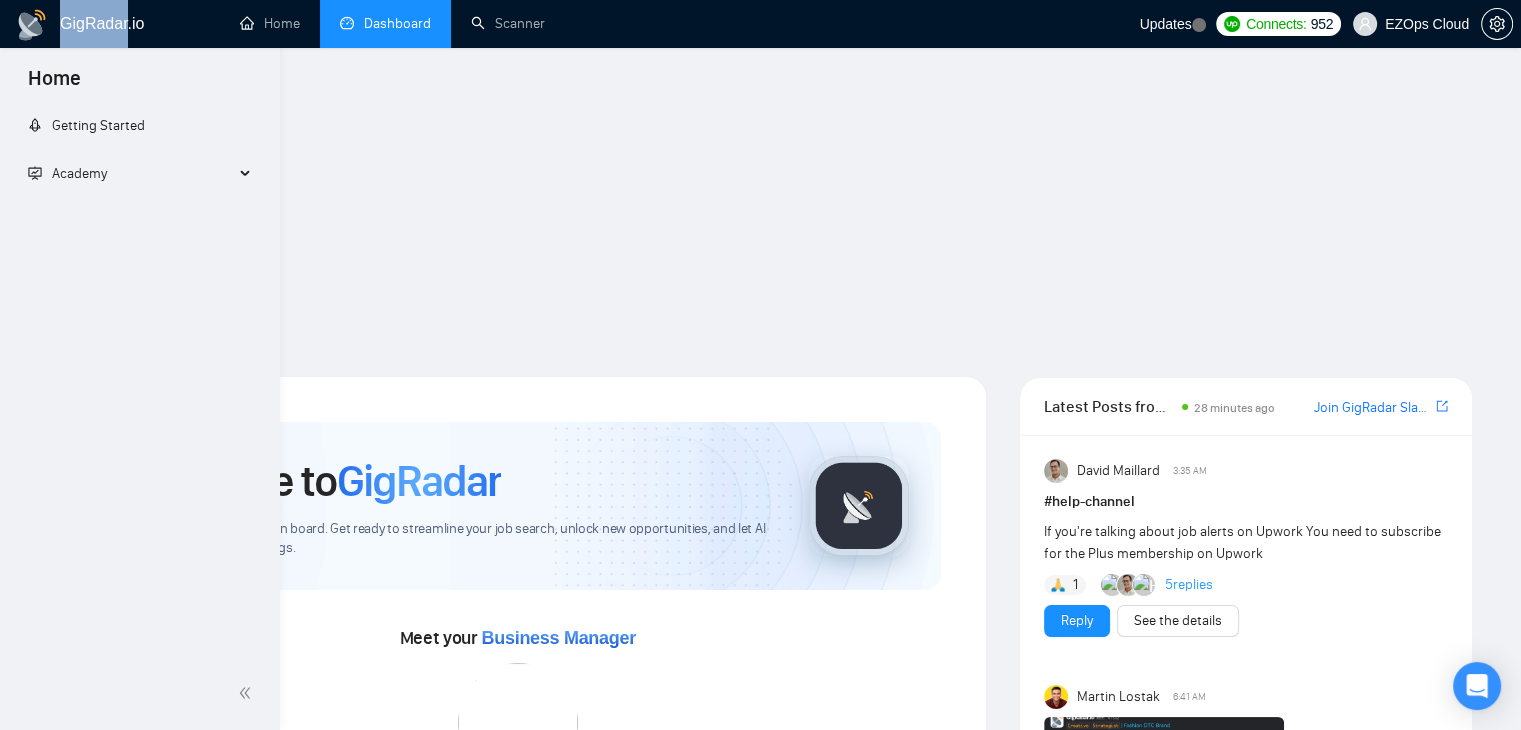 click on "GigRadar.io" at bounding box center [80, 24] 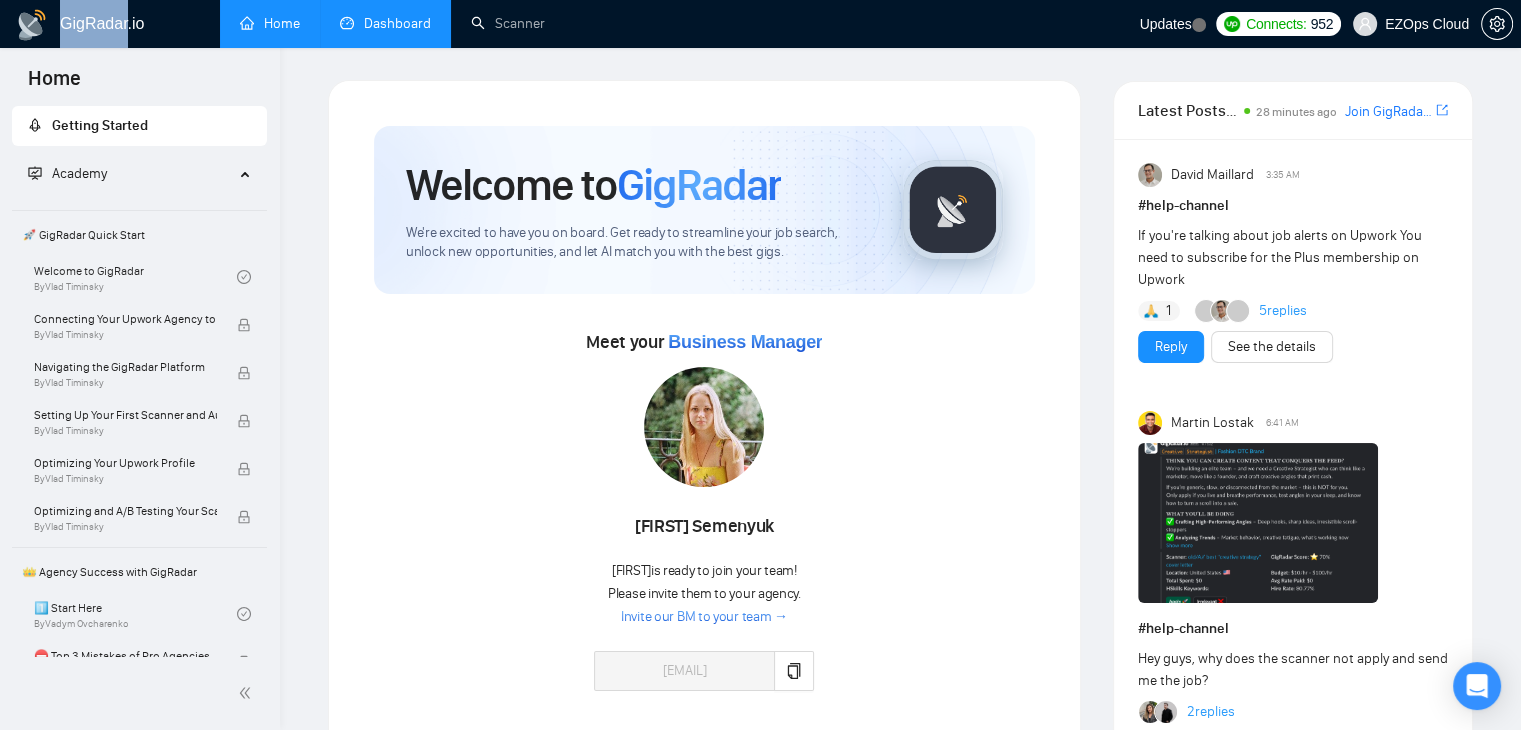 click on "Home" at bounding box center [270, 23] 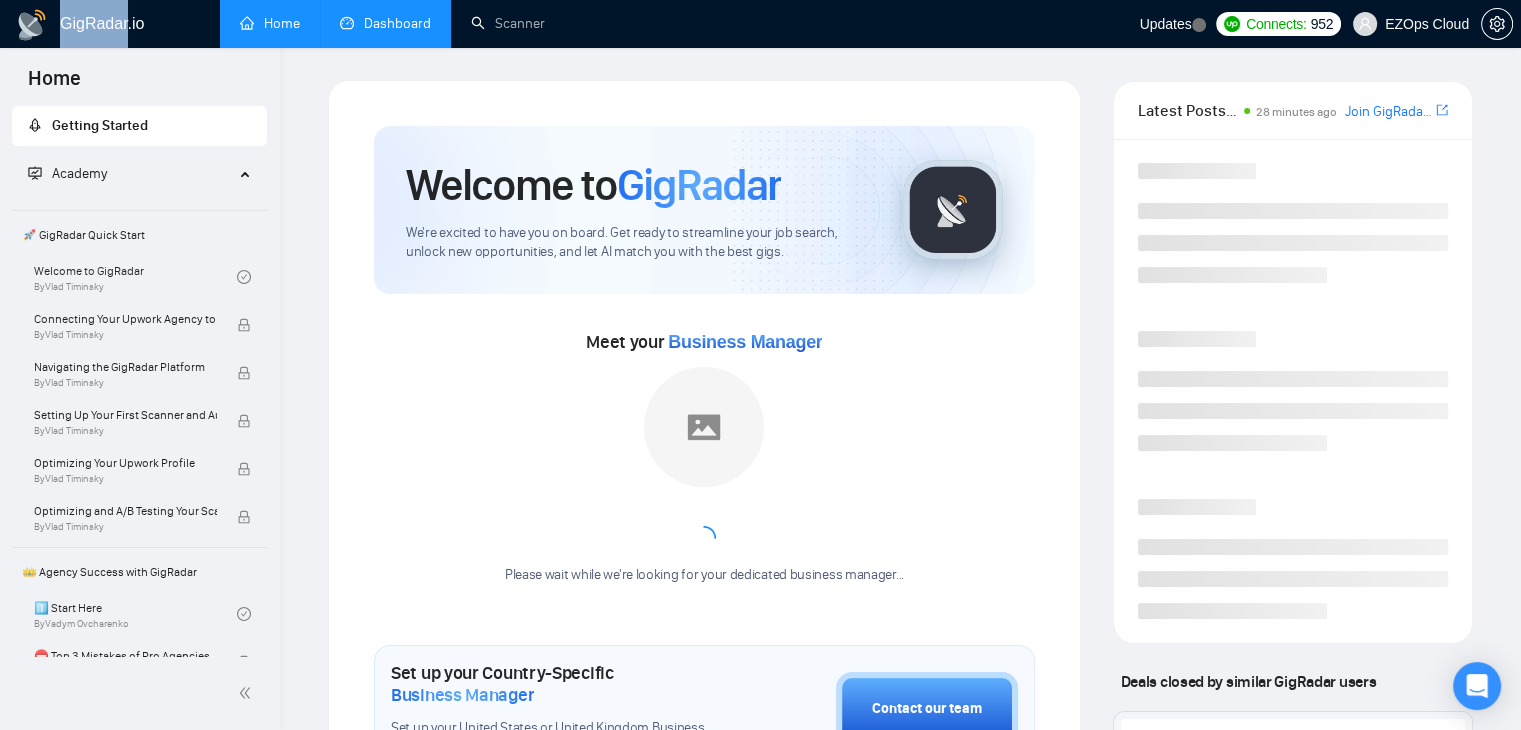 click on "Dashboard" at bounding box center (385, 23) 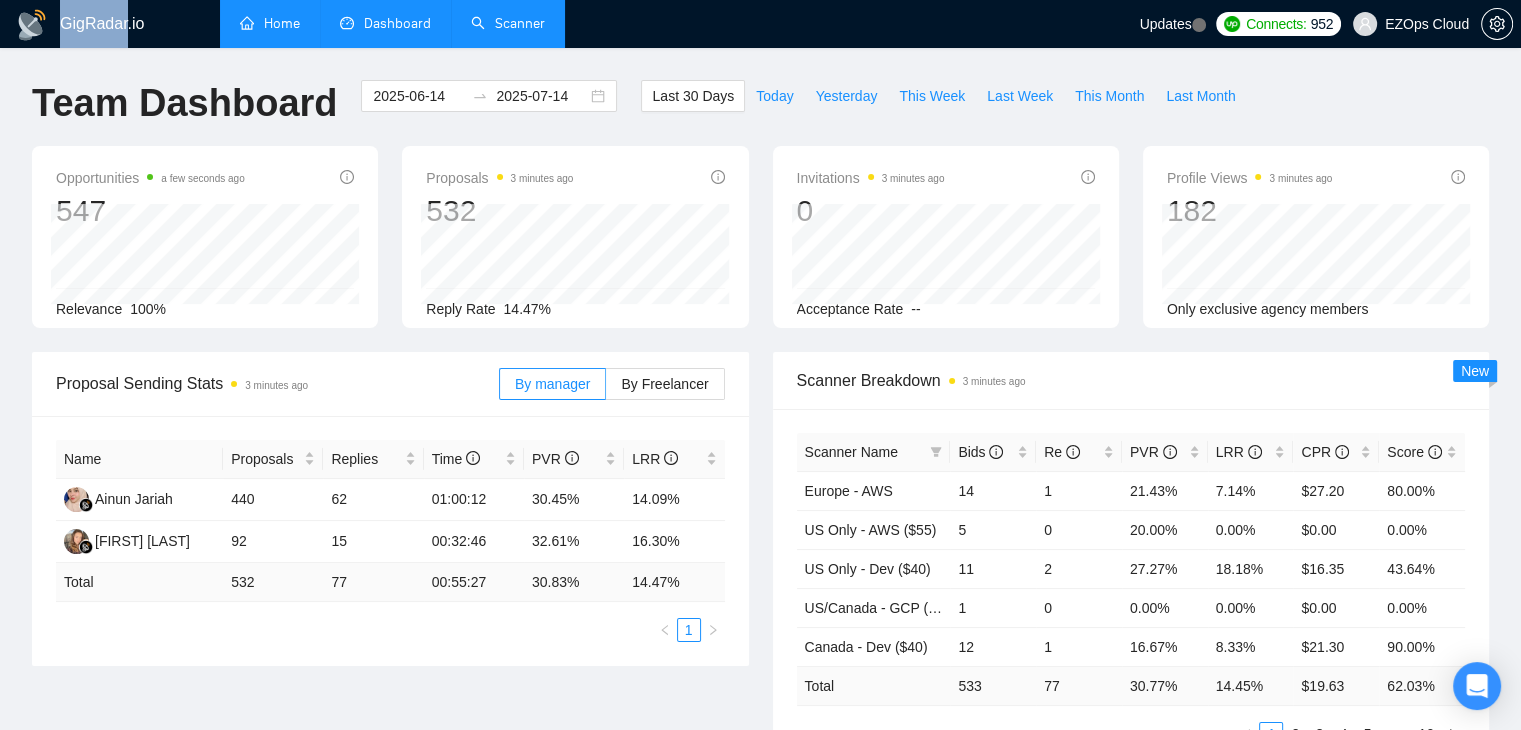 click on "Scanner" at bounding box center (508, 23) 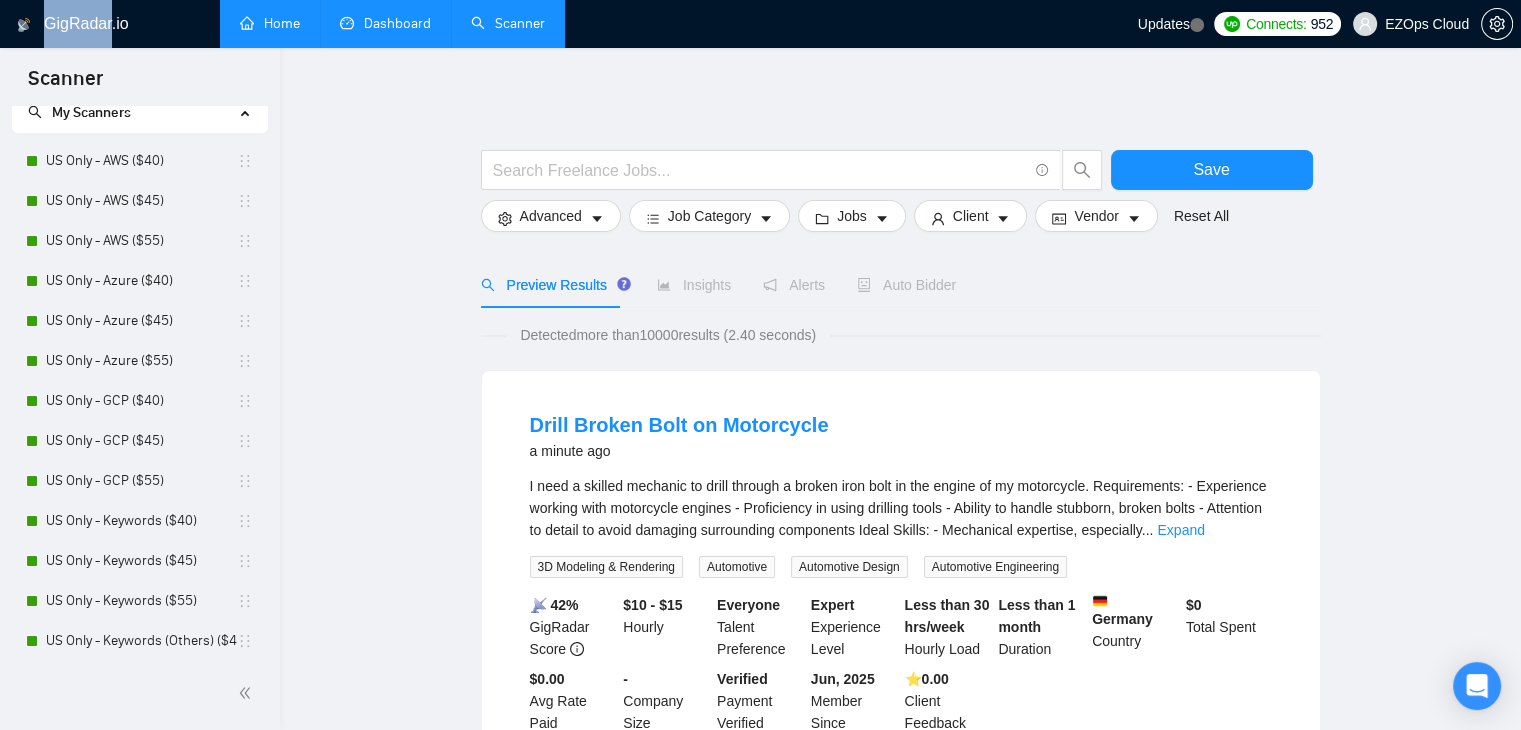 scroll, scrollTop: 0, scrollLeft: 0, axis: both 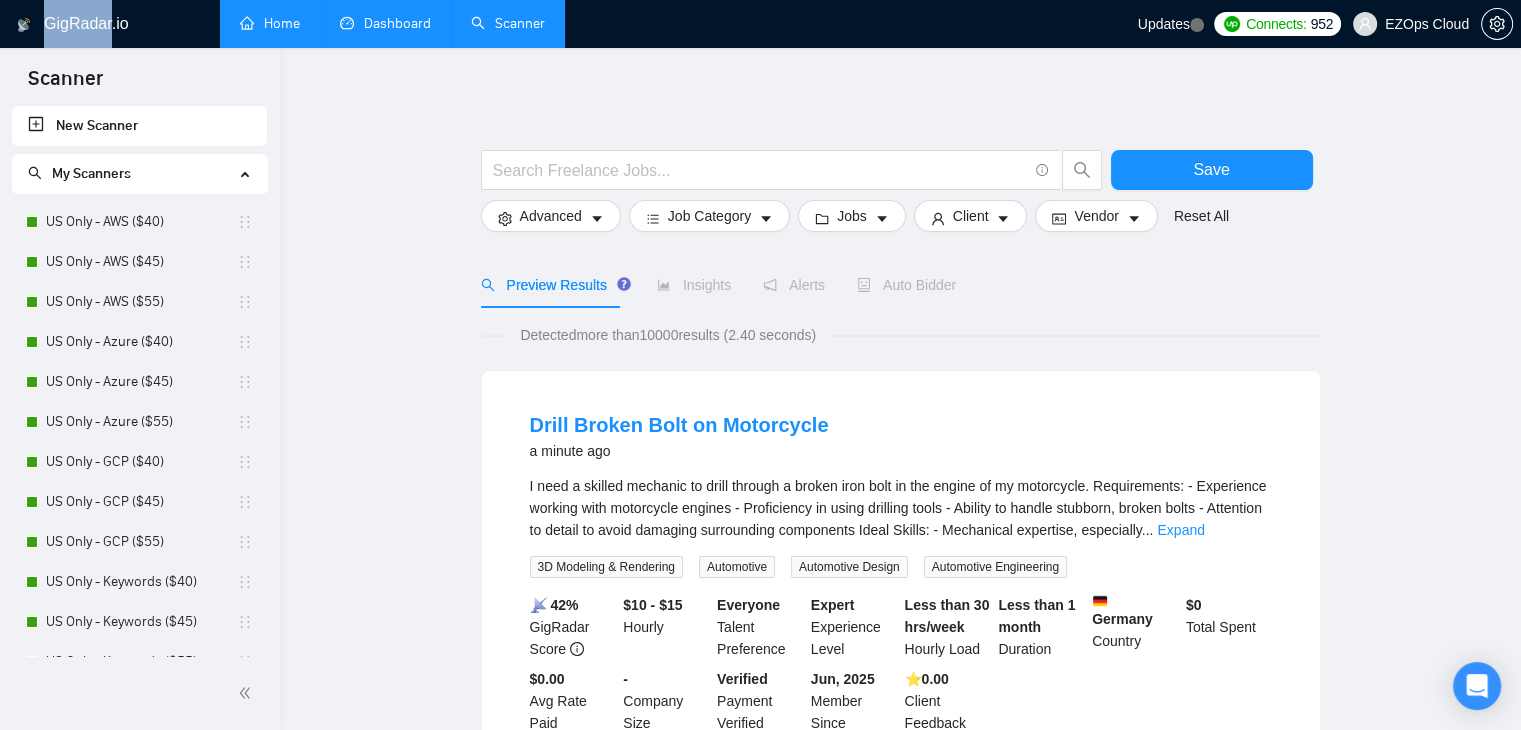click on "Home" at bounding box center (270, 23) 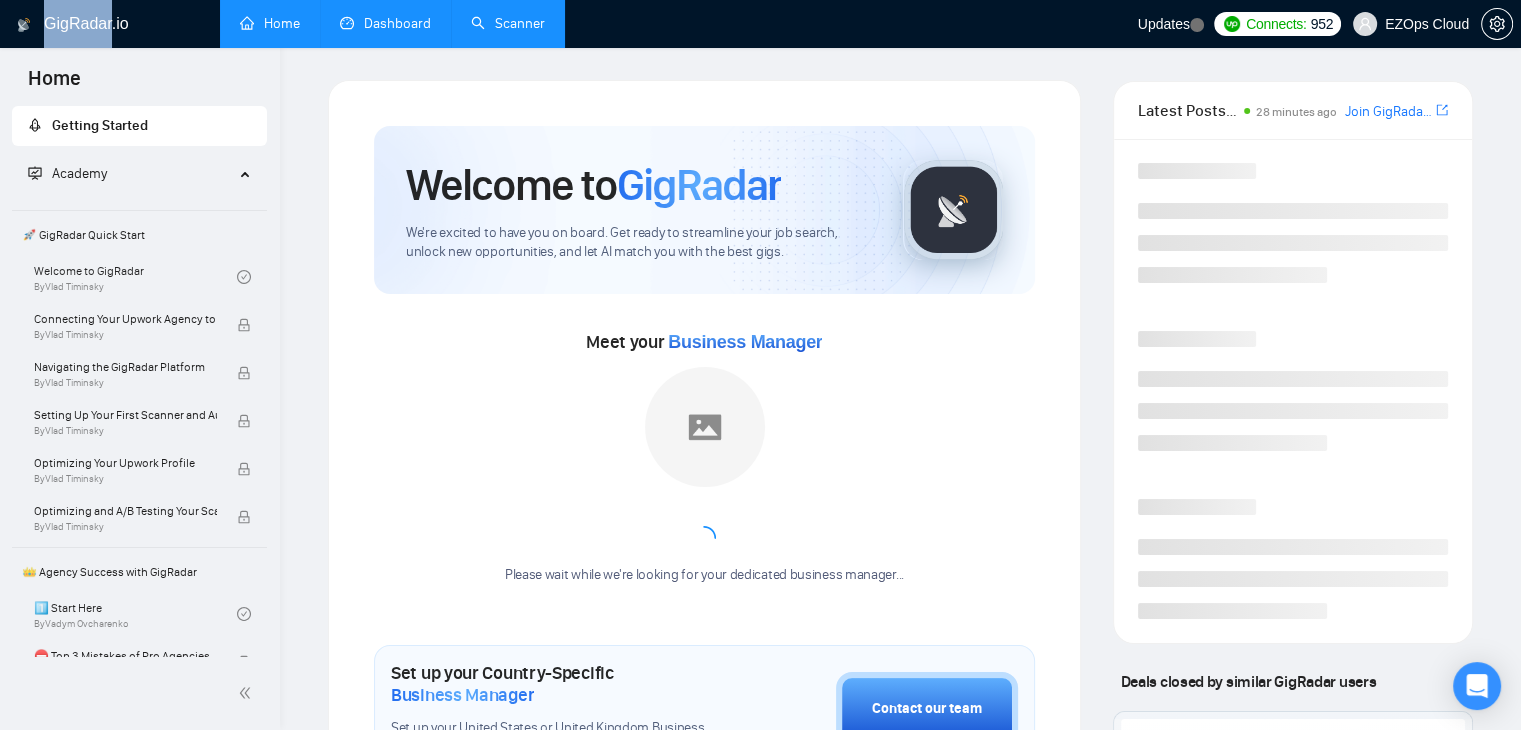 click on "Home" at bounding box center (270, 23) 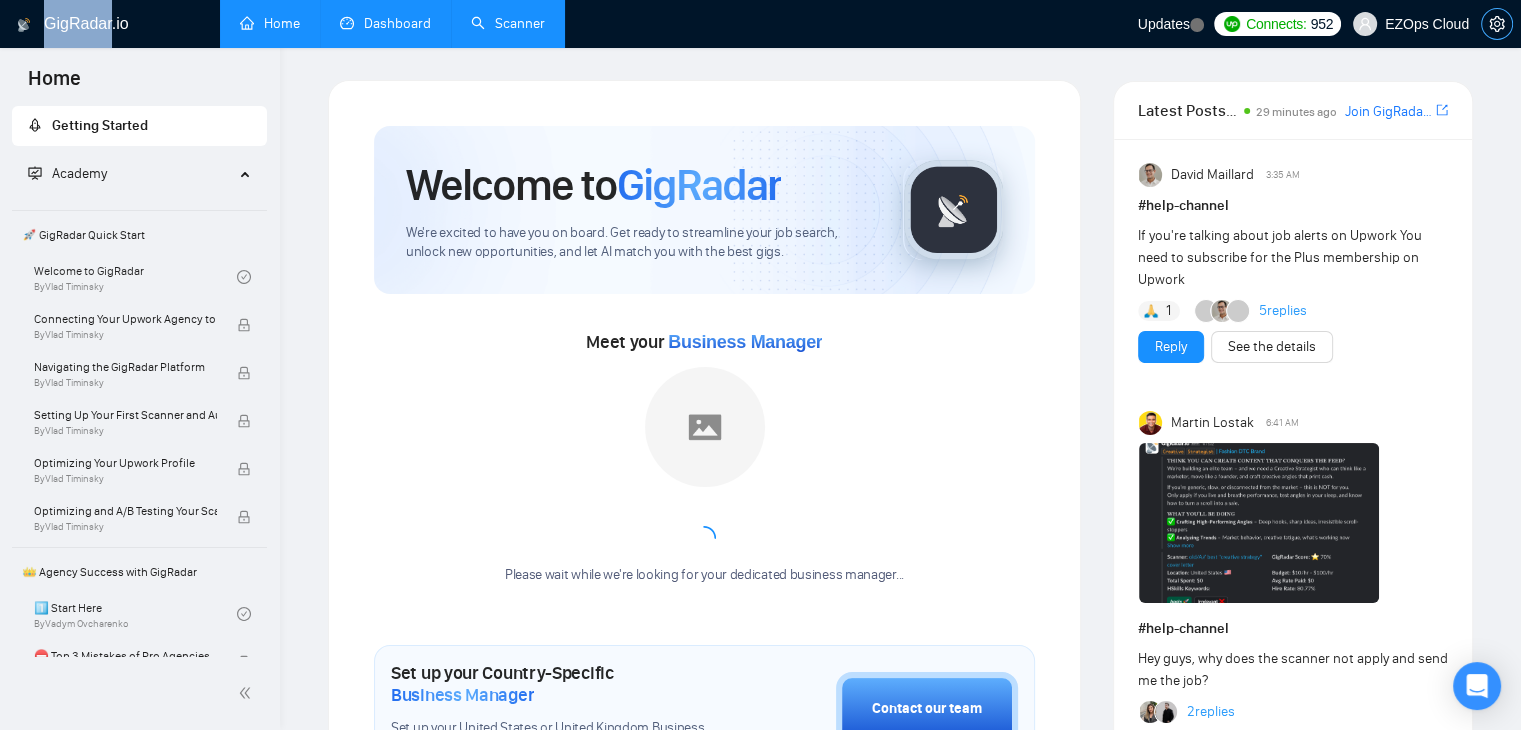 click 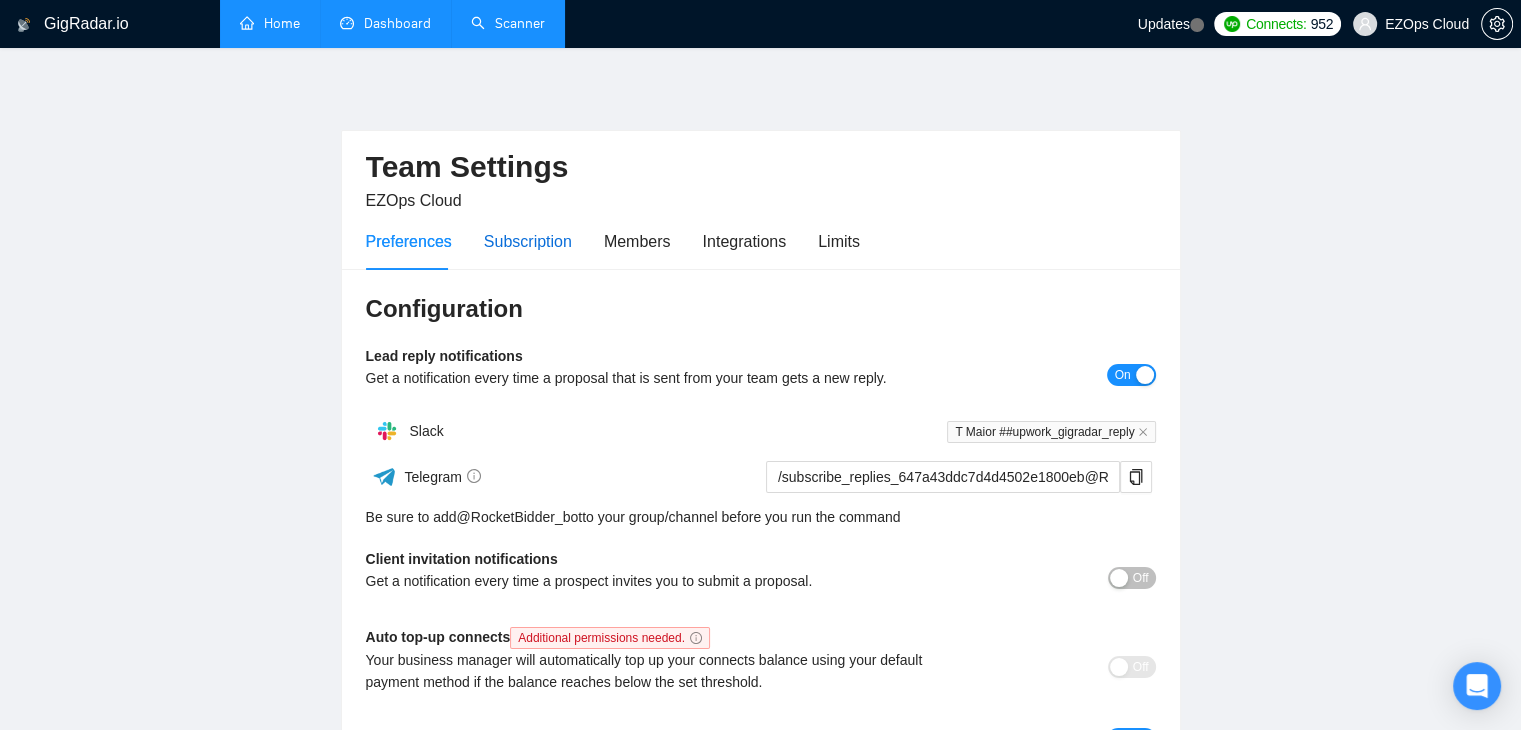 click on "Subscription" at bounding box center (528, 241) 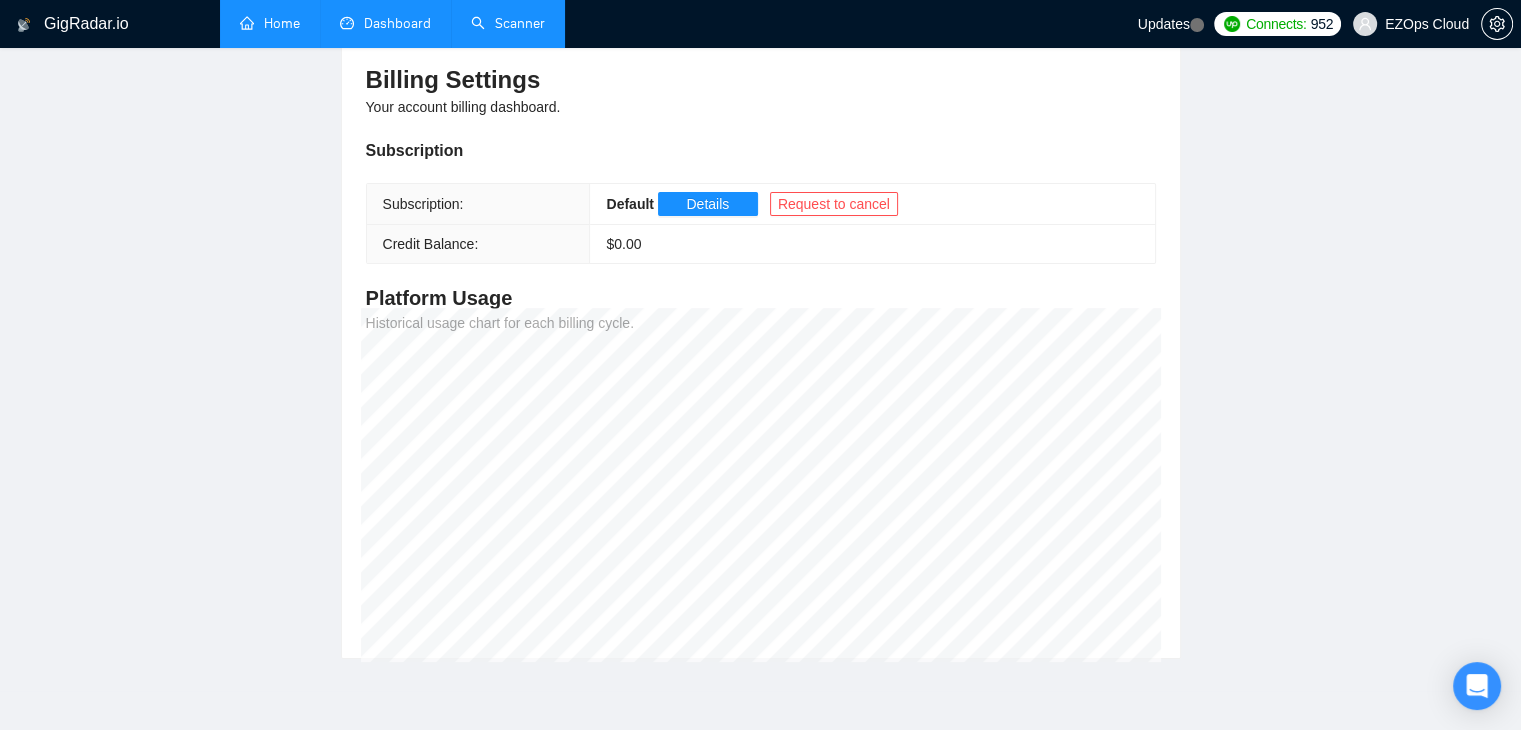 scroll, scrollTop: 311, scrollLeft: 0, axis: vertical 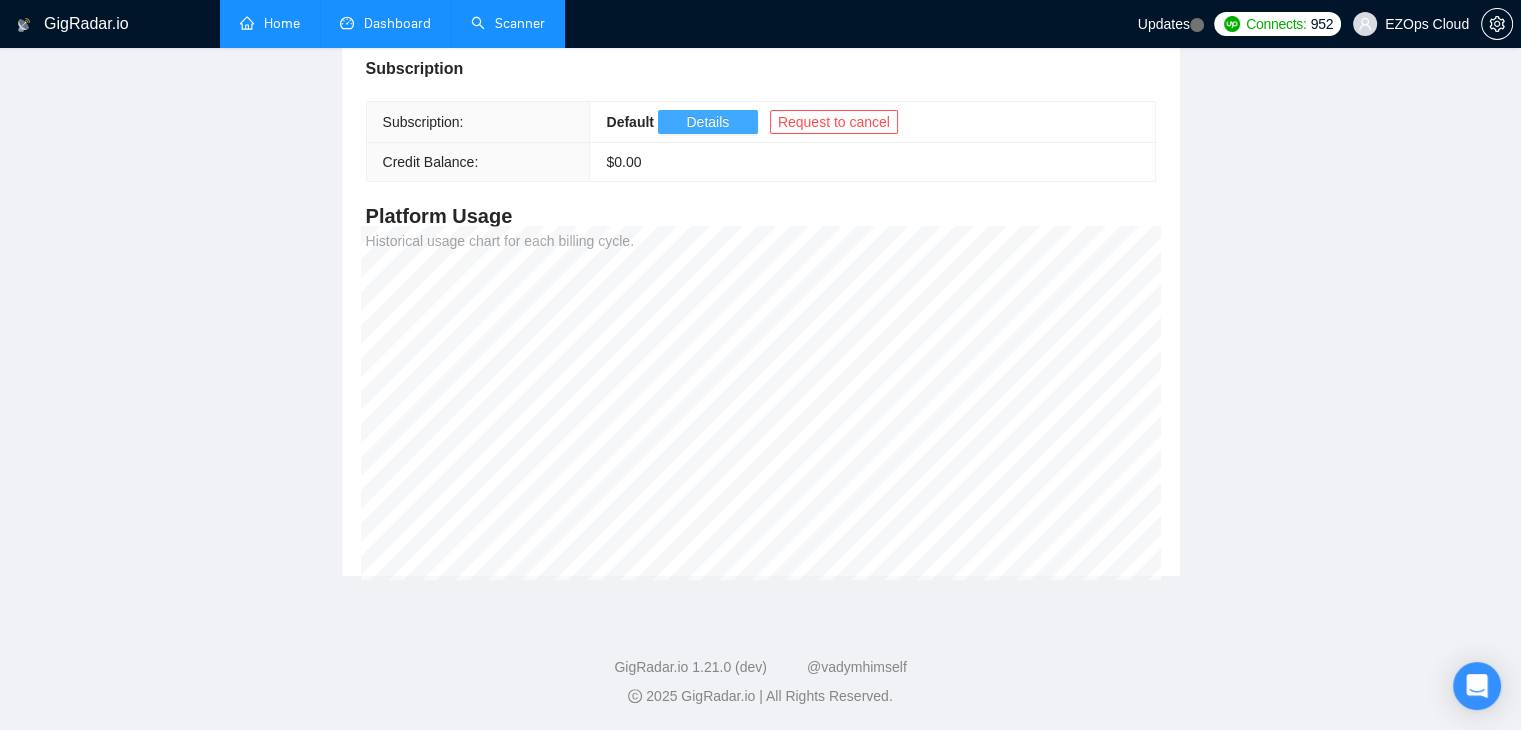 click on "Details" at bounding box center [708, 122] 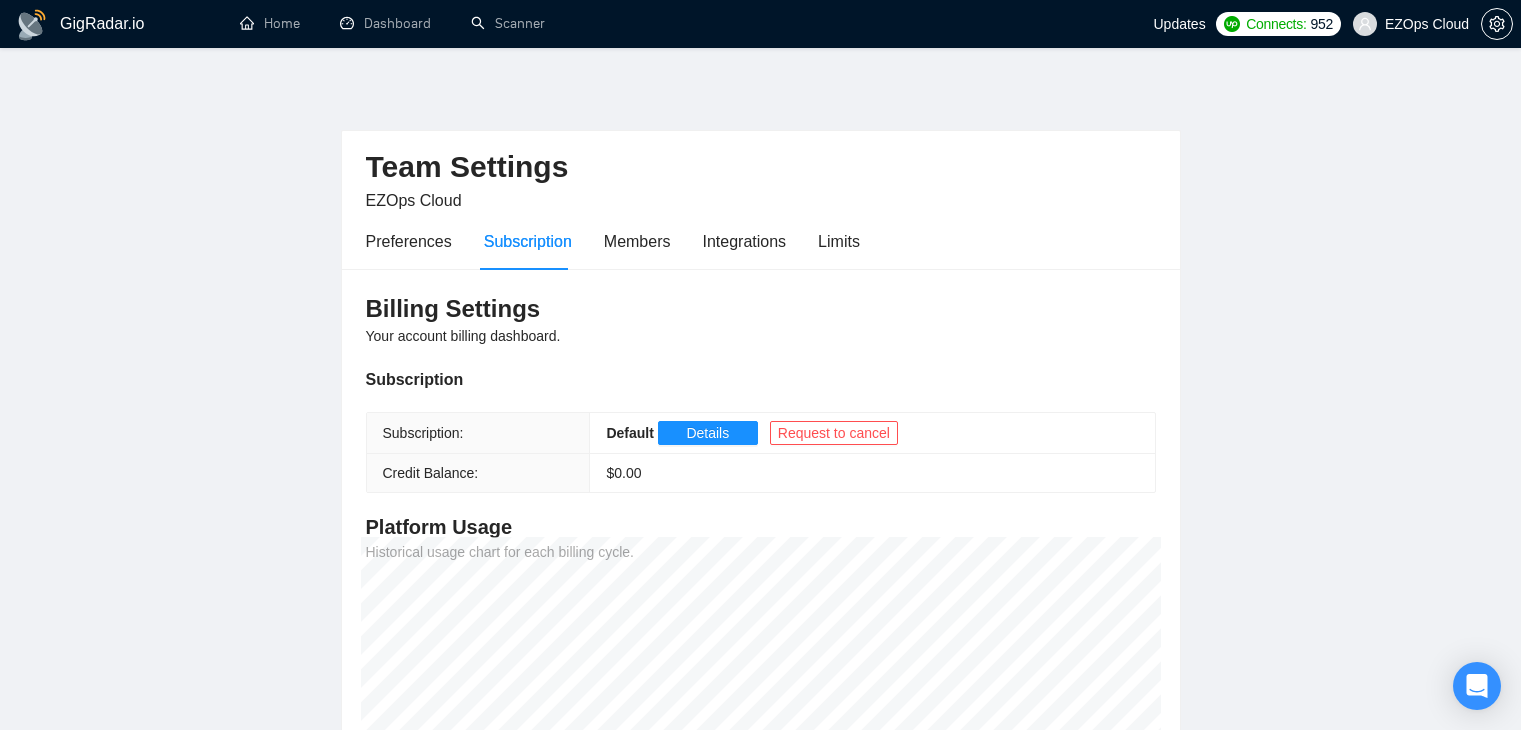 scroll, scrollTop: 0, scrollLeft: 0, axis: both 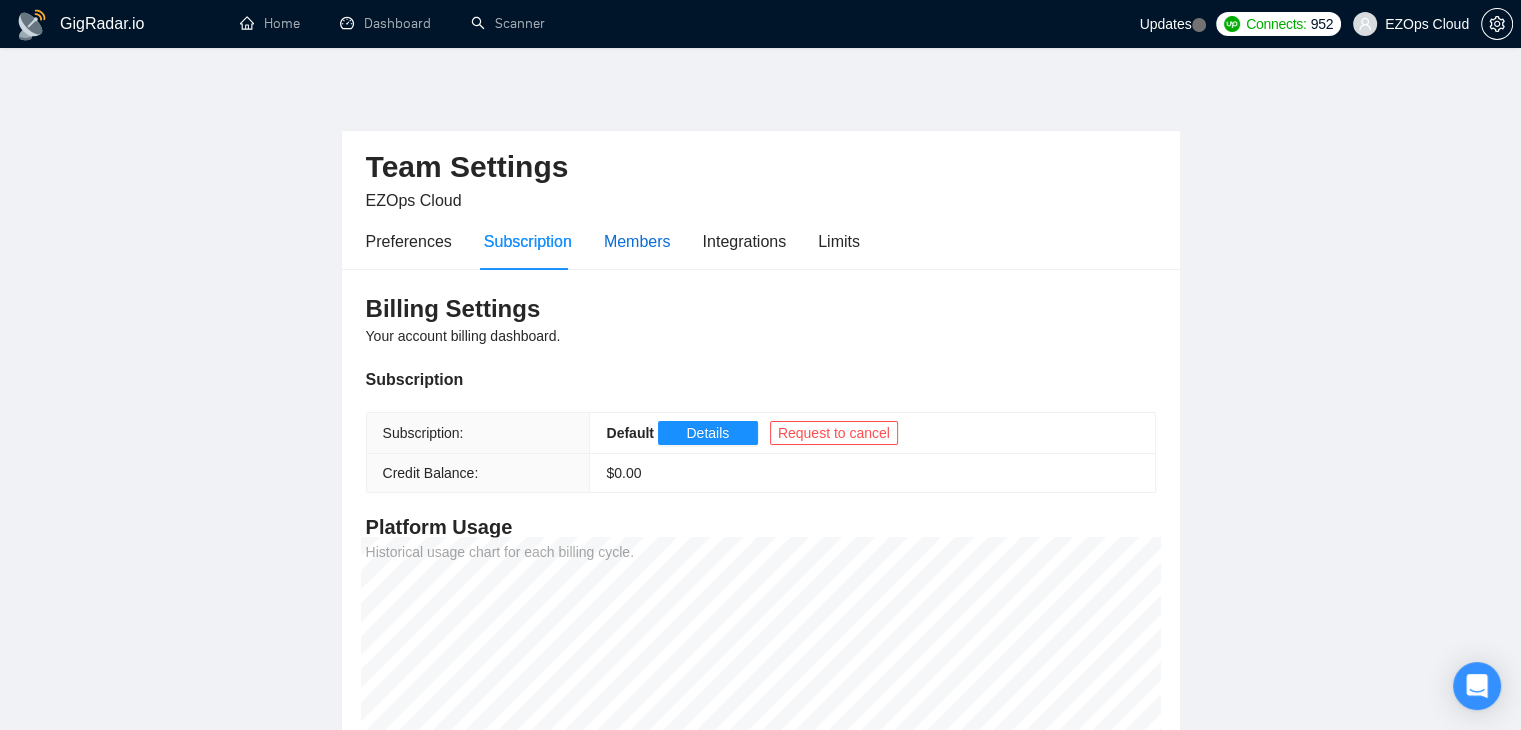 click on "Members" at bounding box center [637, 241] 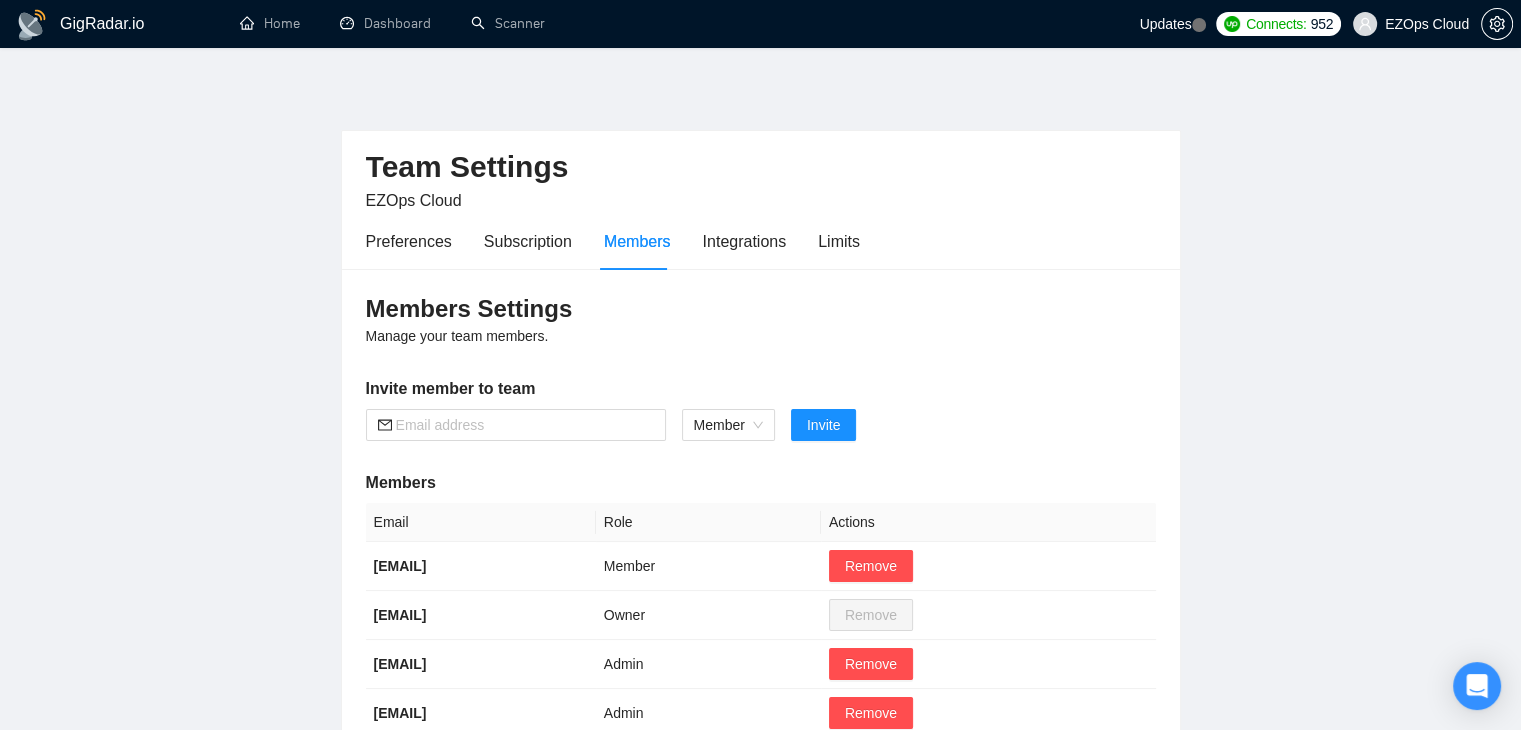 scroll, scrollTop: 518, scrollLeft: 0, axis: vertical 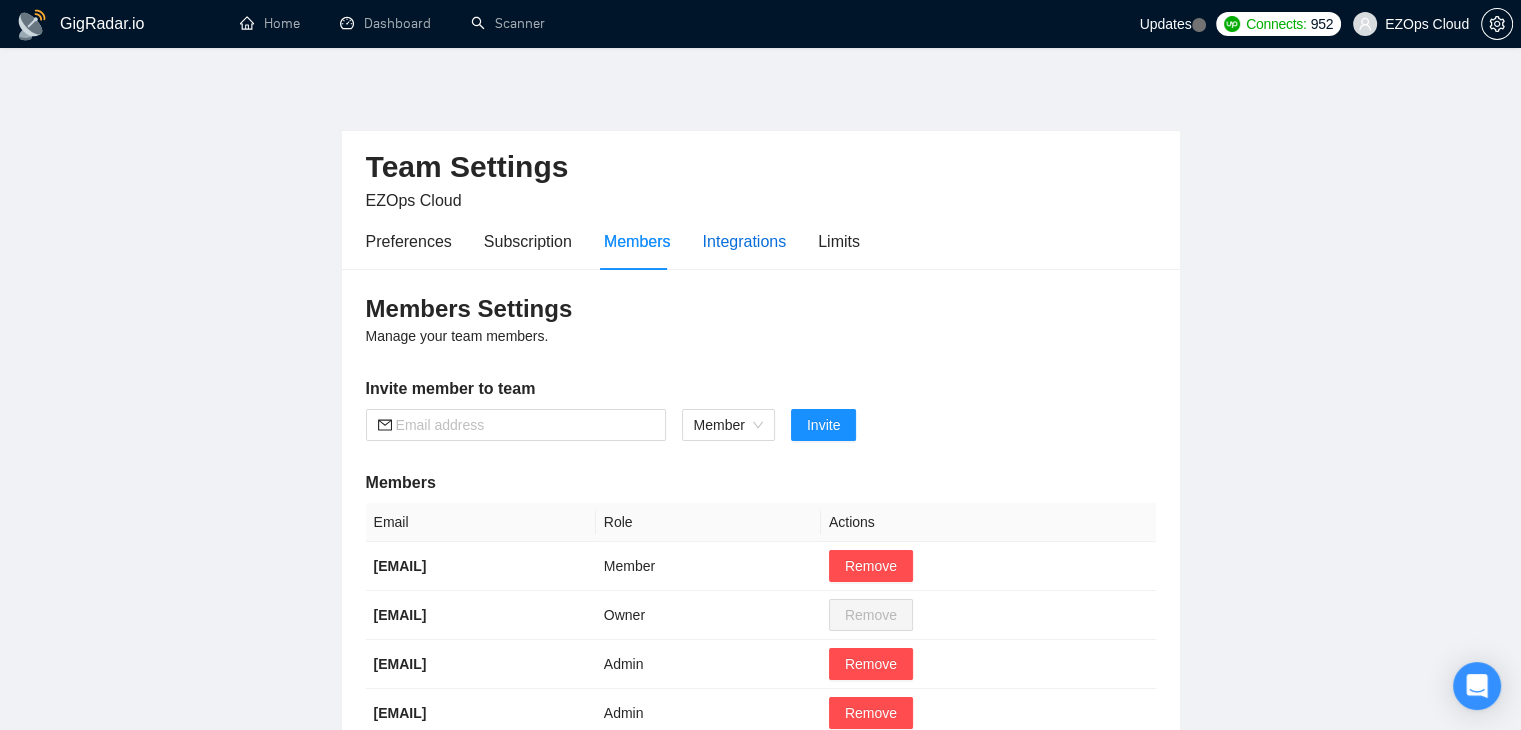 click on "Integrations" at bounding box center (745, 241) 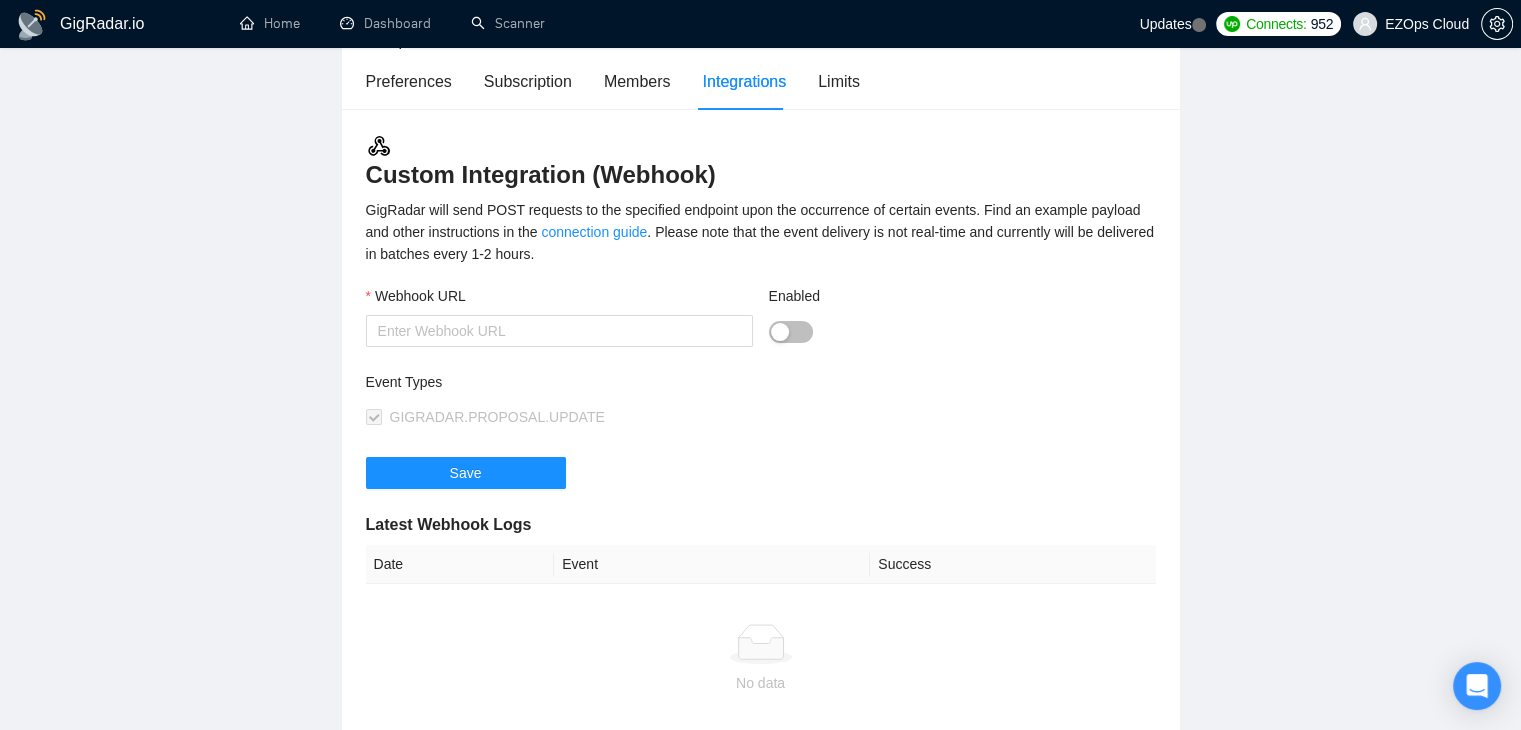 scroll, scrollTop: 28, scrollLeft: 0, axis: vertical 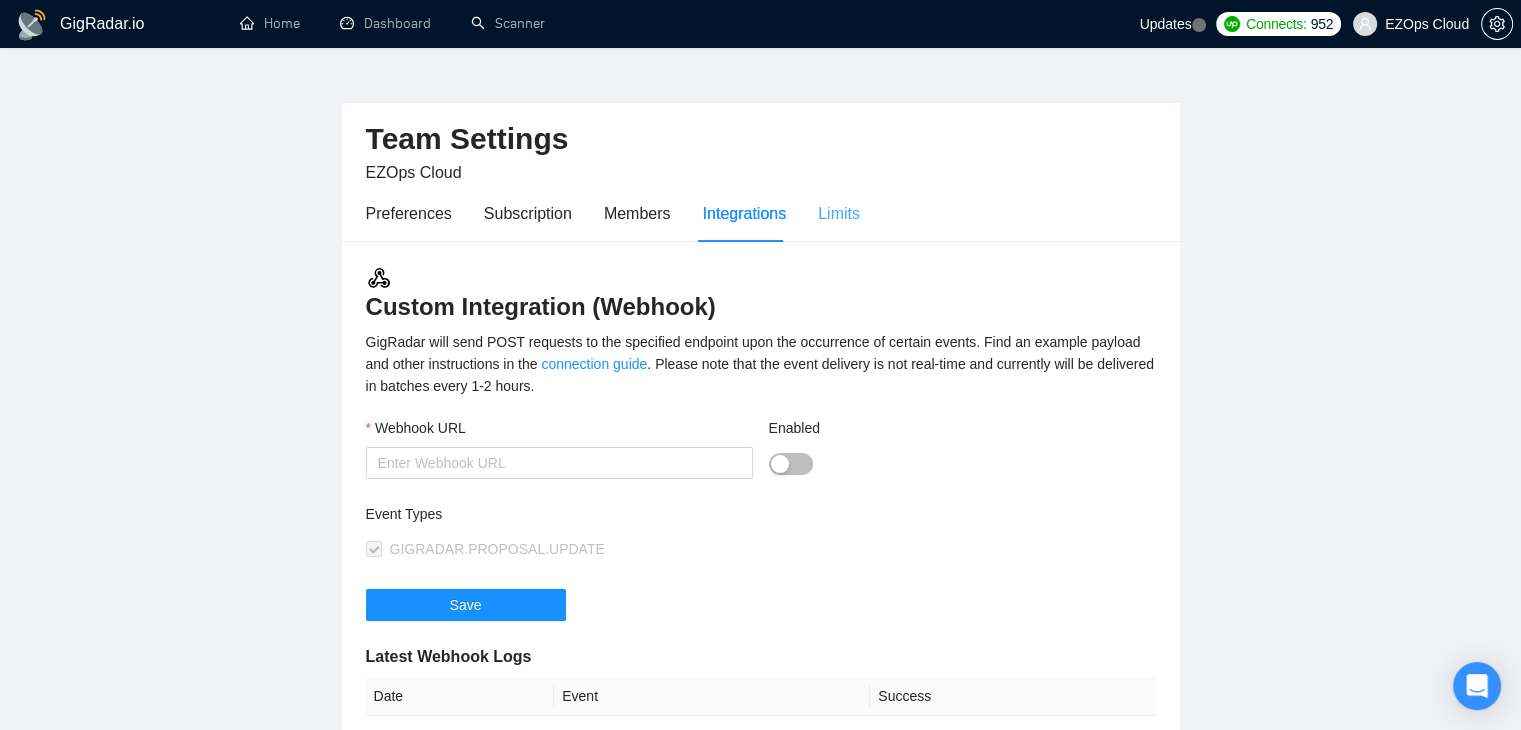 click on "Limits" at bounding box center (839, 213) 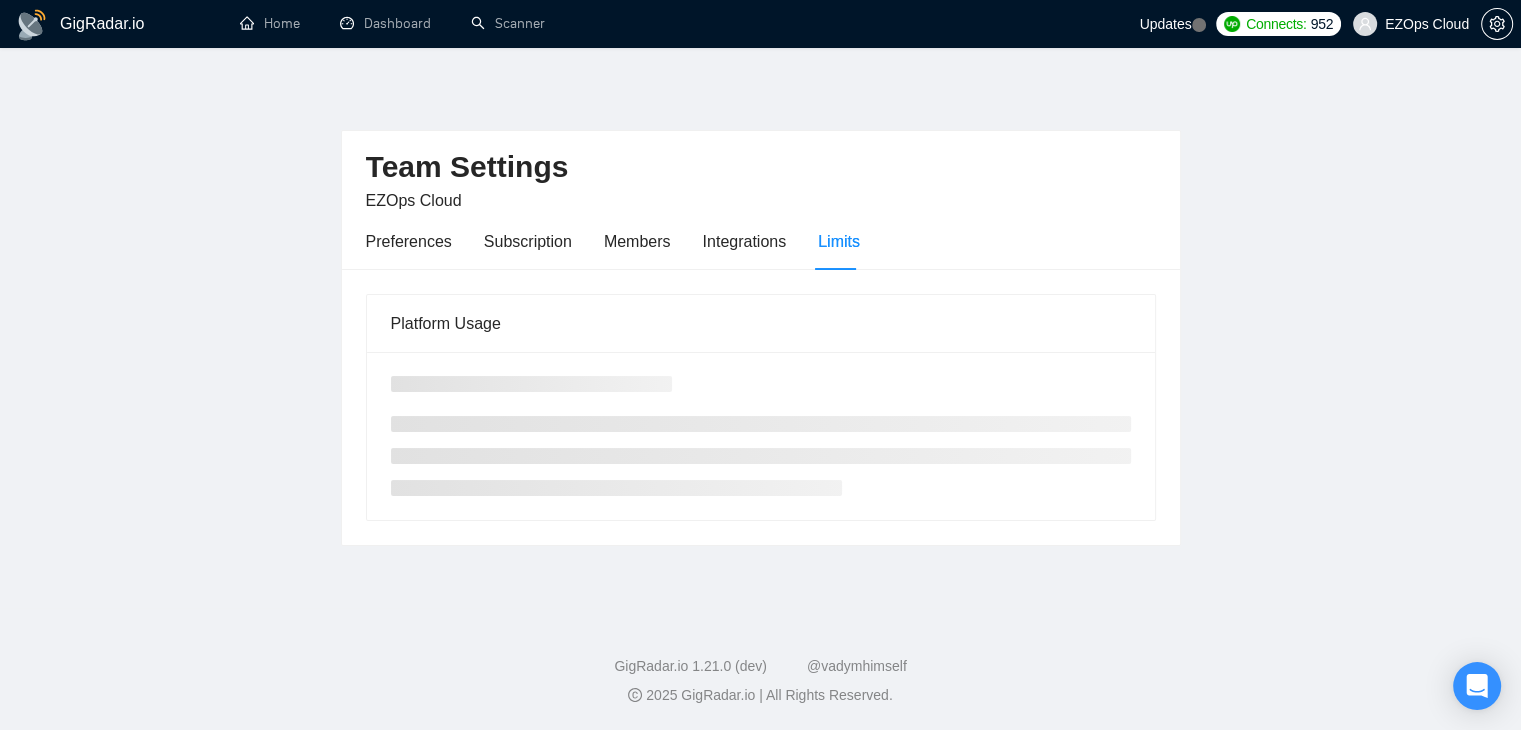 scroll, scrollTop: 0, scrollLeft: 0, axis: both 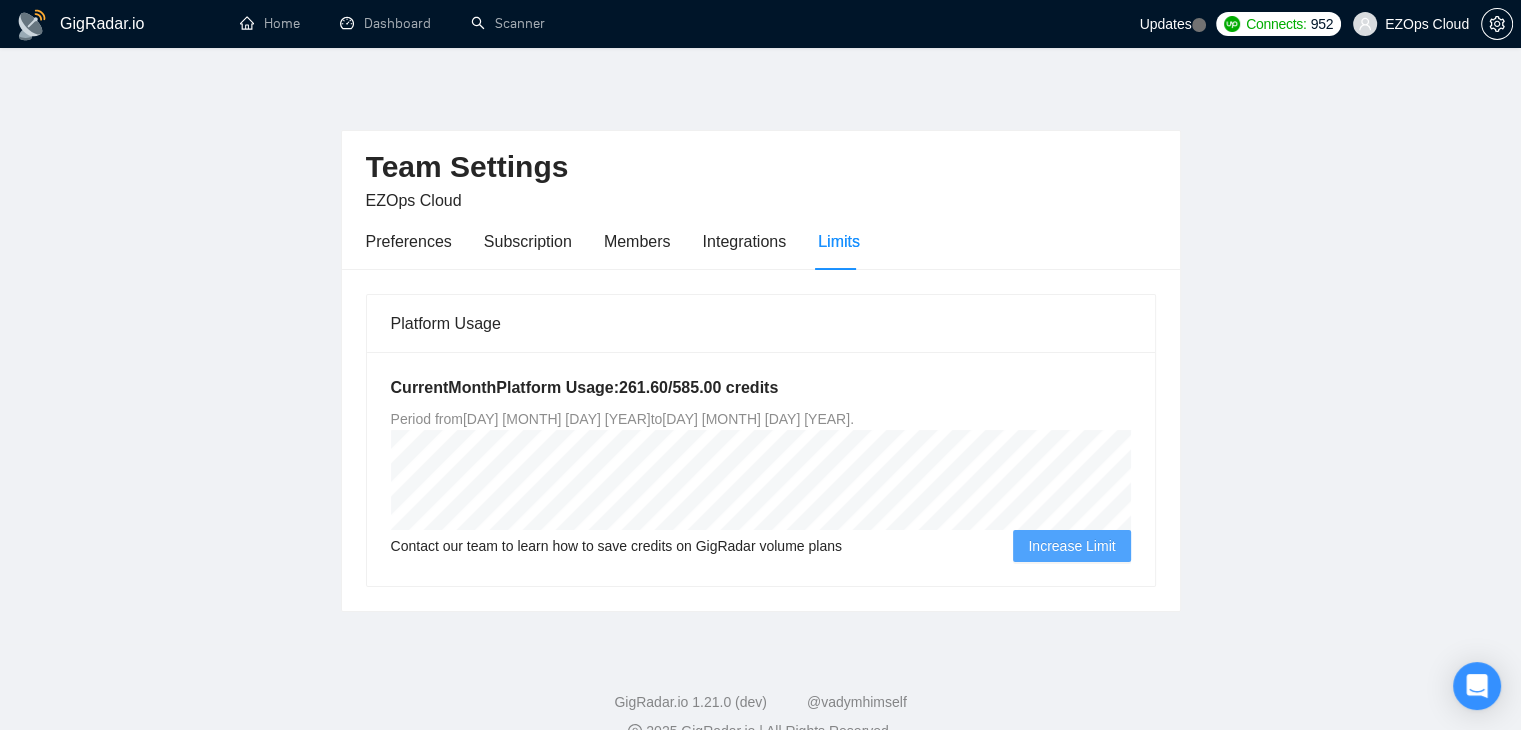click on "GigRadar.io" at bounding box center [98, 24] 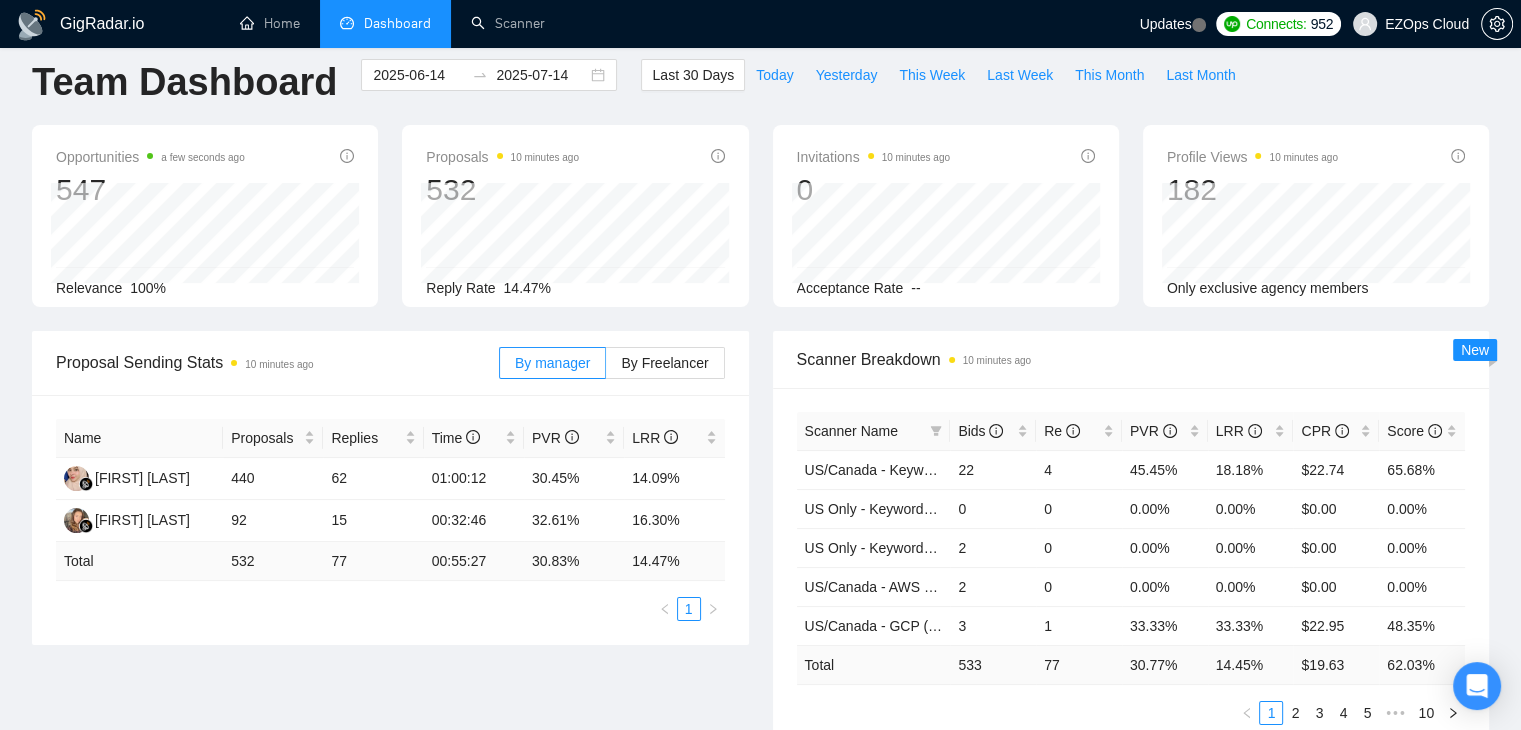 scroll, scrollTop: 0, scrollLeft: 0, axis: both 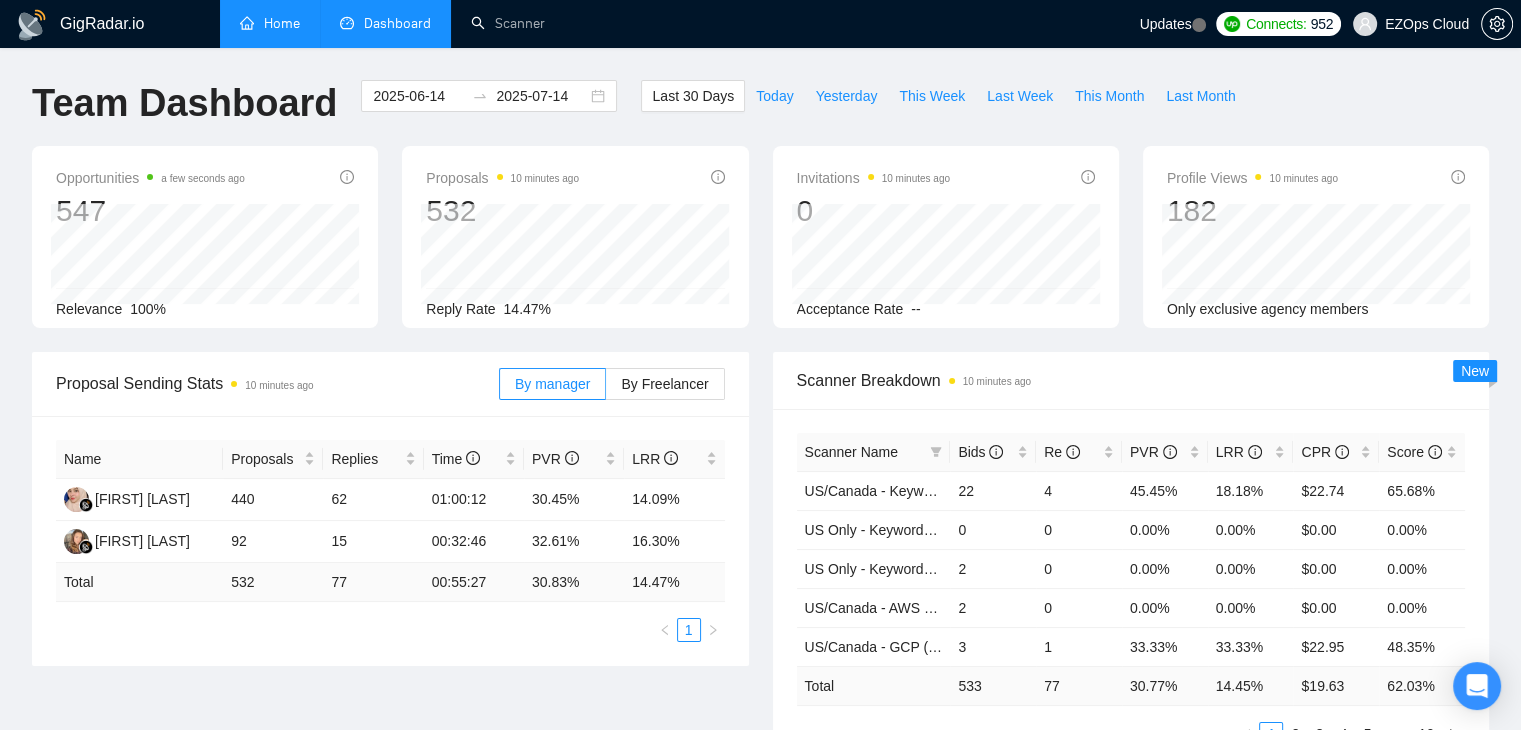 click on "Home" at bounding box center (270, 23) 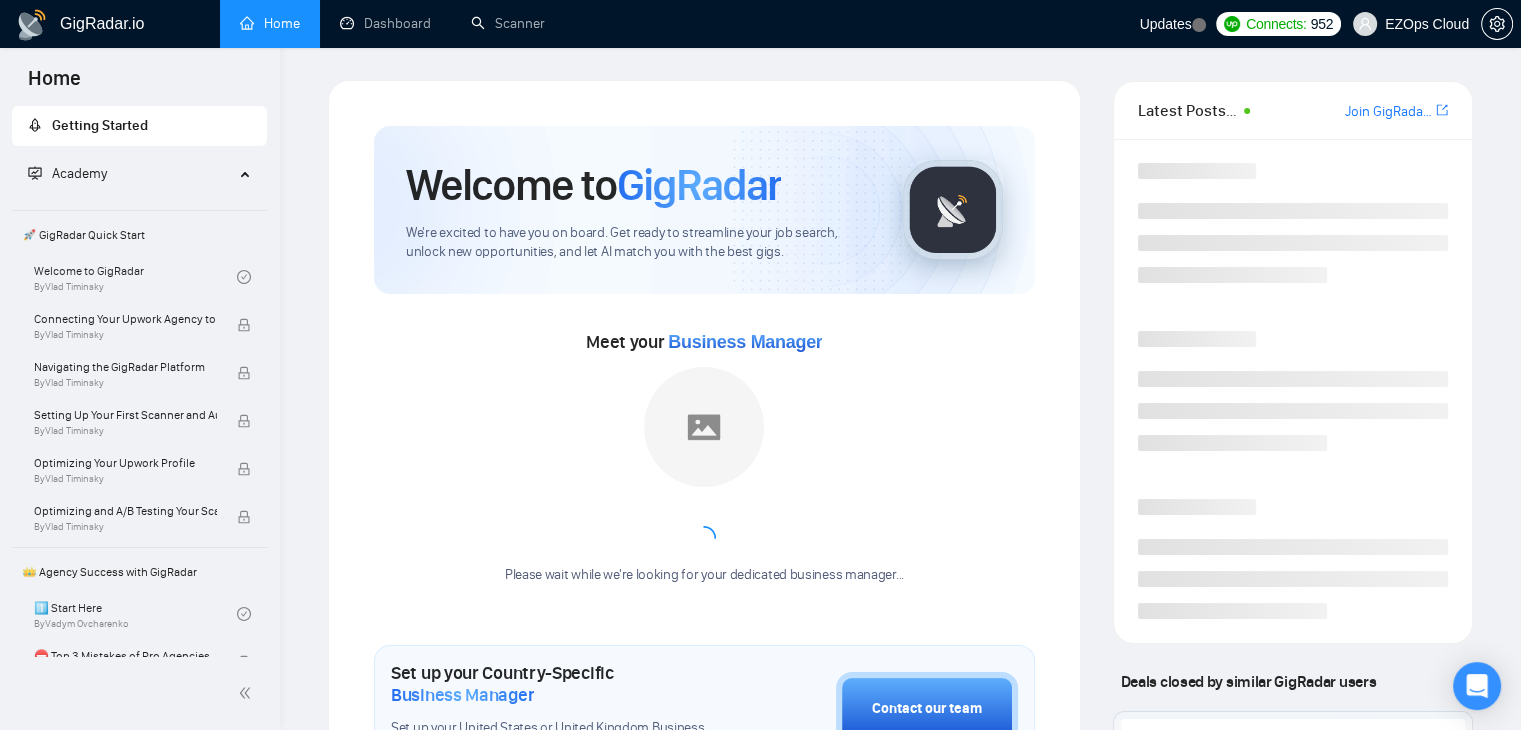 click on "GigRadar.io" at bounding box center (102, 24) 